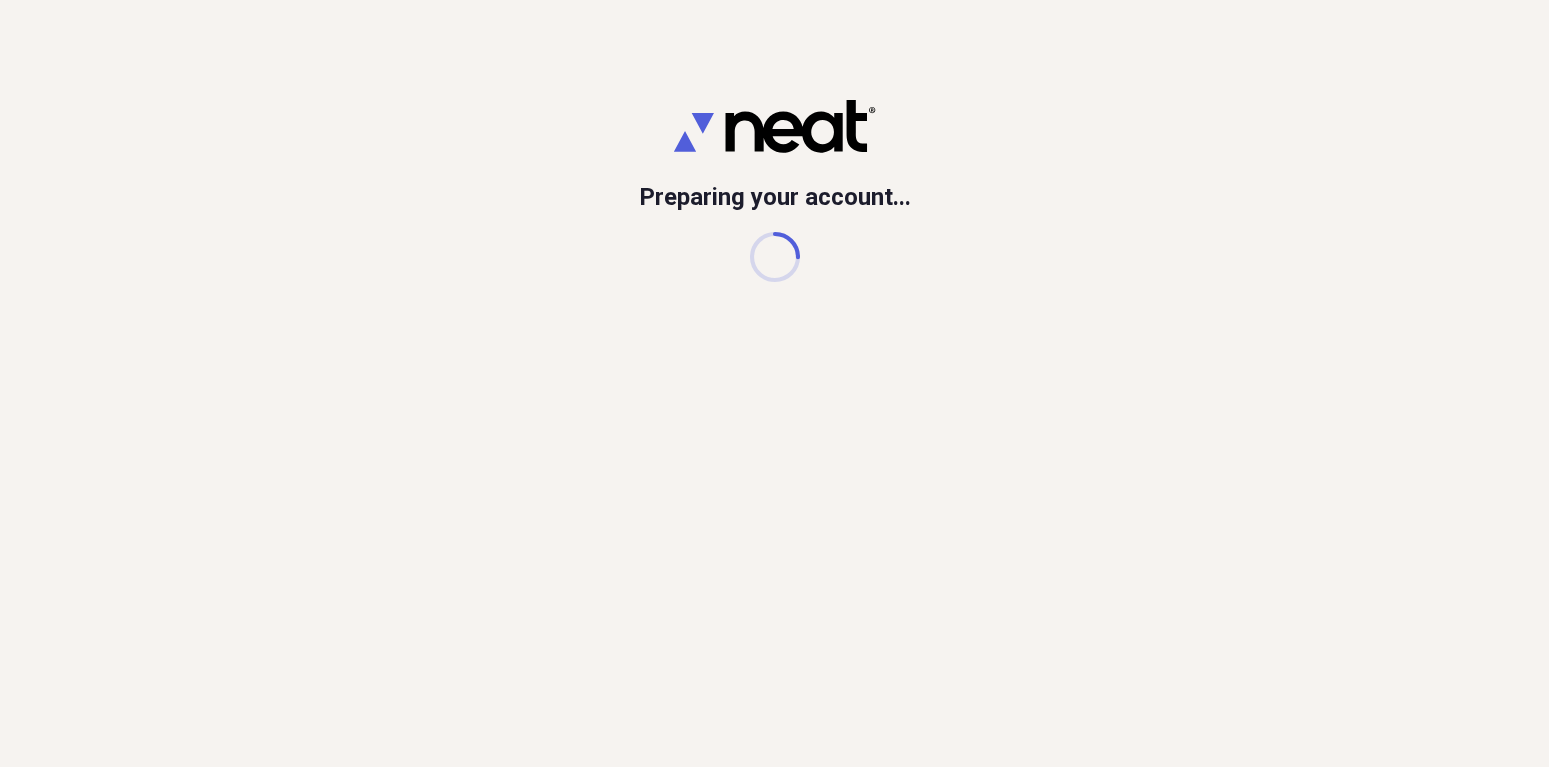 scroll, scrollTop: 0, scrollLeft: 0, axis: both 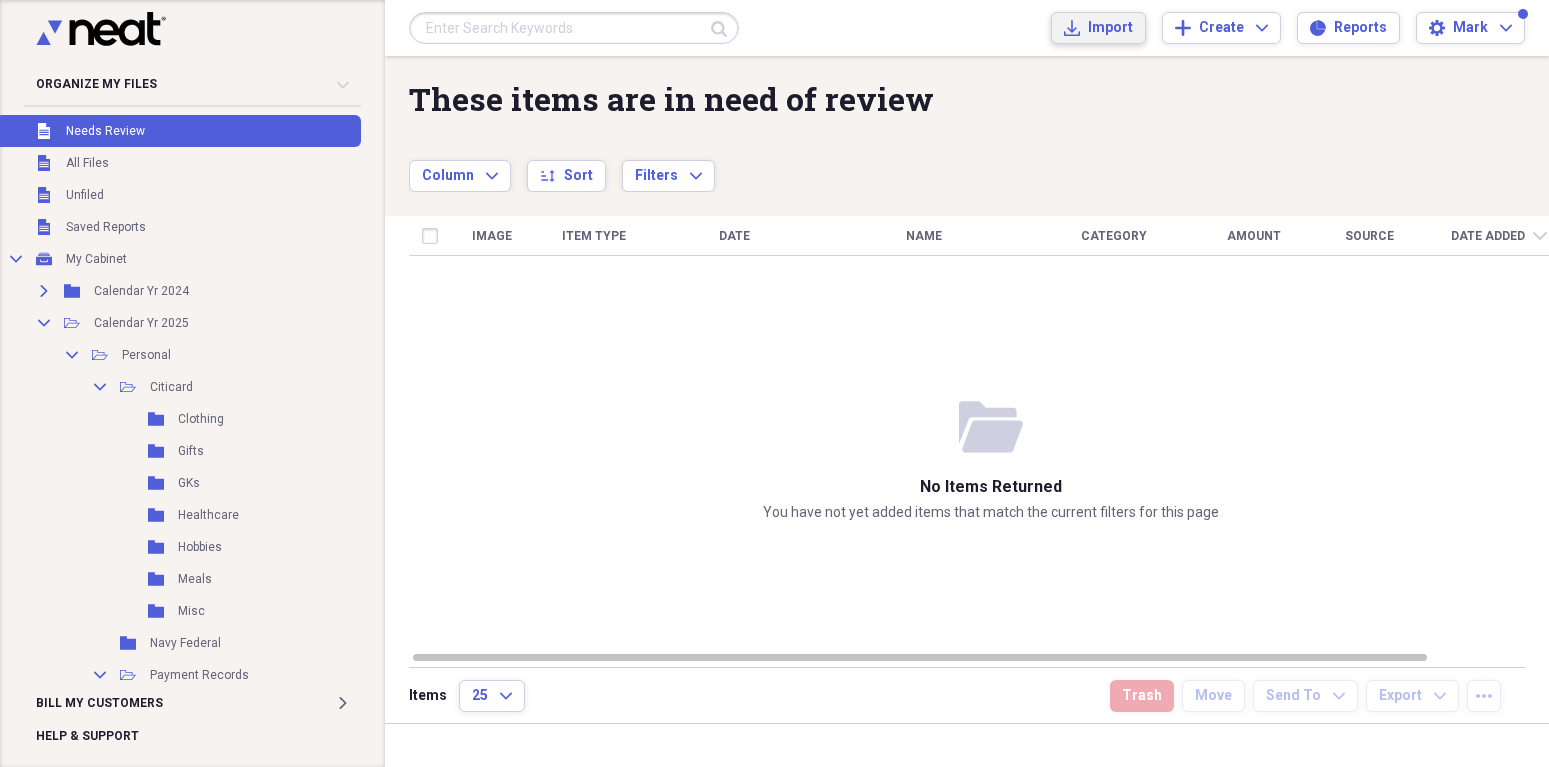 click on "Import" at bounding box center (1110, 28) 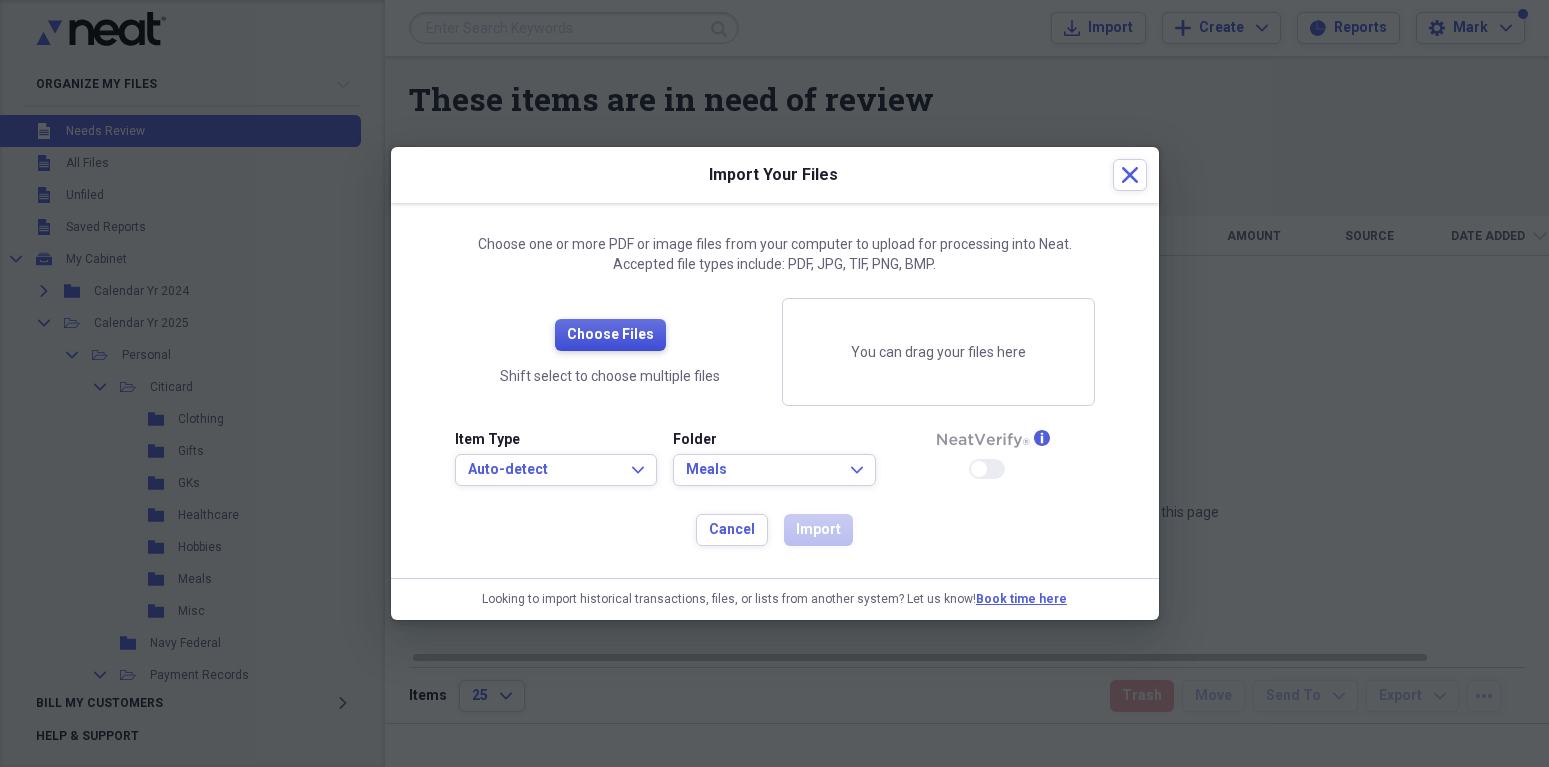 click on "Choose Files" at bounding box center (610, 335) 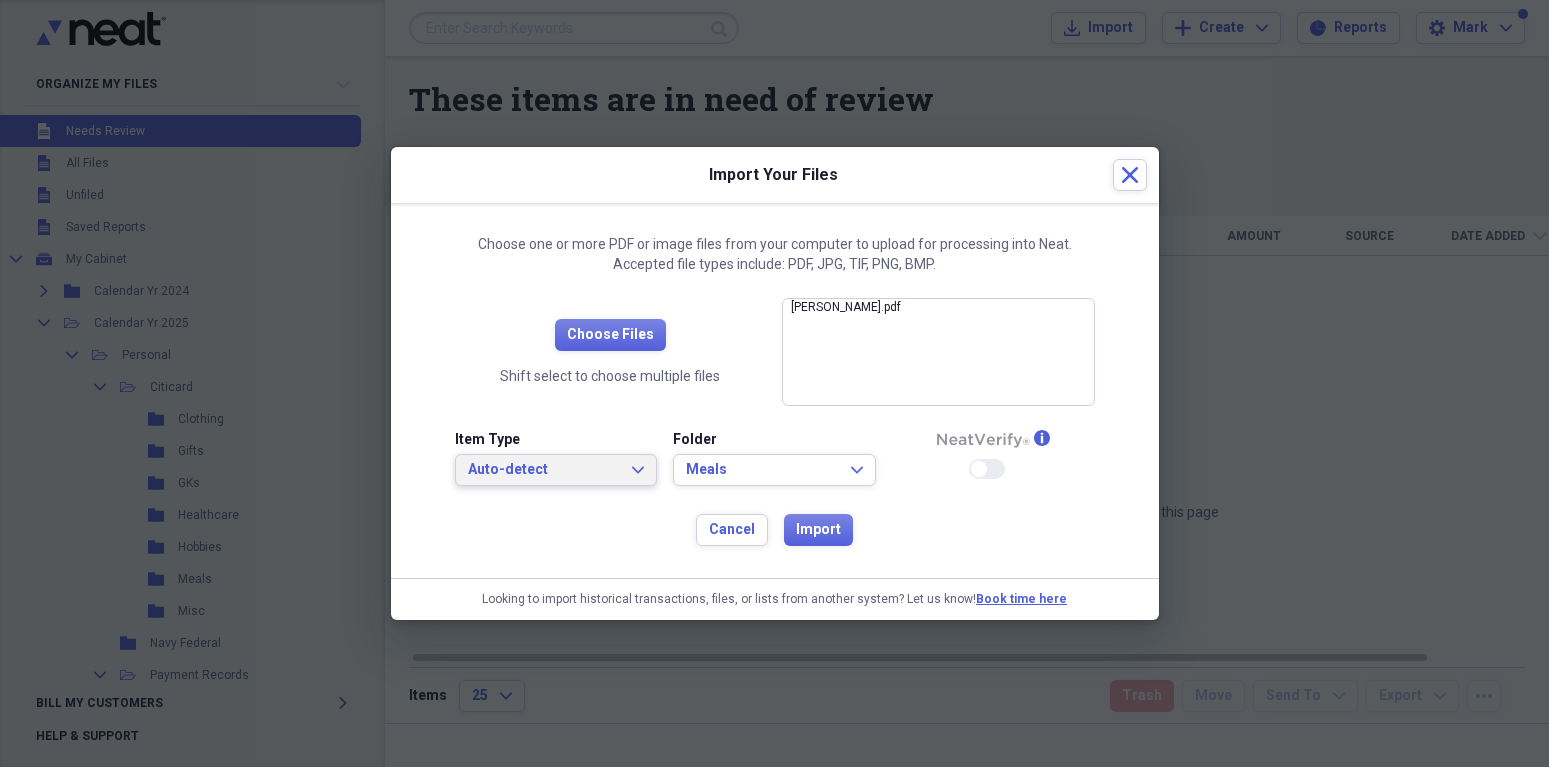 click on "Auto-detect Expand" at bounding box center [556, 470] 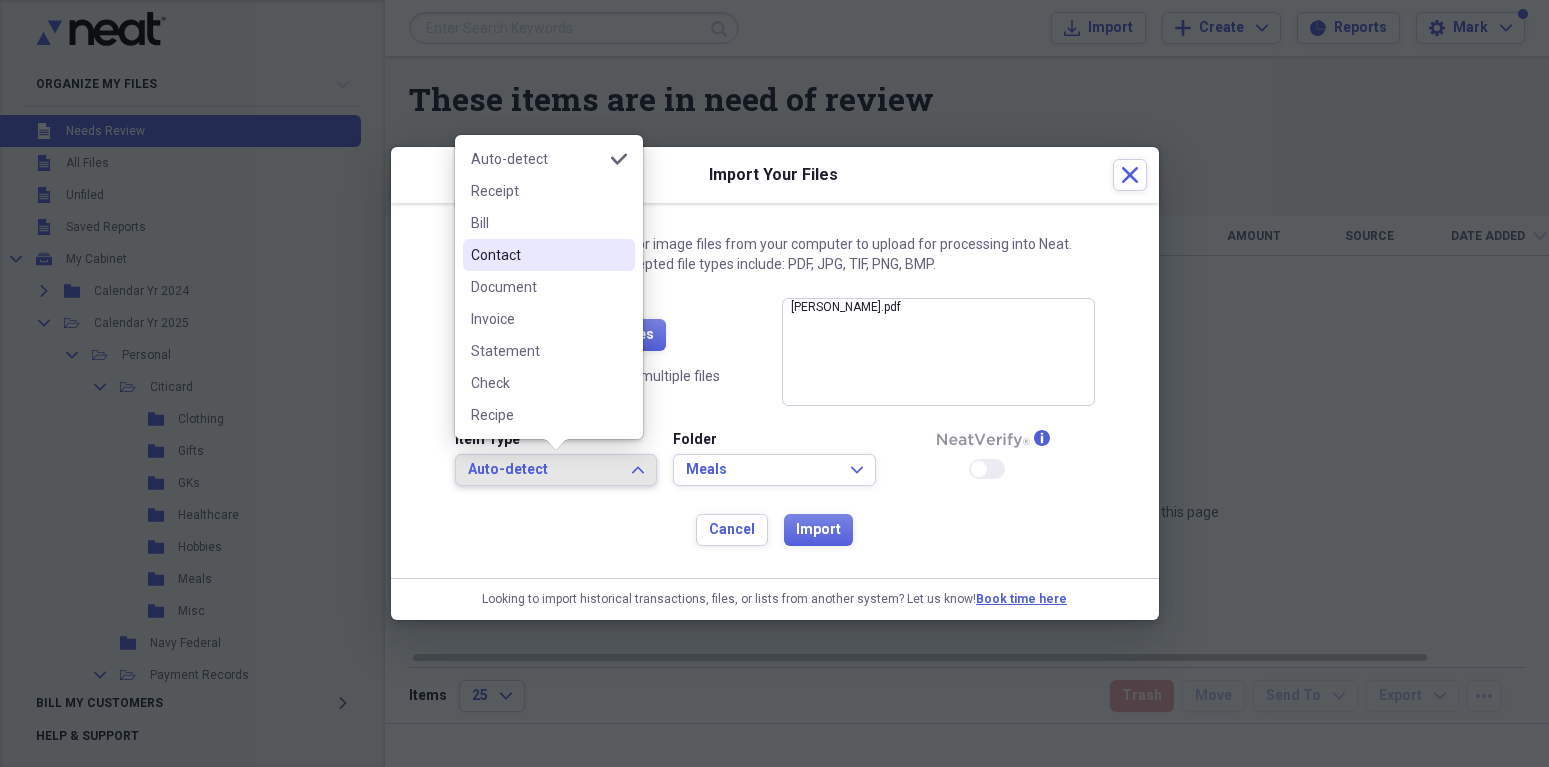 click on "Contact" at bounding box center [549, 255] 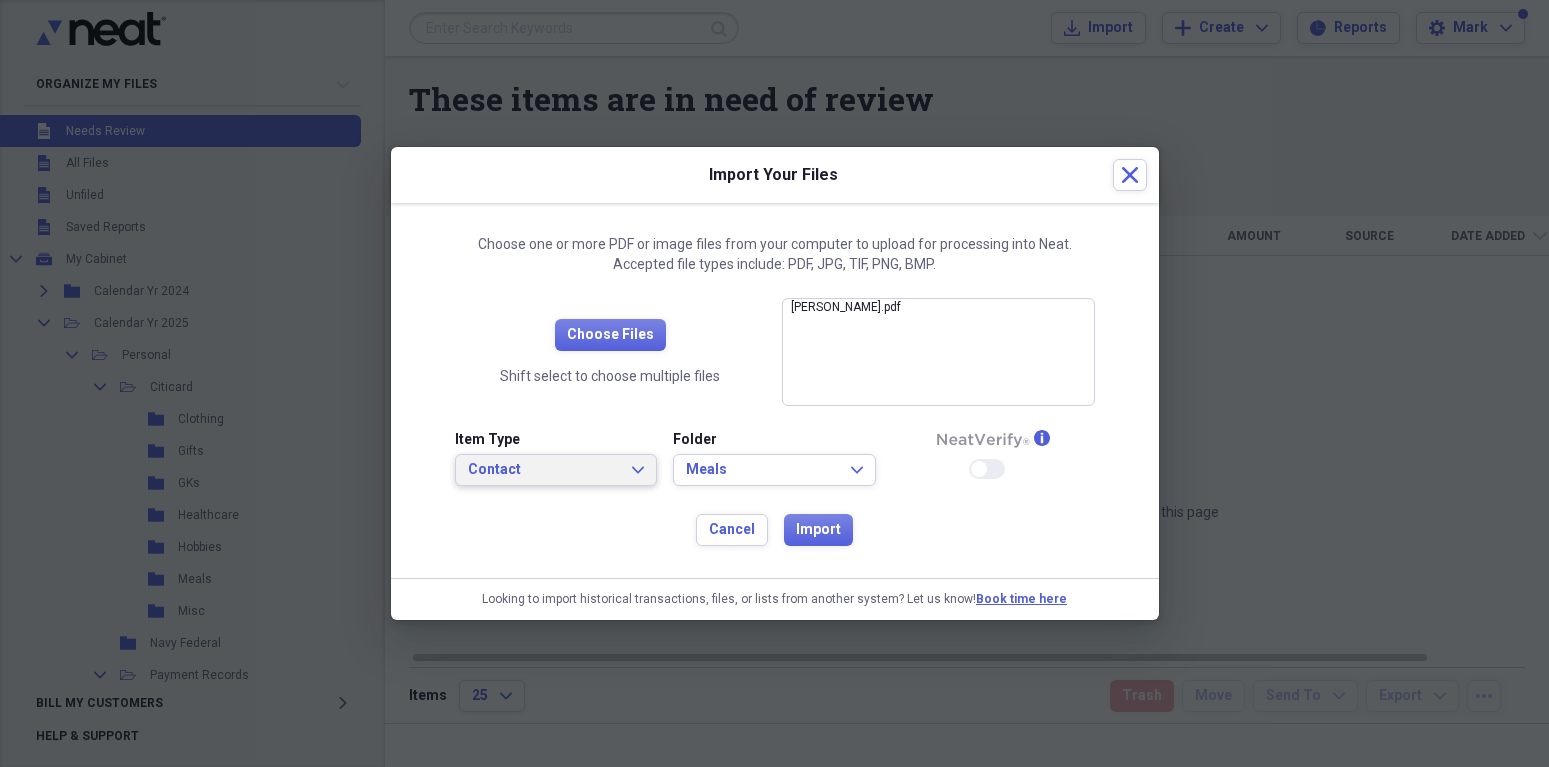 click on "Contact Expand" at bounding box center [556, 470] 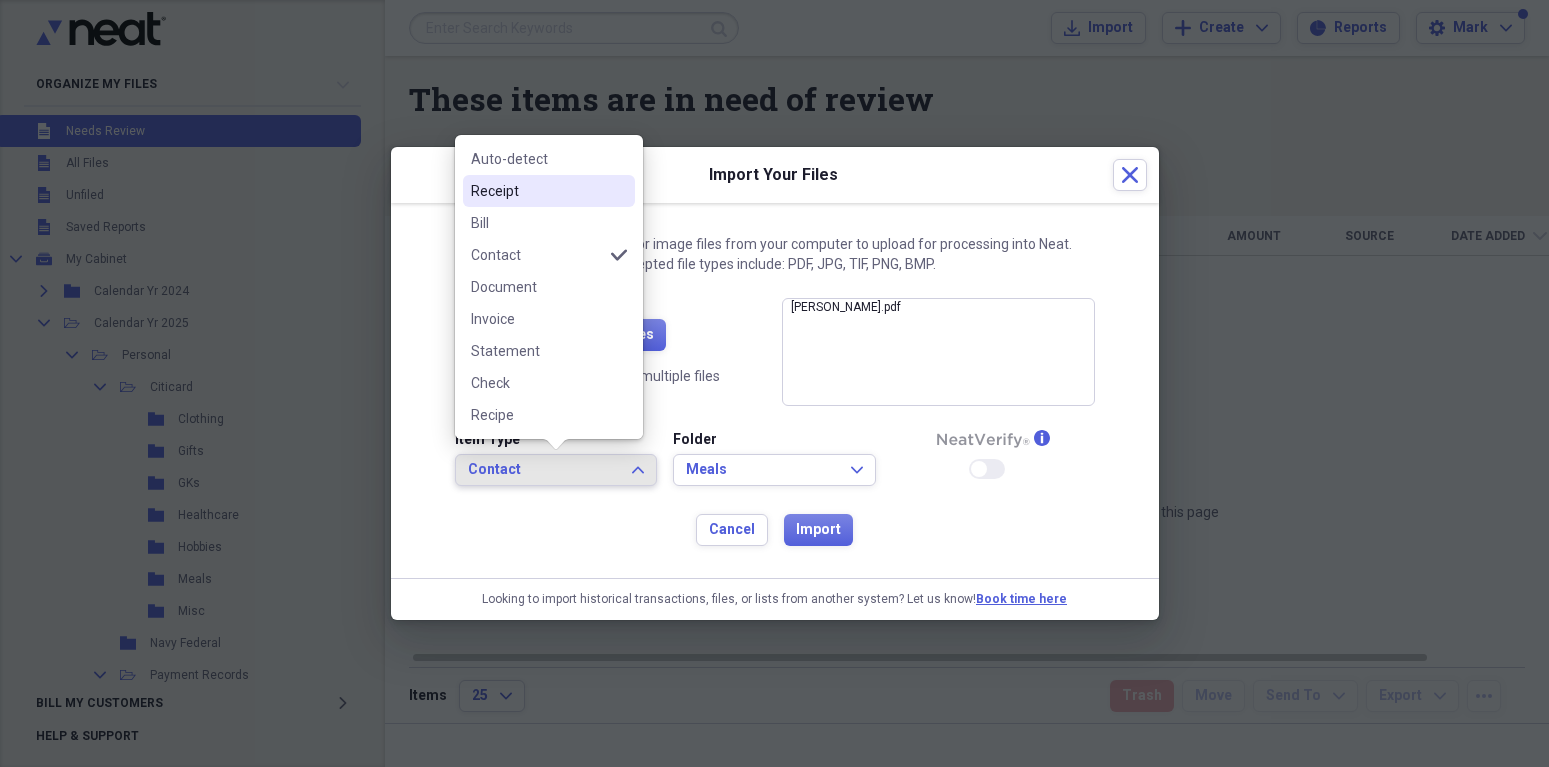 click on "Receipt" at bounding box center (537, 191) 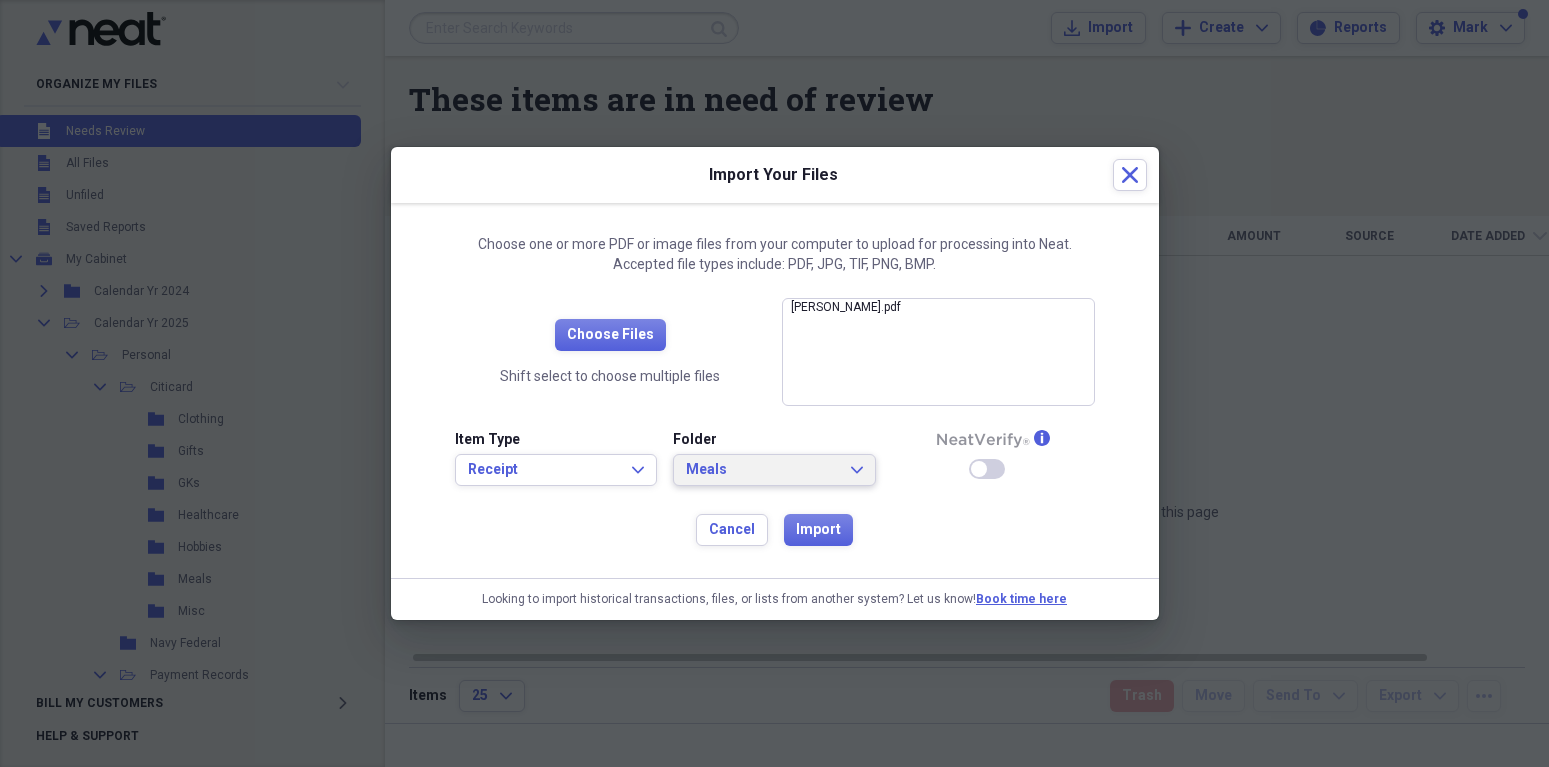 click on "Meals Expand" at bounding box center [774, 470] 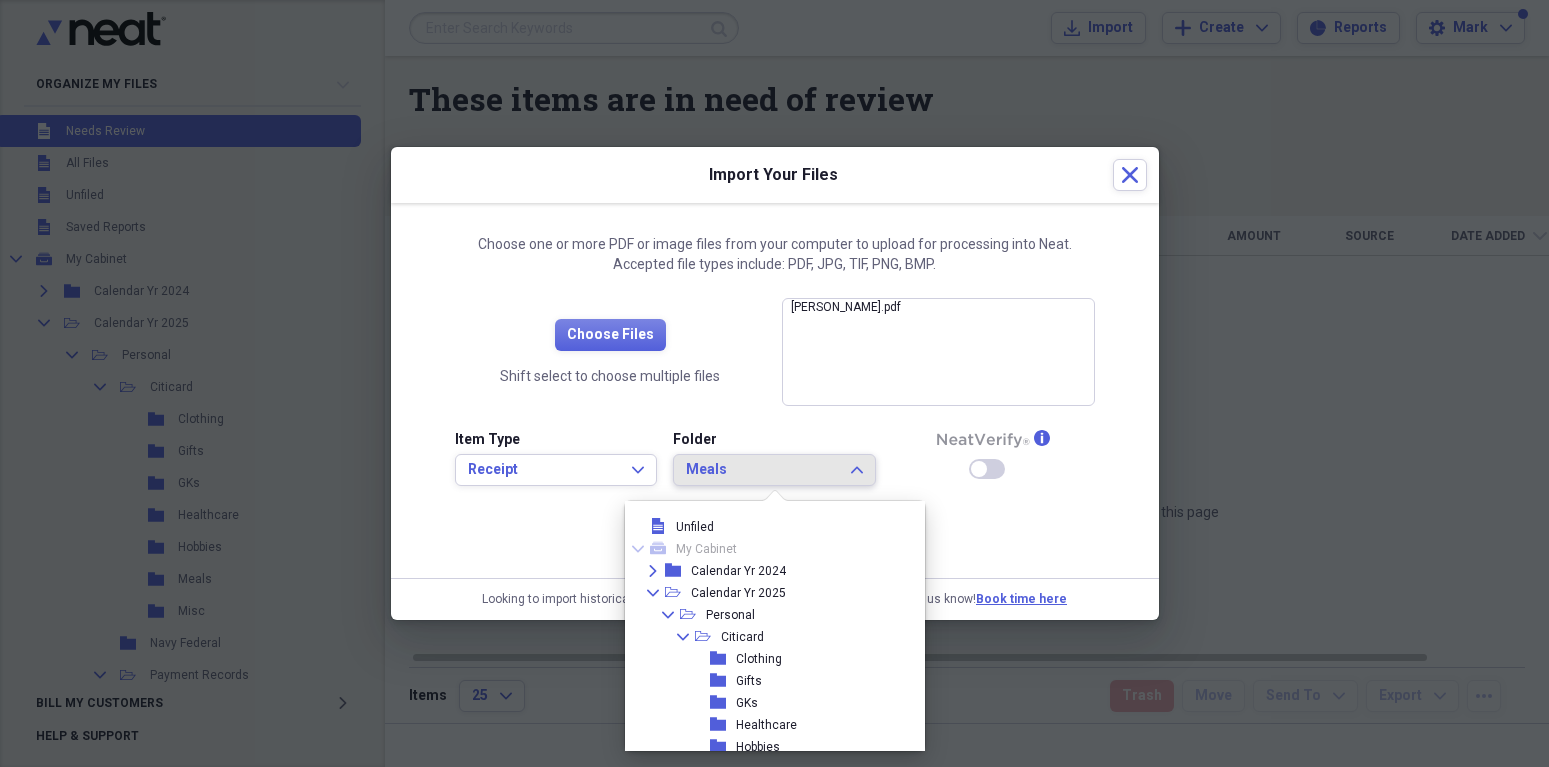 scroll, scrollTop: 843, scrollLeft: 0, axis: vertical 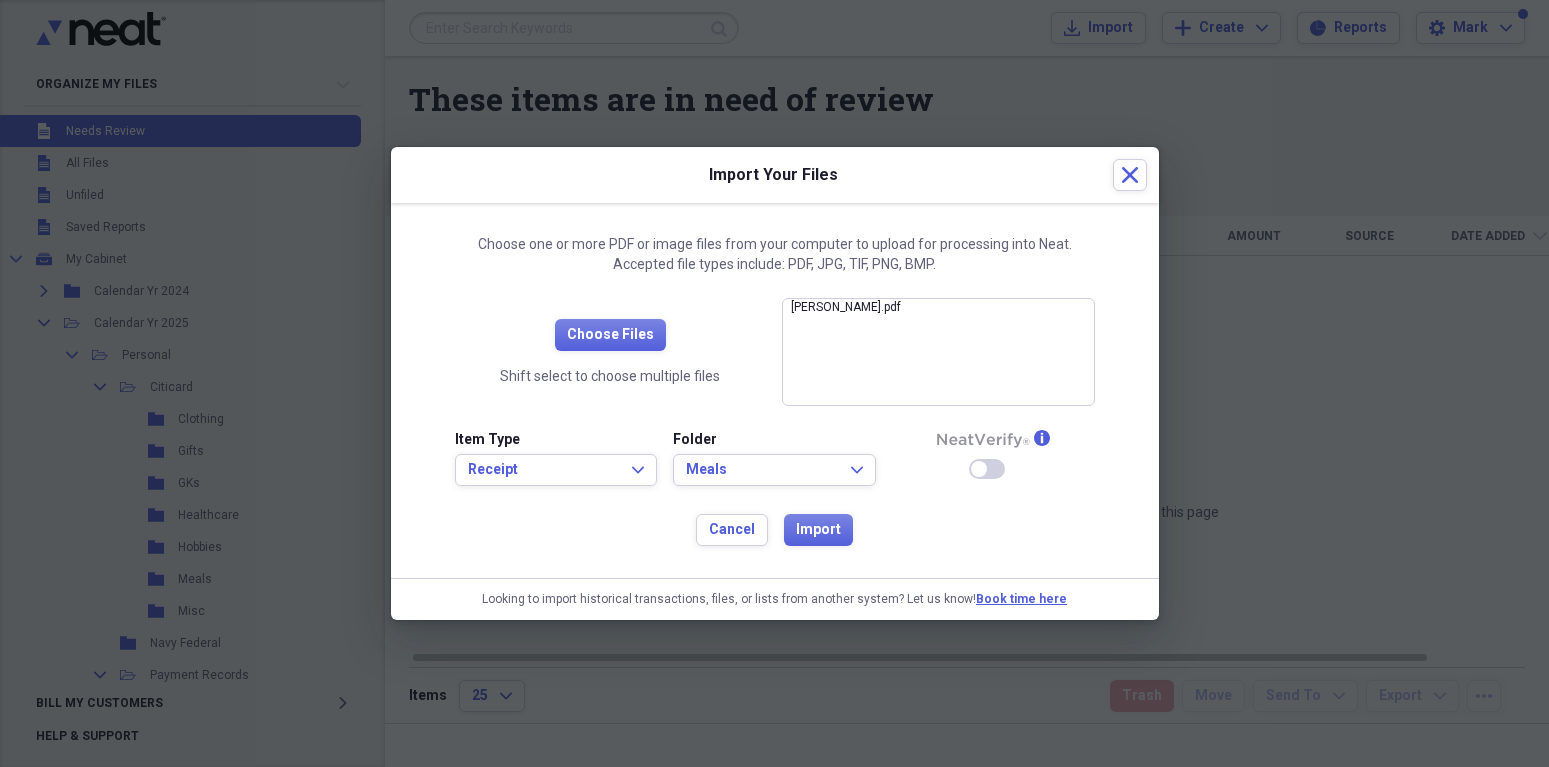click on "Cancel Import" at bounding box center [775, 530] 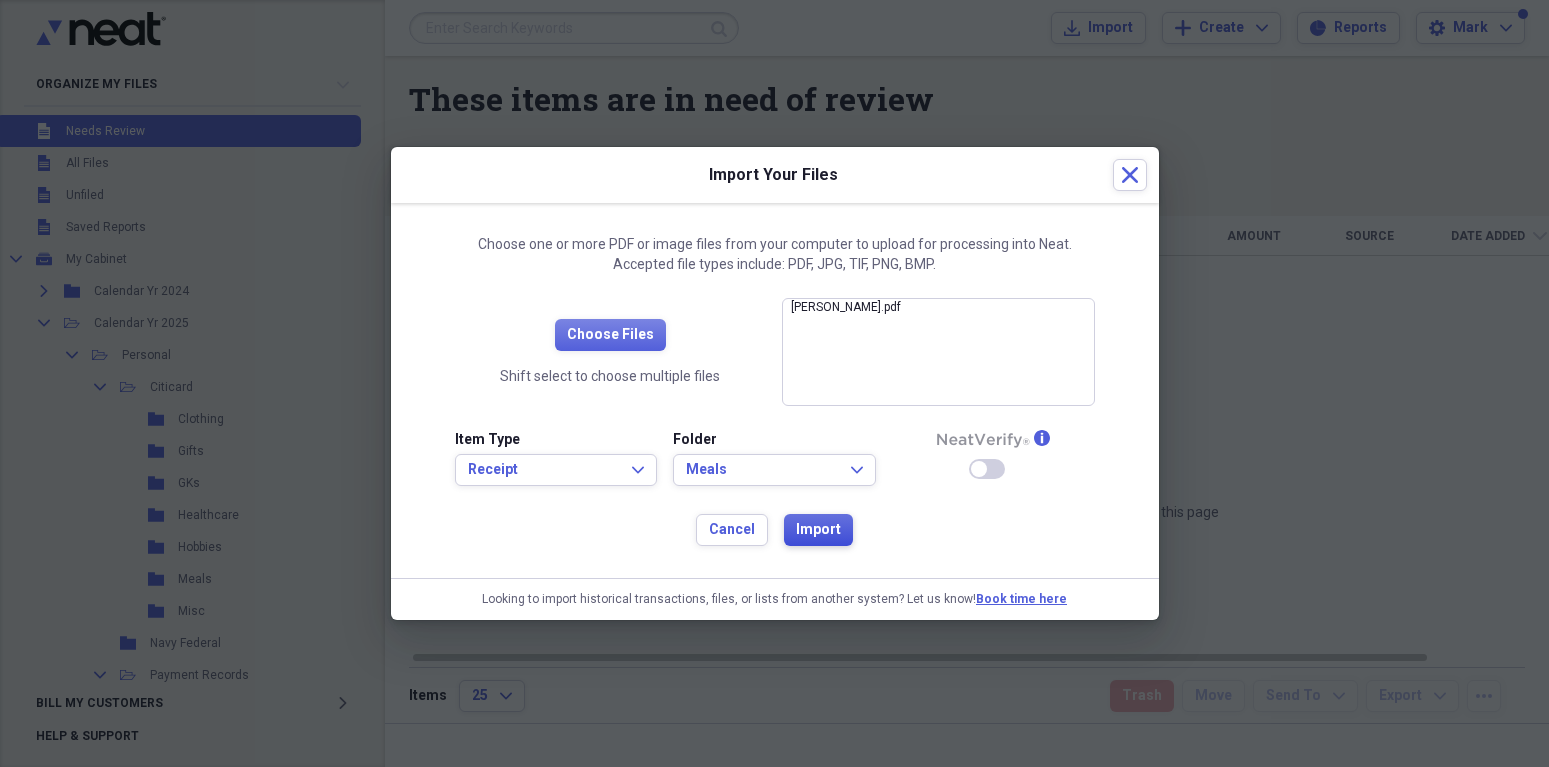 click on "Import" at bounding box center (818, 530) 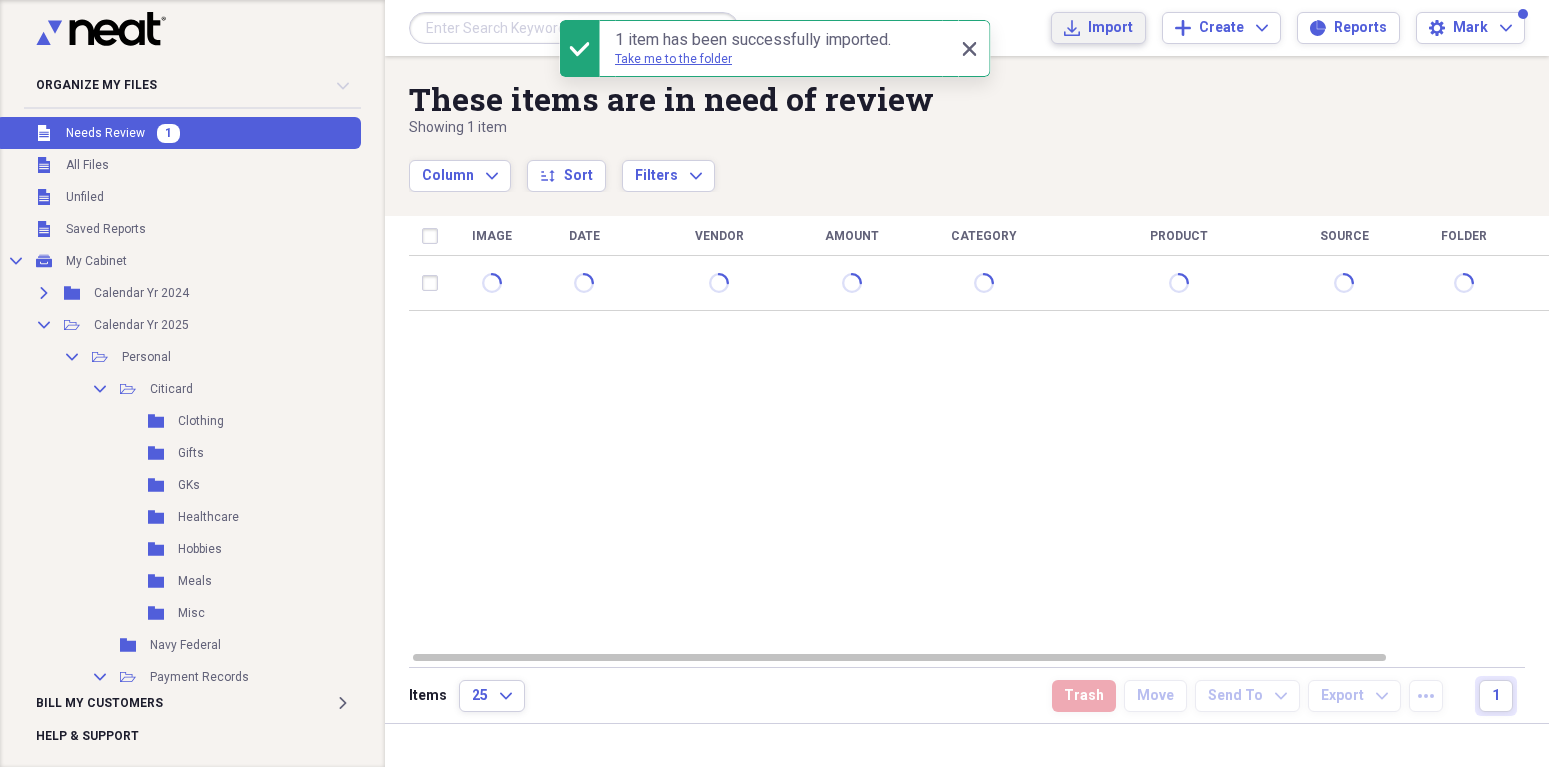 click on "Import" at bounding box center [1110, 28] 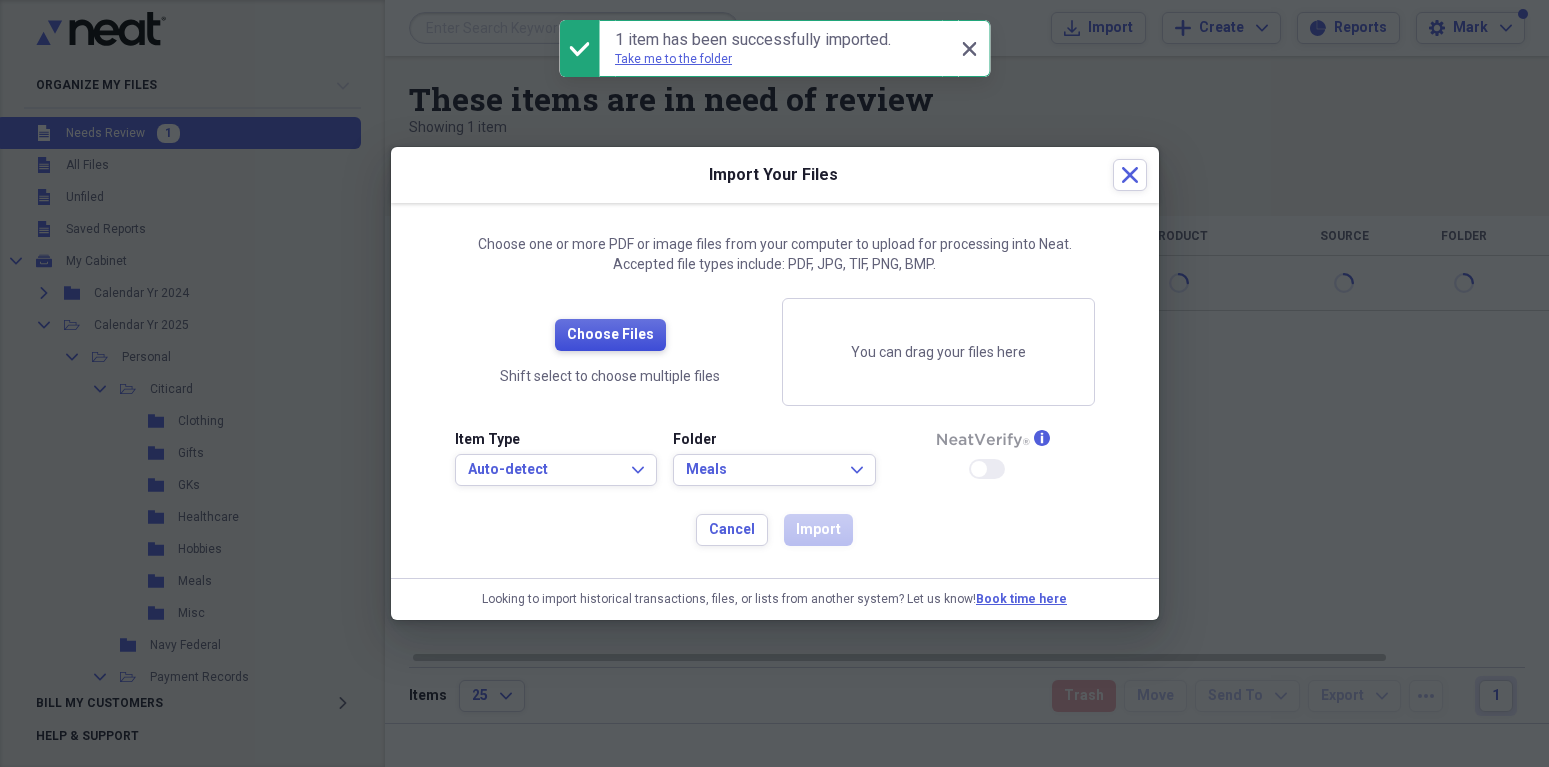 click on "Choose Files" at bounding box center (610, 335) 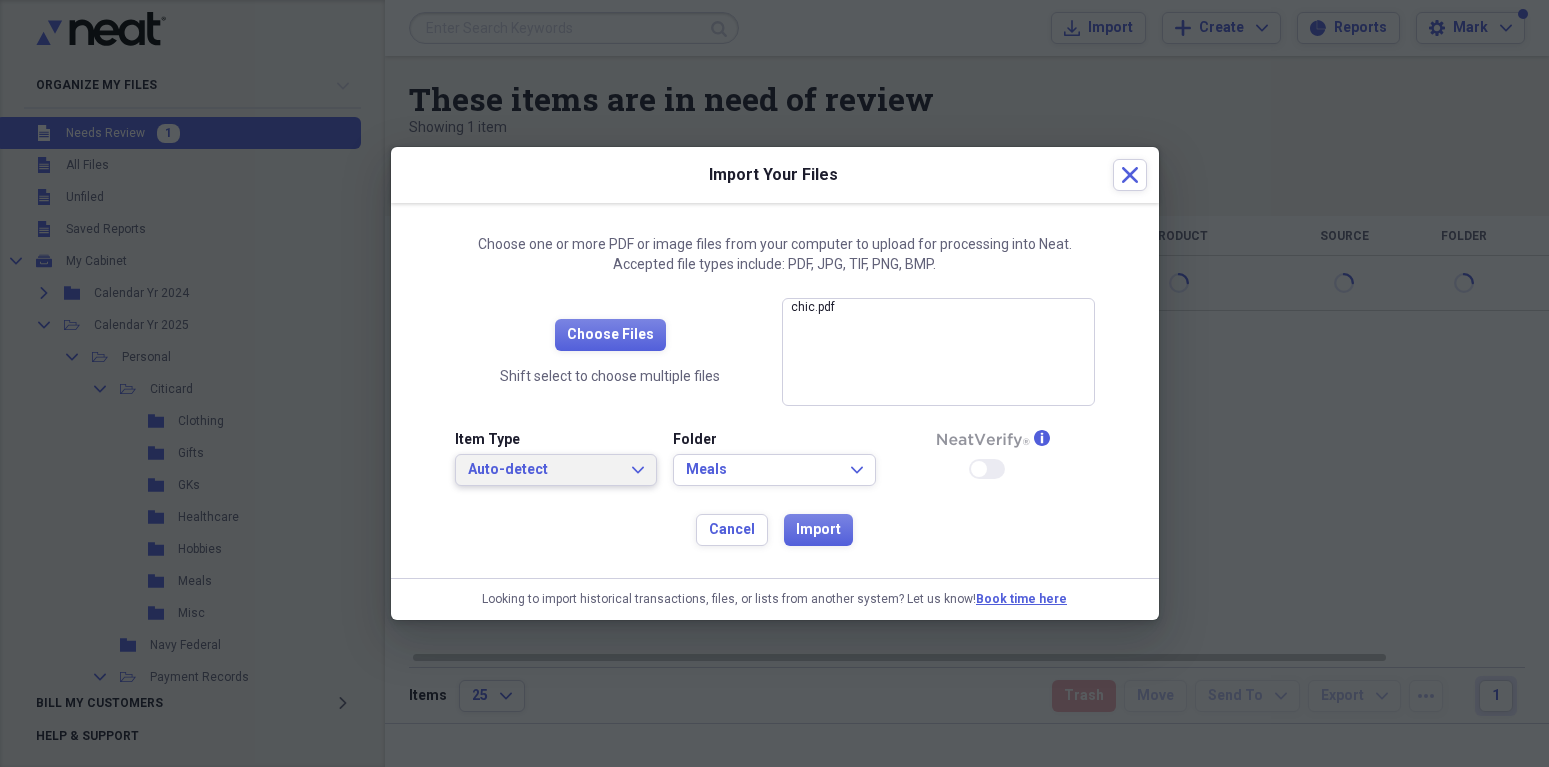click on "Expand" 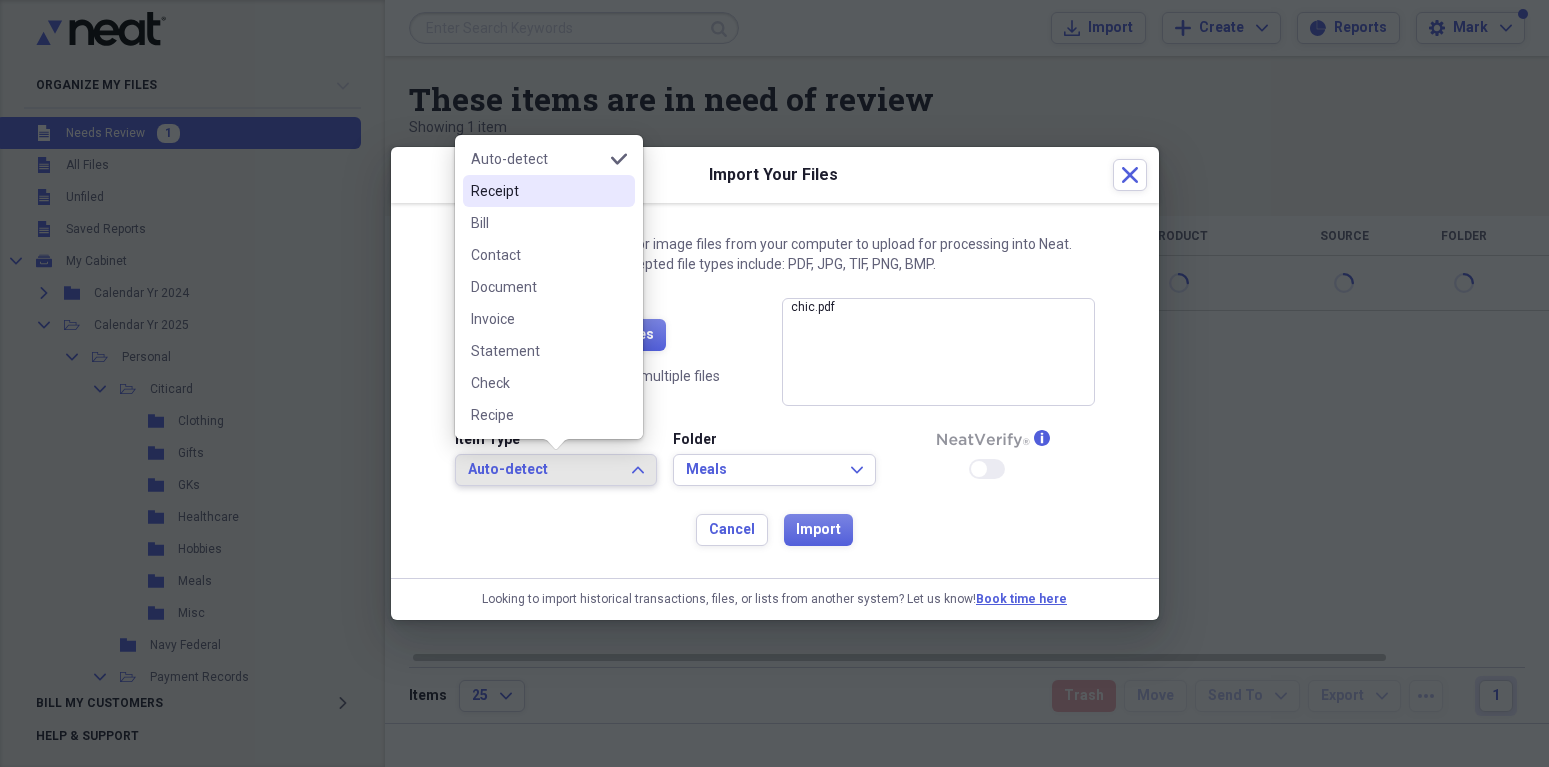 click on "Receipt" at bounding box center [537, 191] 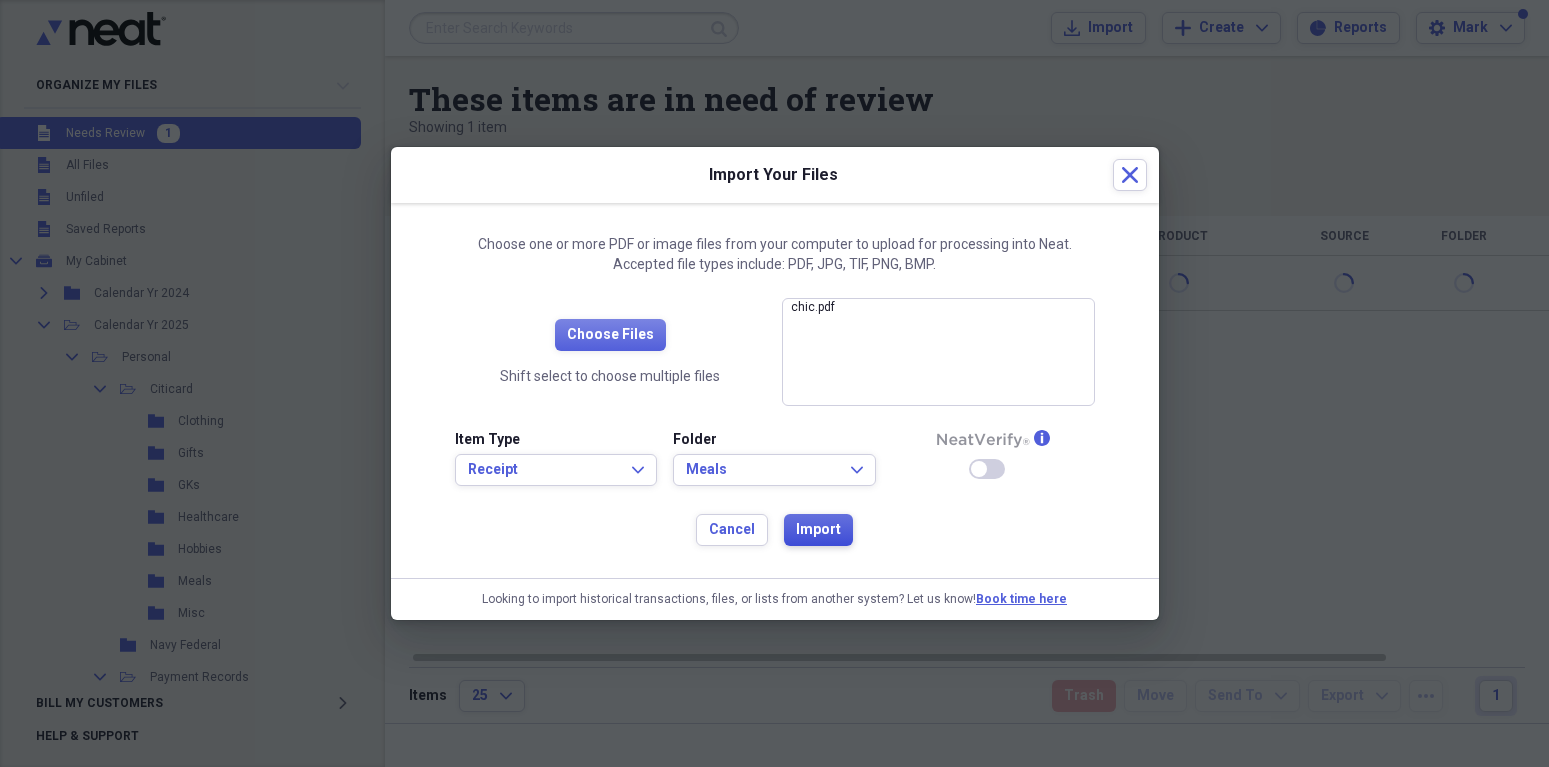 click on "Import" at bounding box center [818, 530] 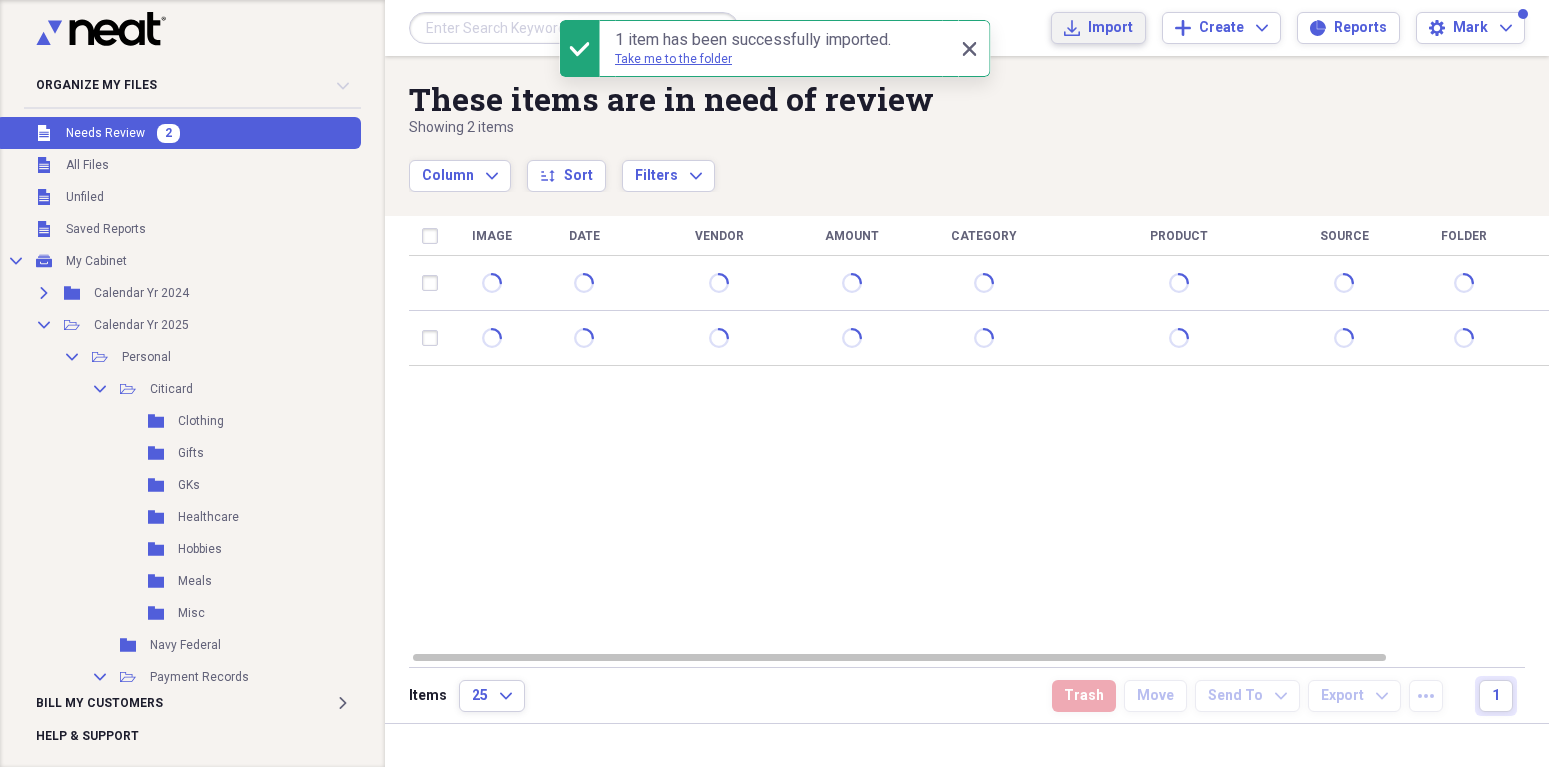 click on "Import" at bounding box center [1110, 28] 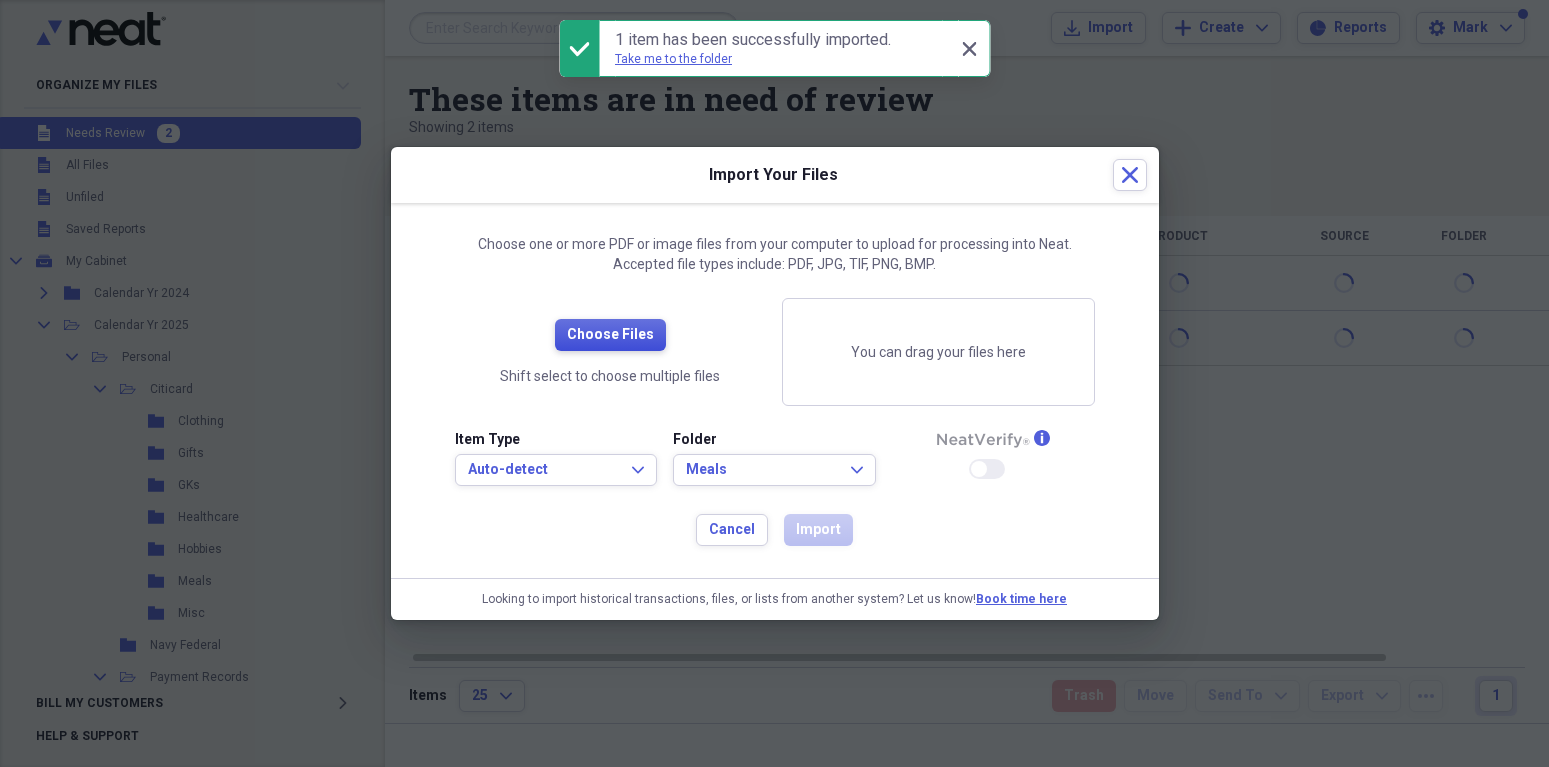 click on "Choose Files" at bounding box center (610, 335) 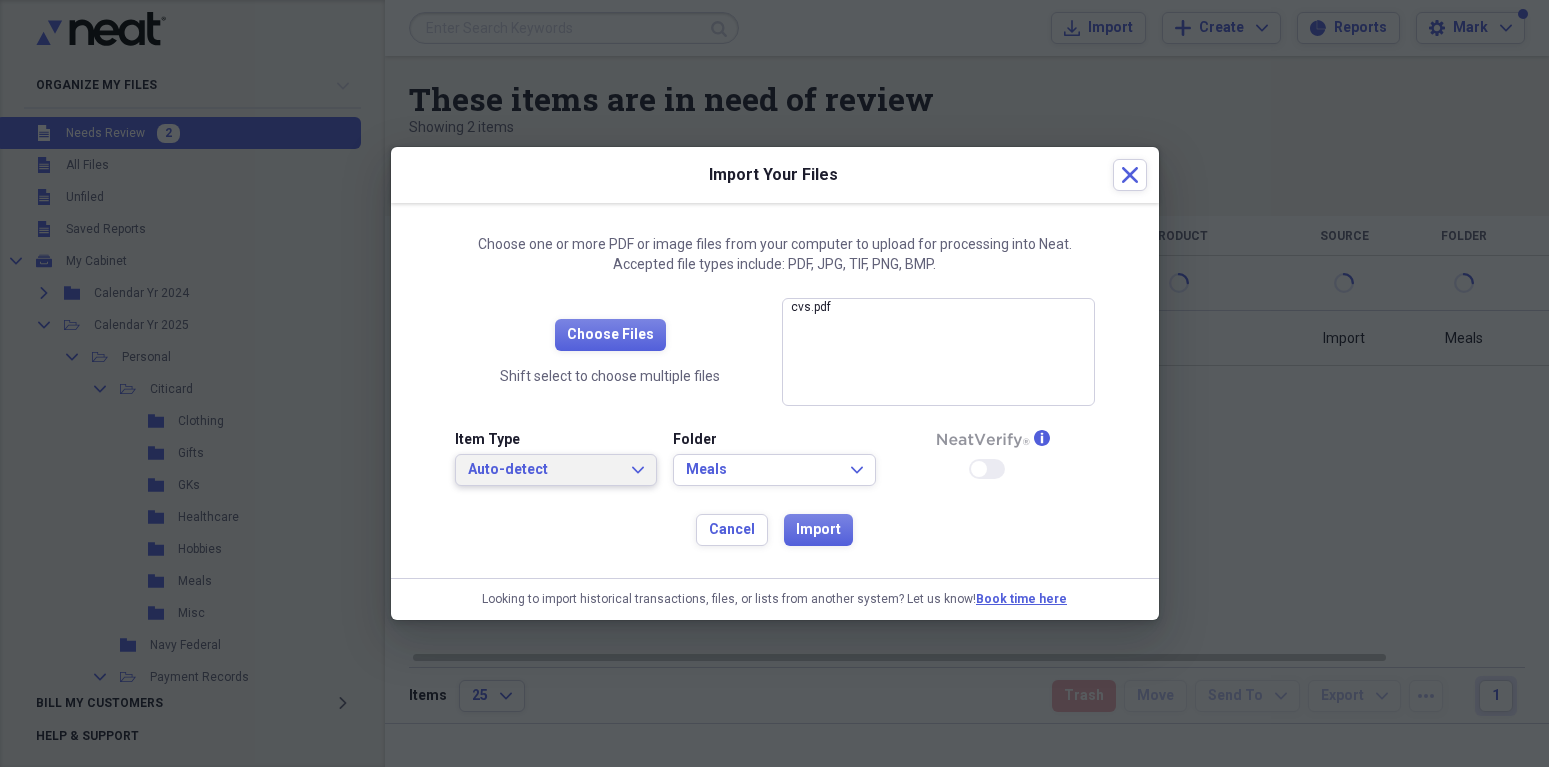 click on "Expand" 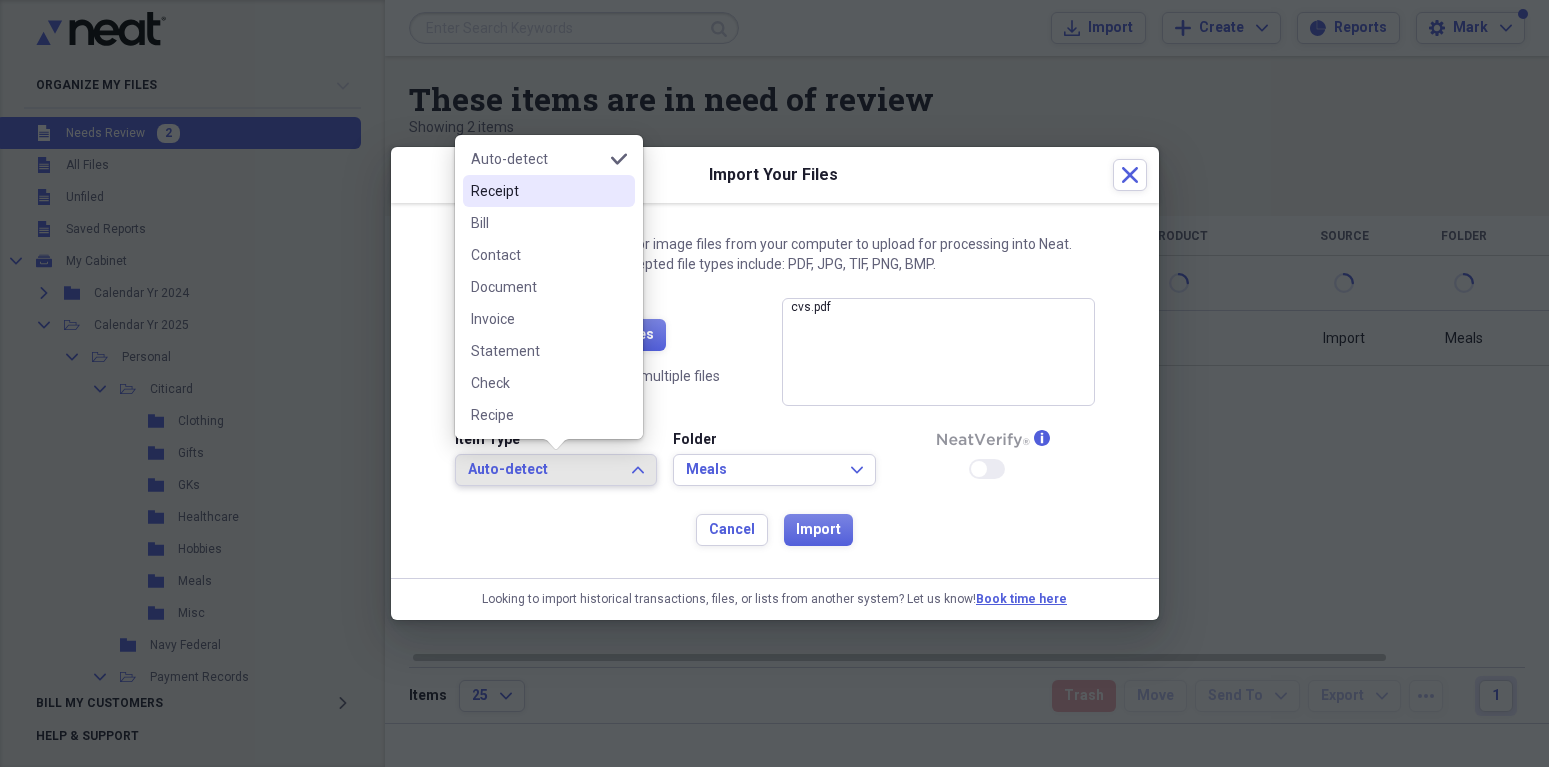 click on "Receipt" at bounding box center (537, 191) 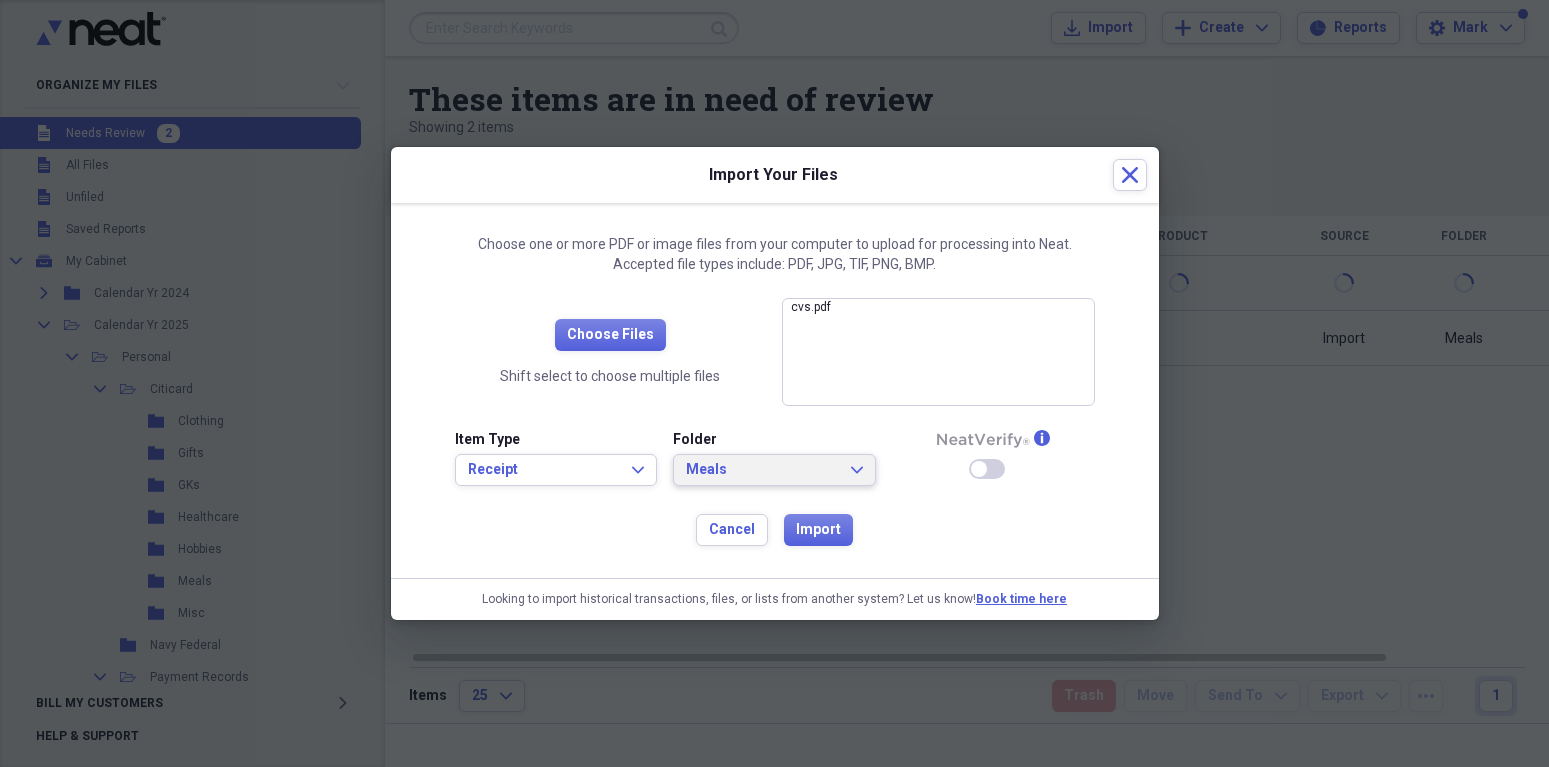 click on "Meals Expand" at bounding box center [774, 470] 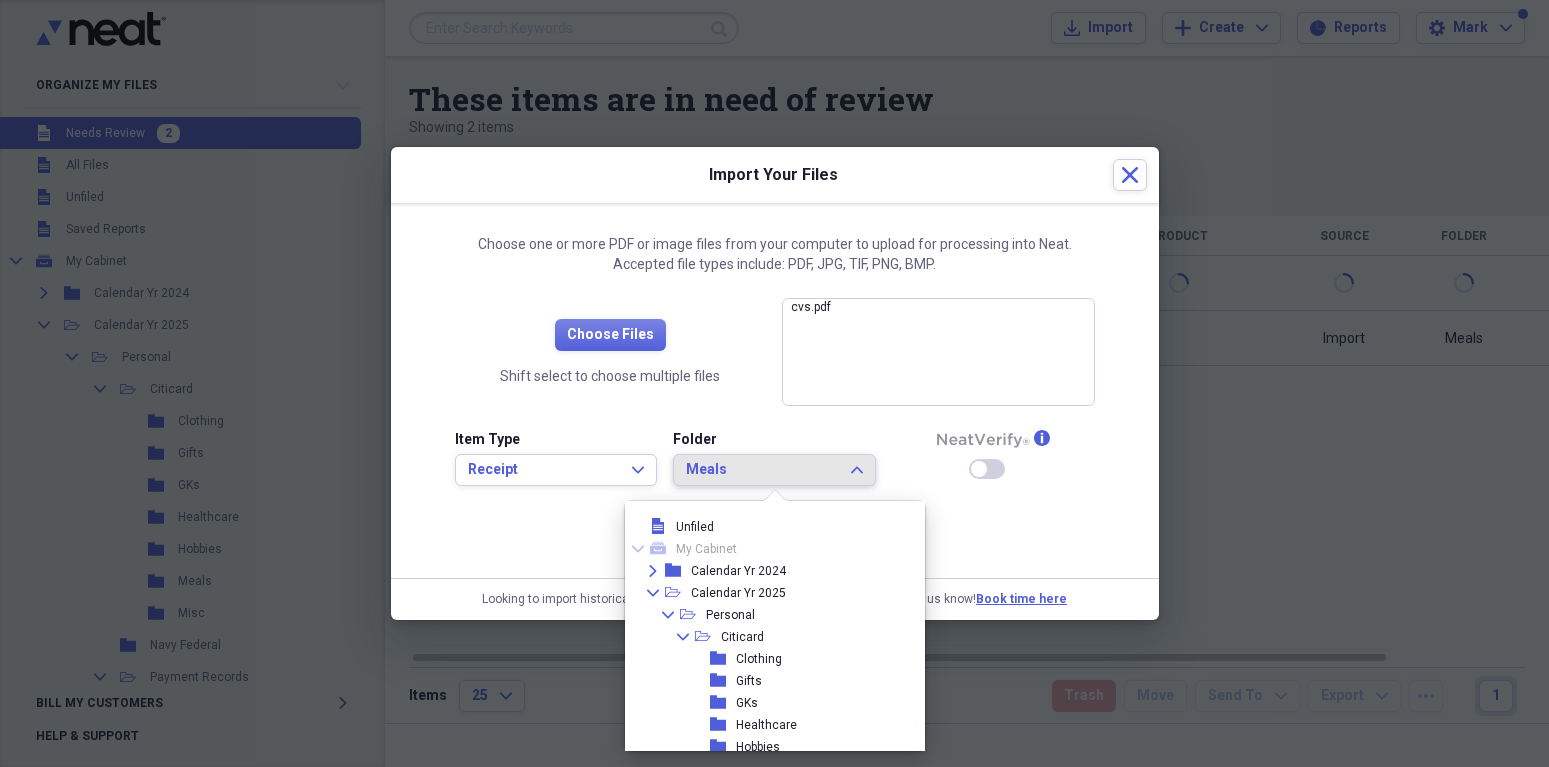 scroll, scrollTop: 843, scrollLeft: 0, axis: vertical 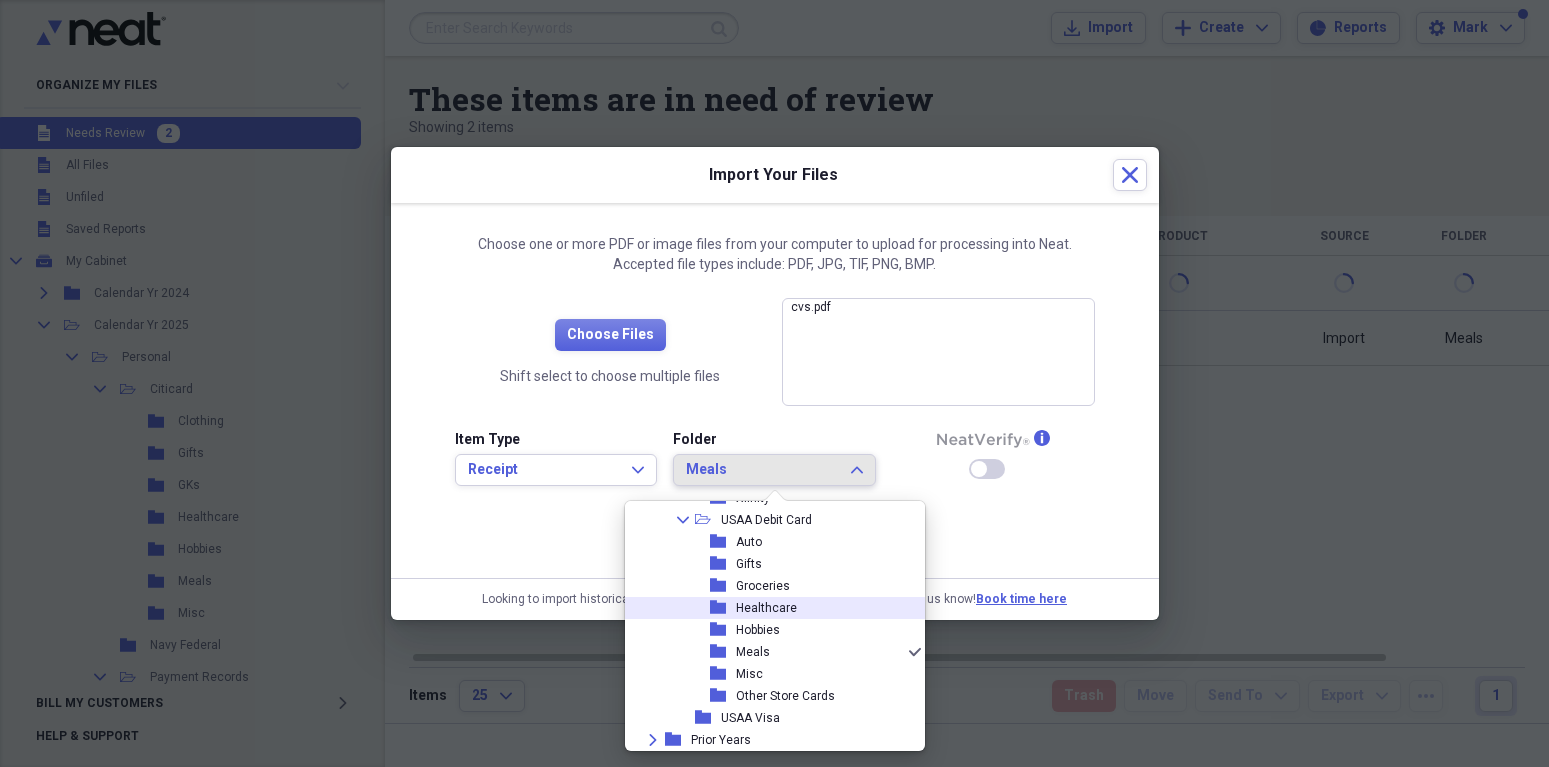 click on "folder Healthcare" at bounding box center [767, 608] 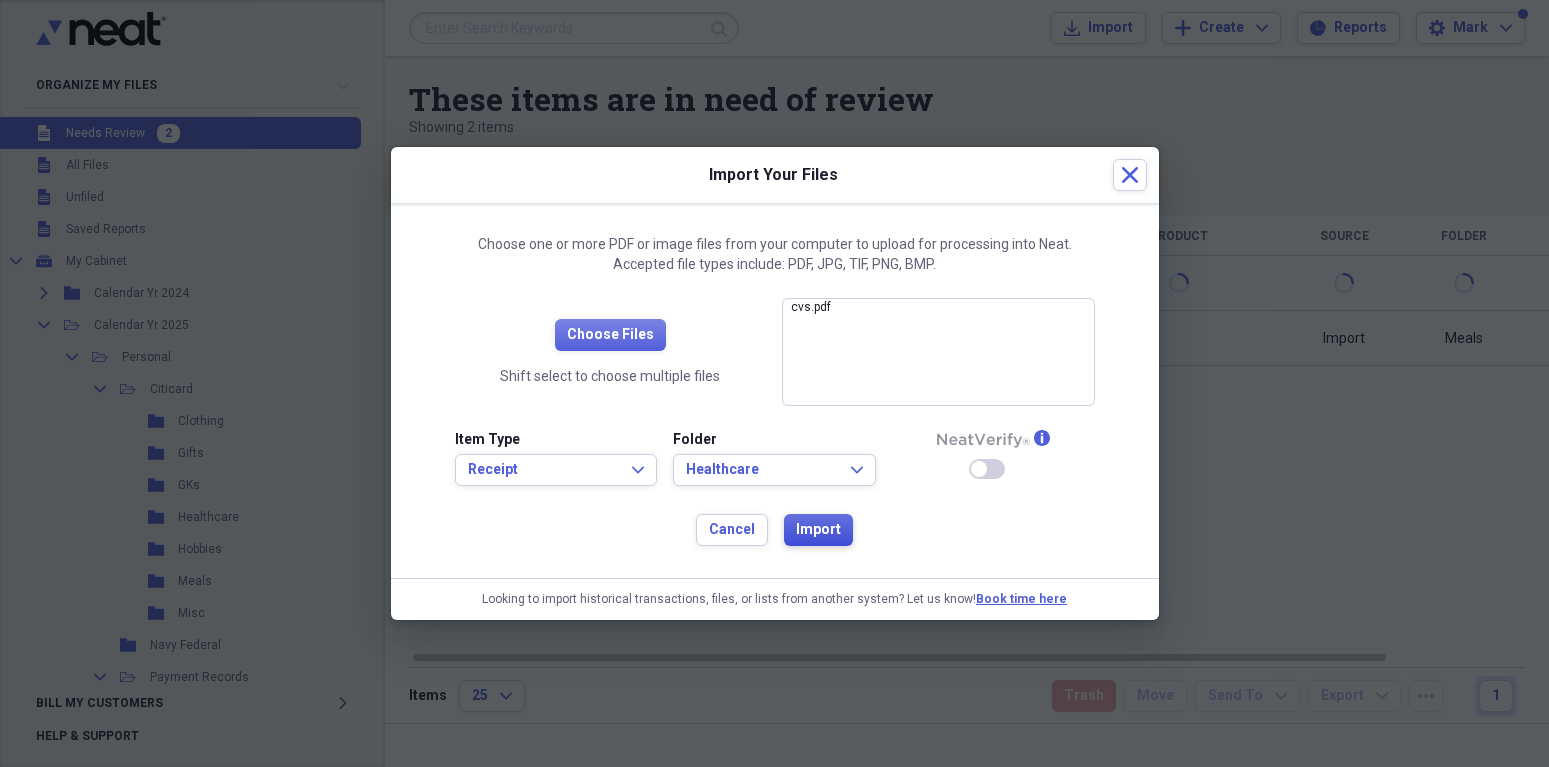 click on "Import" at bounding box center (818, 530) 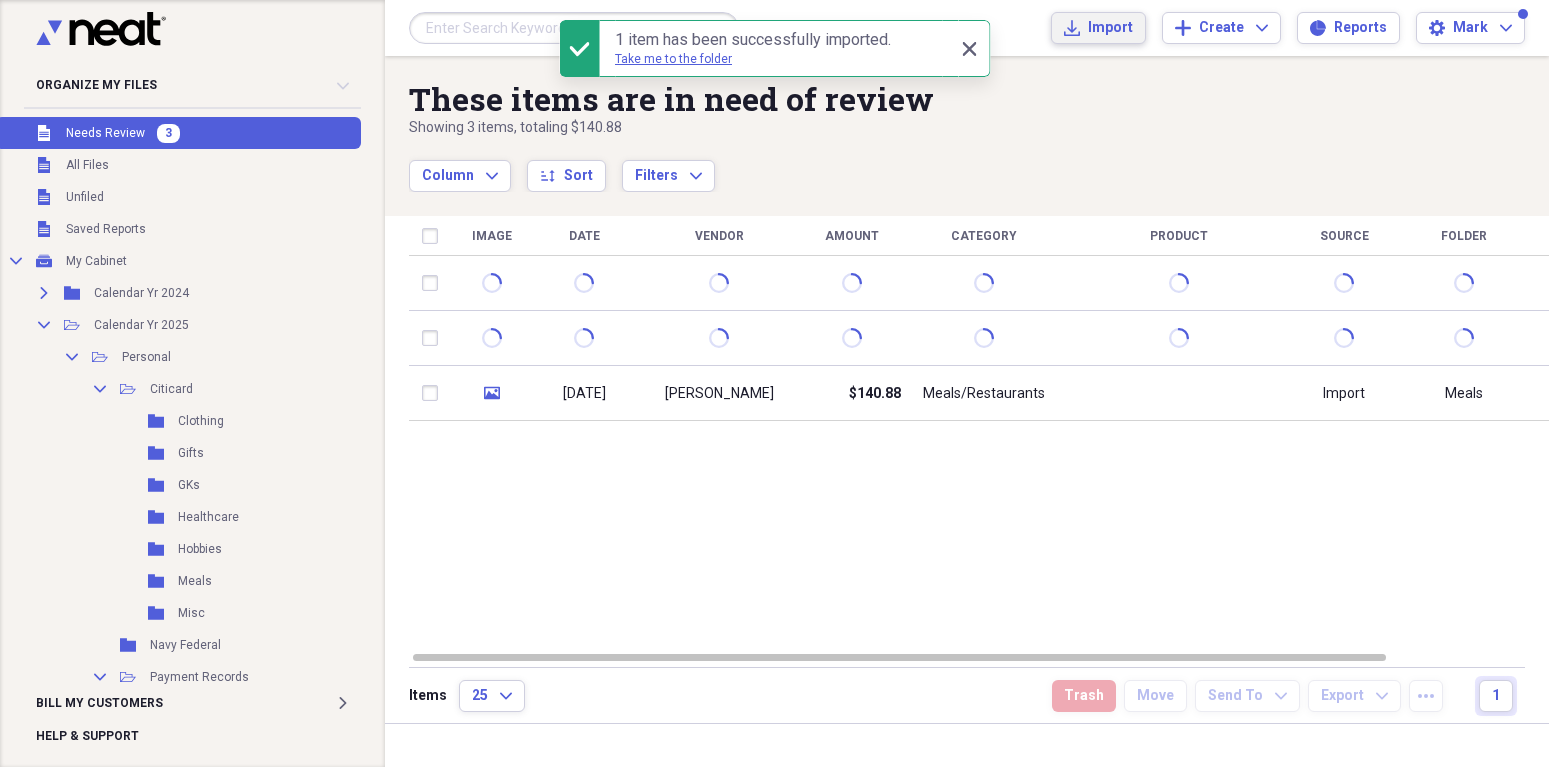 click on "Import" at bounding box center (1110, 28) 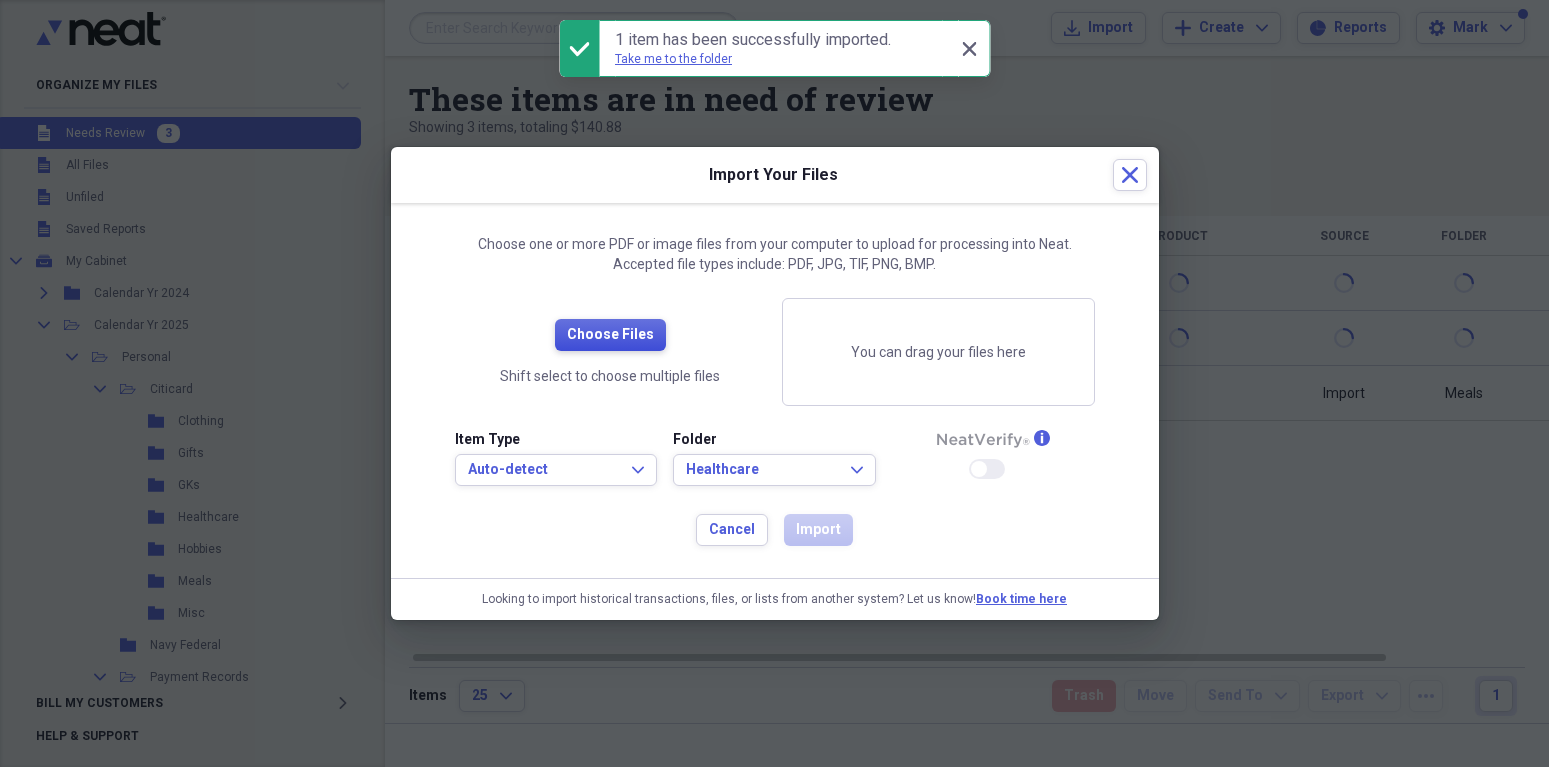 click on "Choose Files" at bounding box center [610, 335] 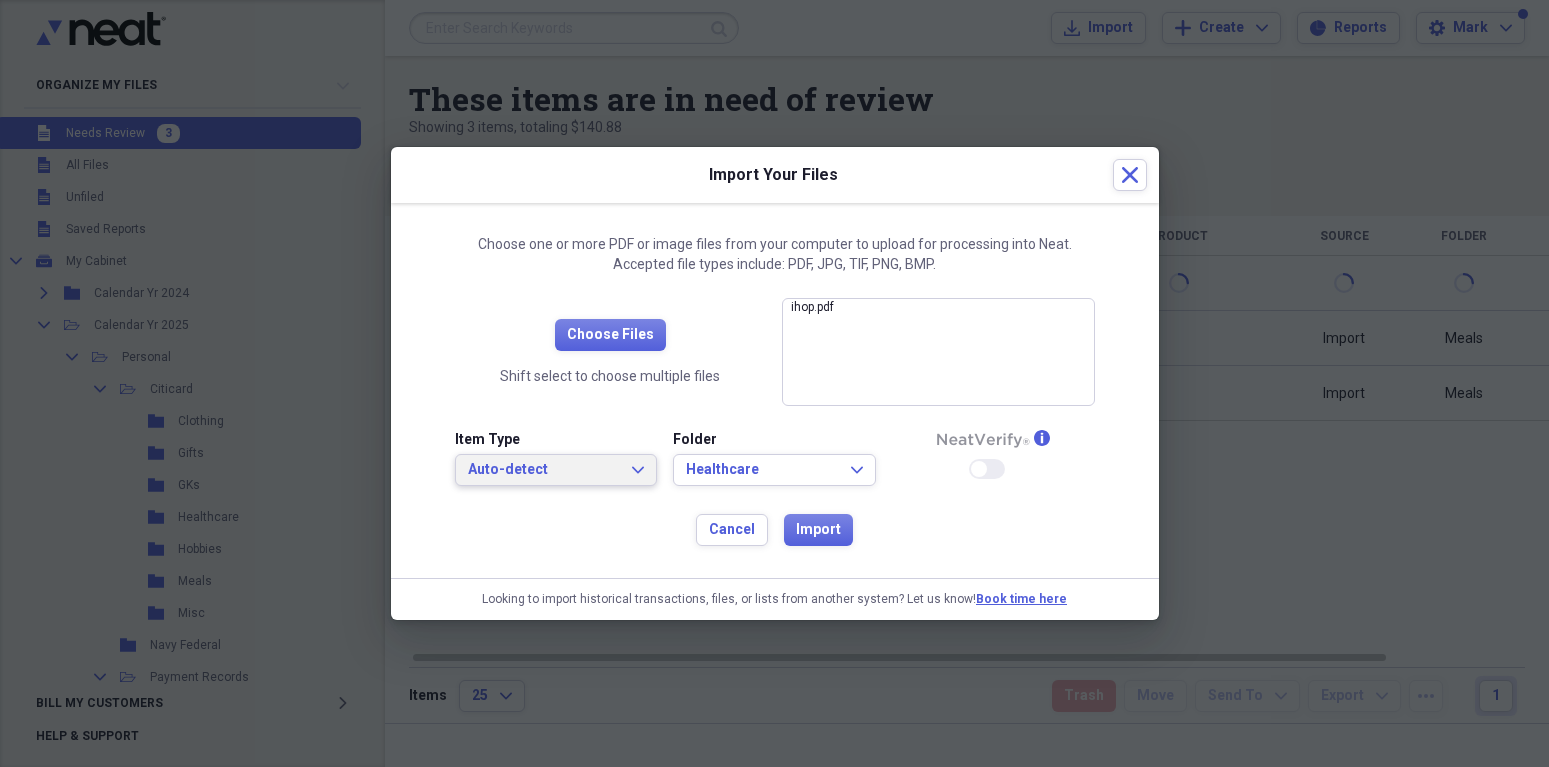 click on "Auto-detect Expand" at bounding box center (556, 470) 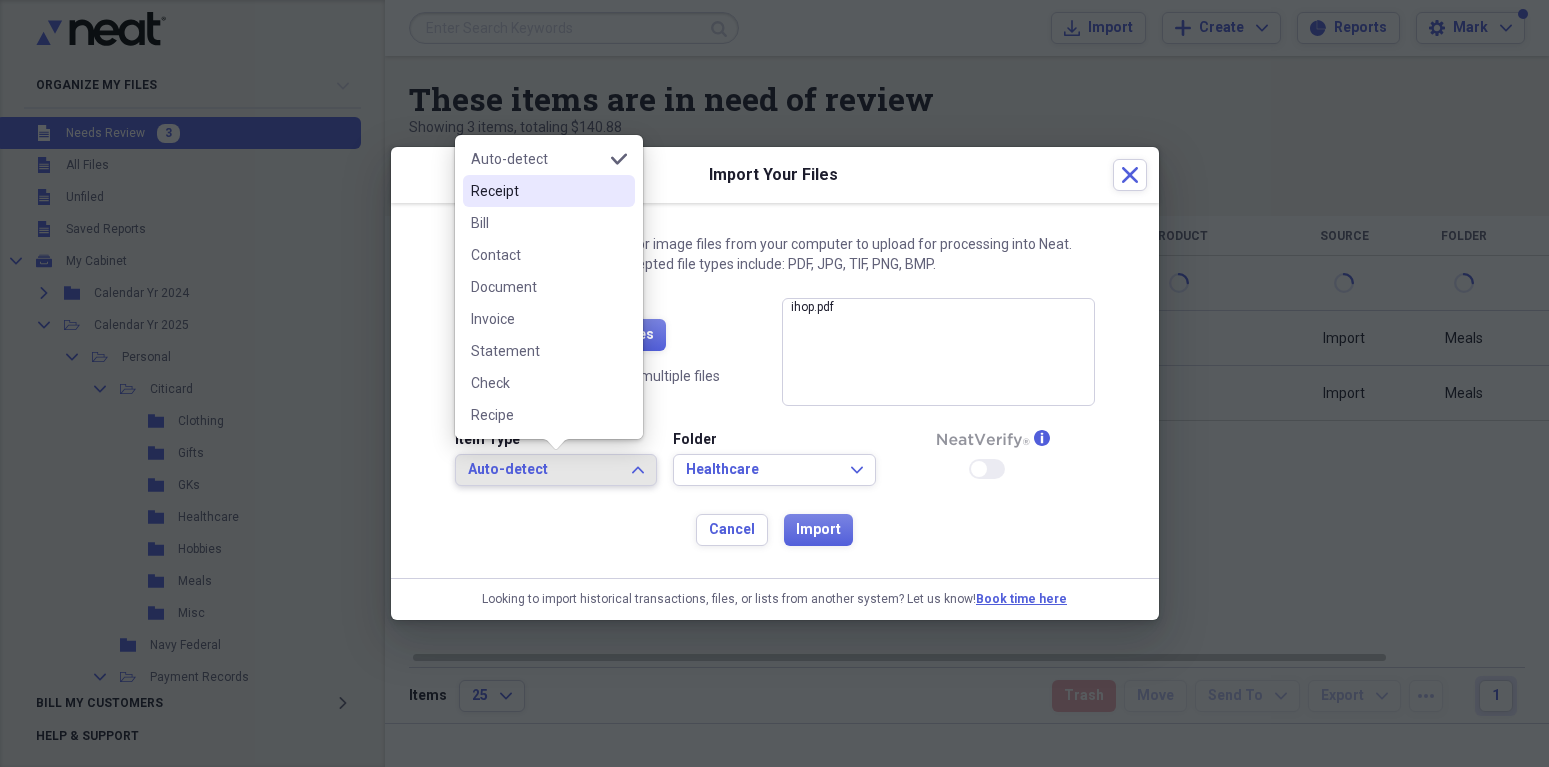 click on "Receipt" at bounding box center [537, 191] 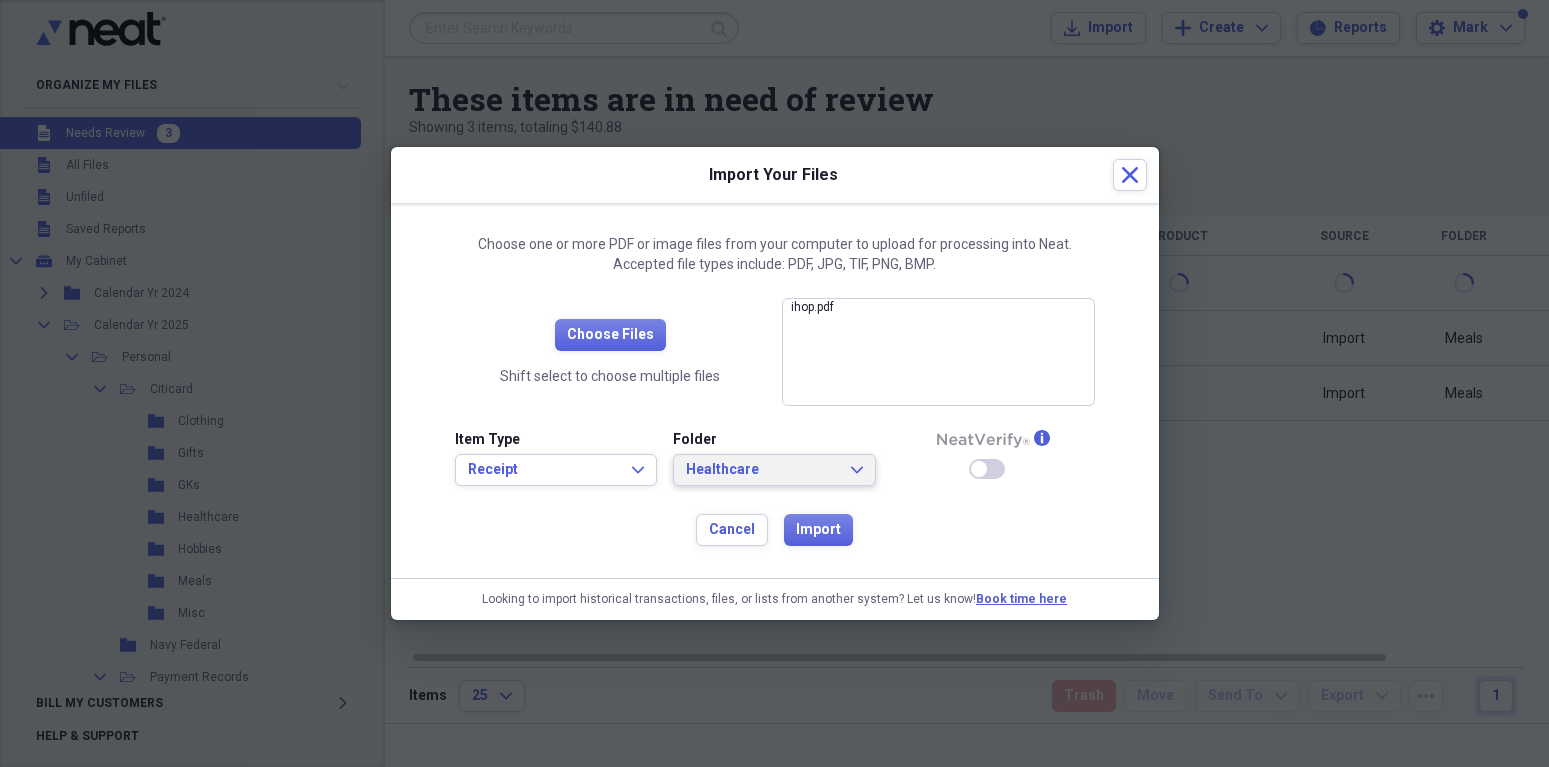 click on "Healthcare Expand" at bounding box center [774, 470] 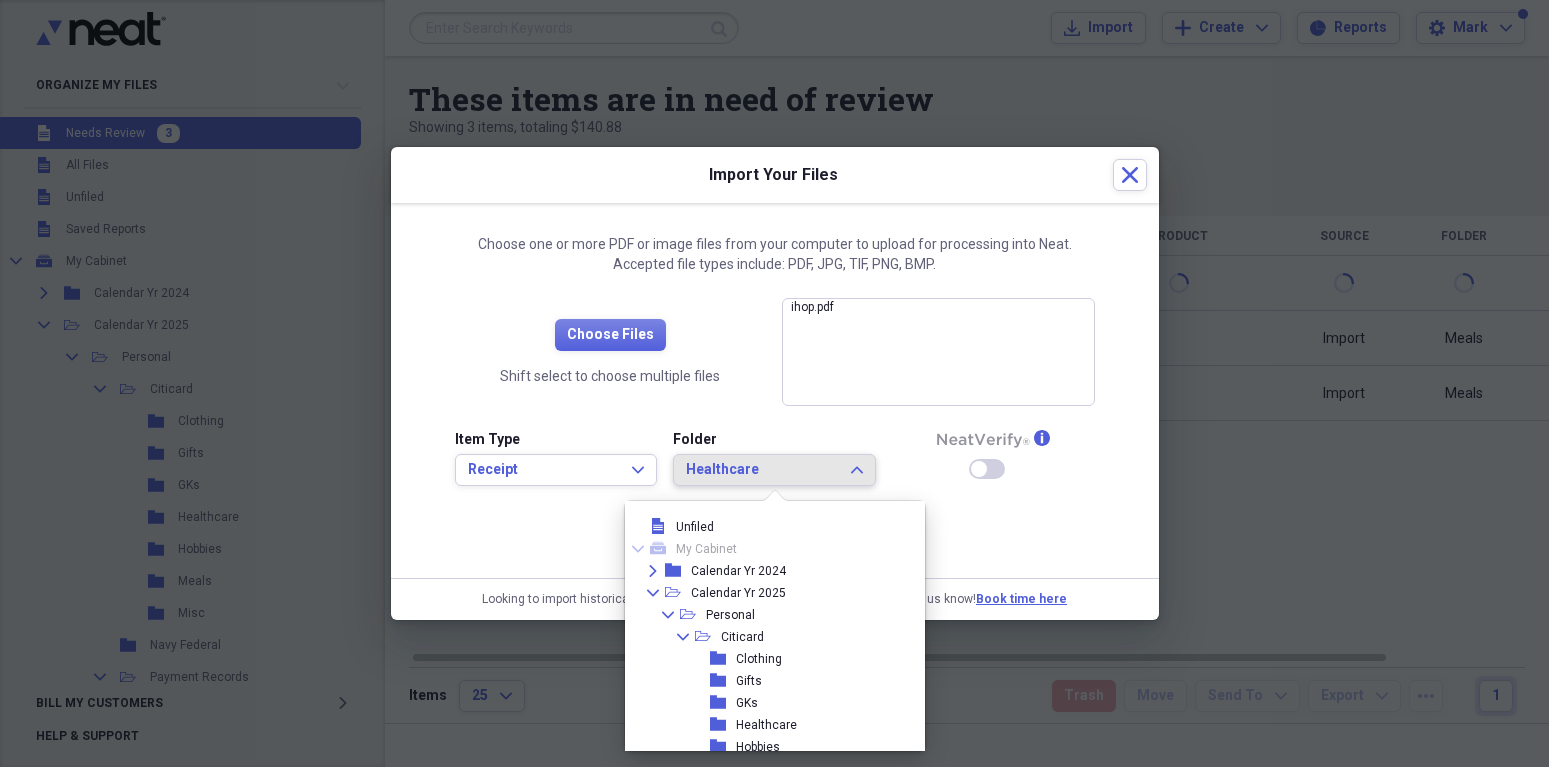 scroll, scrollTop: 825, scrollLeft: 0, axis: vertical 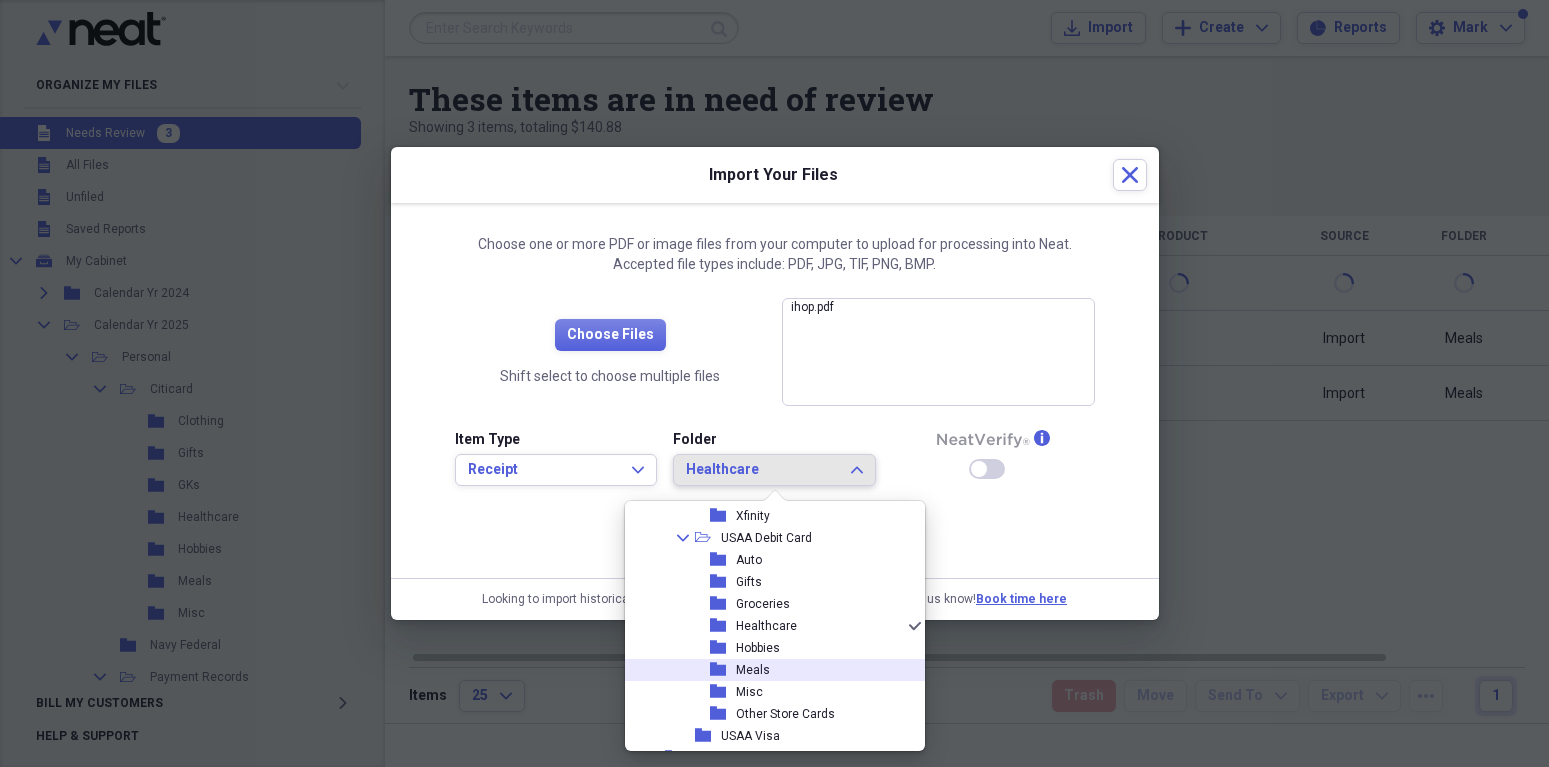 click on "Meals" at bounding box center (753, 670) 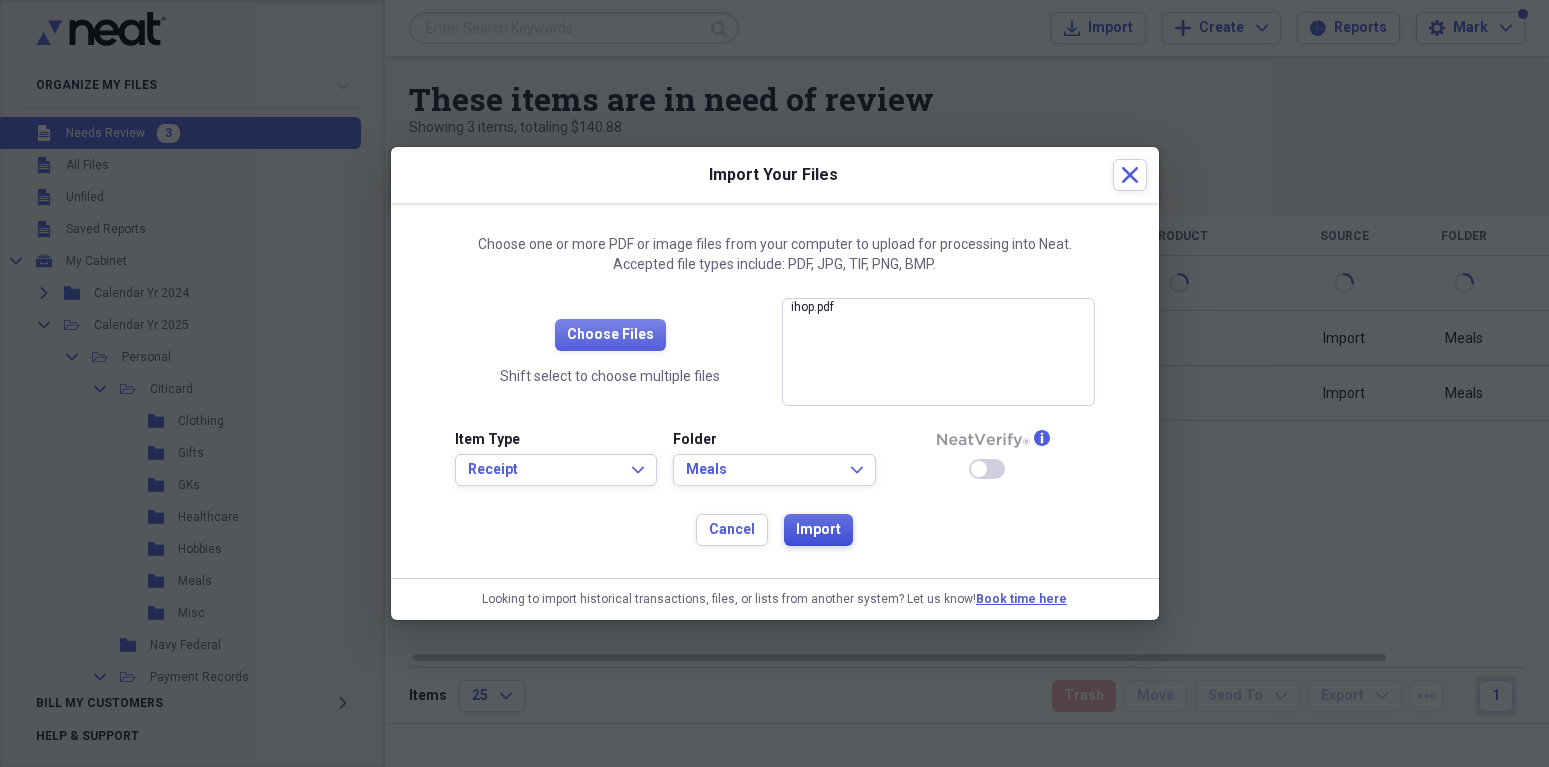 click on "Import" at bounding box center [818, 530] 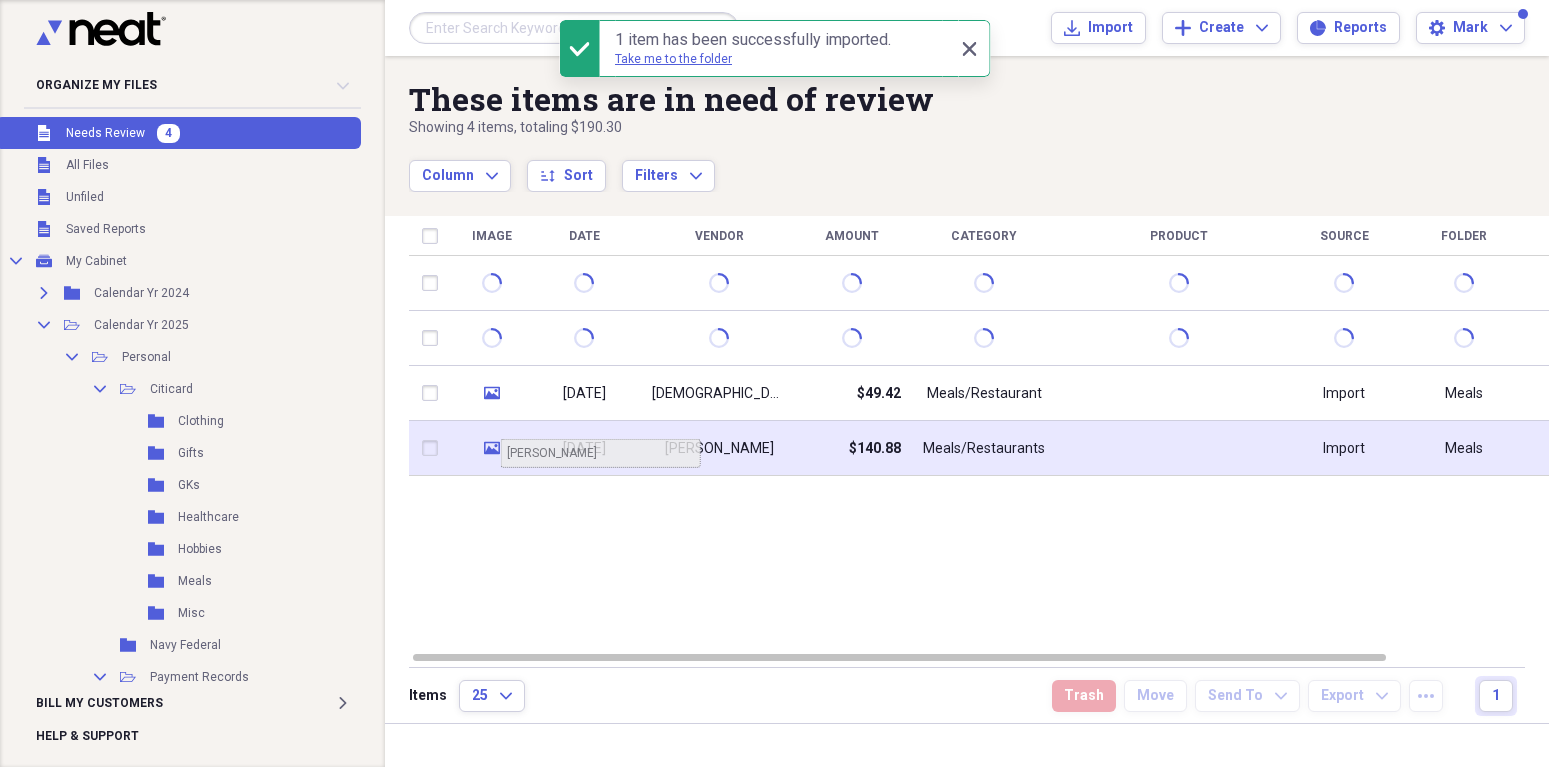 click on "[DATE]" at bounding box center (584, 449) 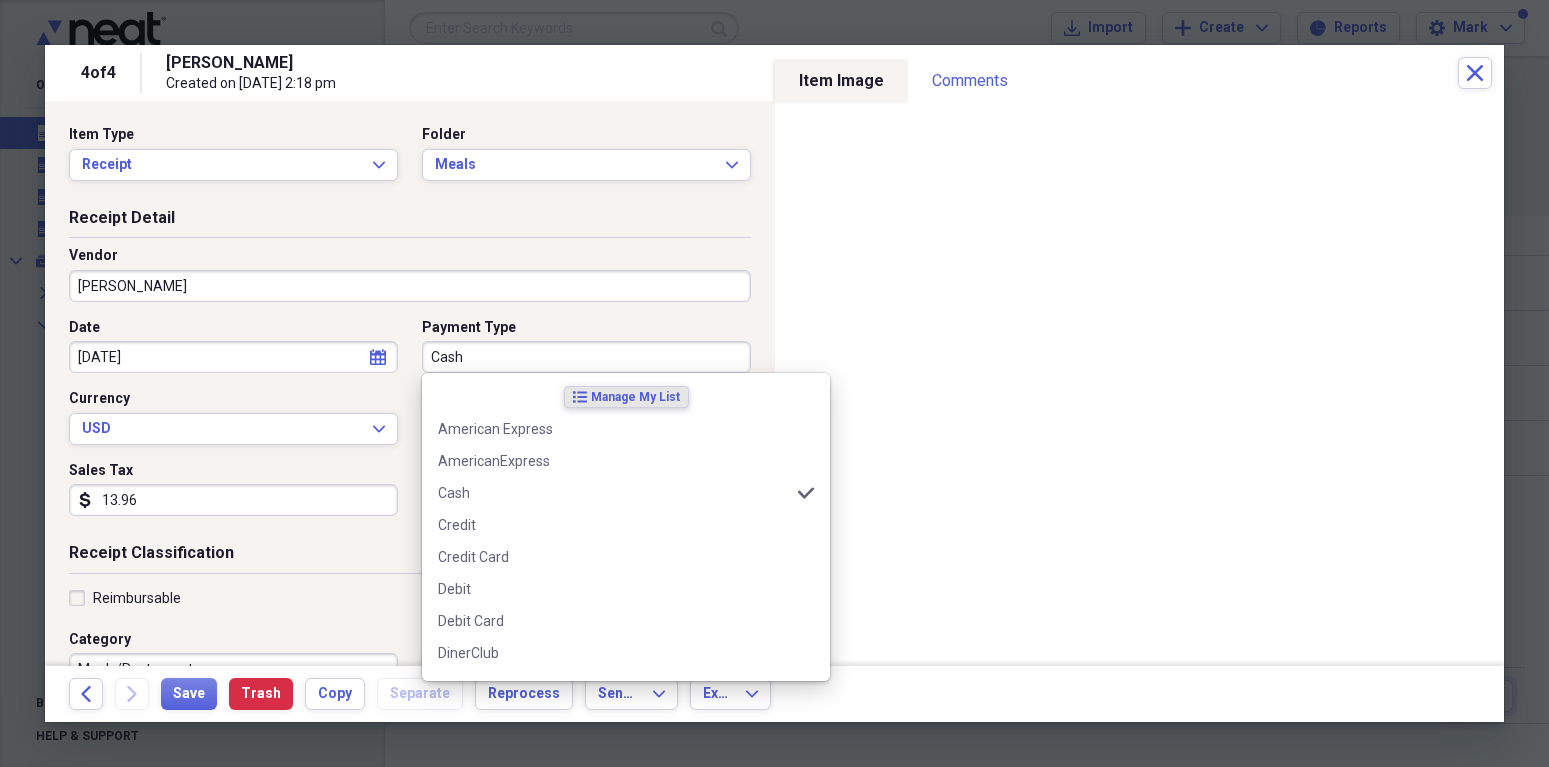 drag, startPoint x: 428, startPoint y: 356, endPoint x: 465, endPoint y: 358, distance: 37.054016 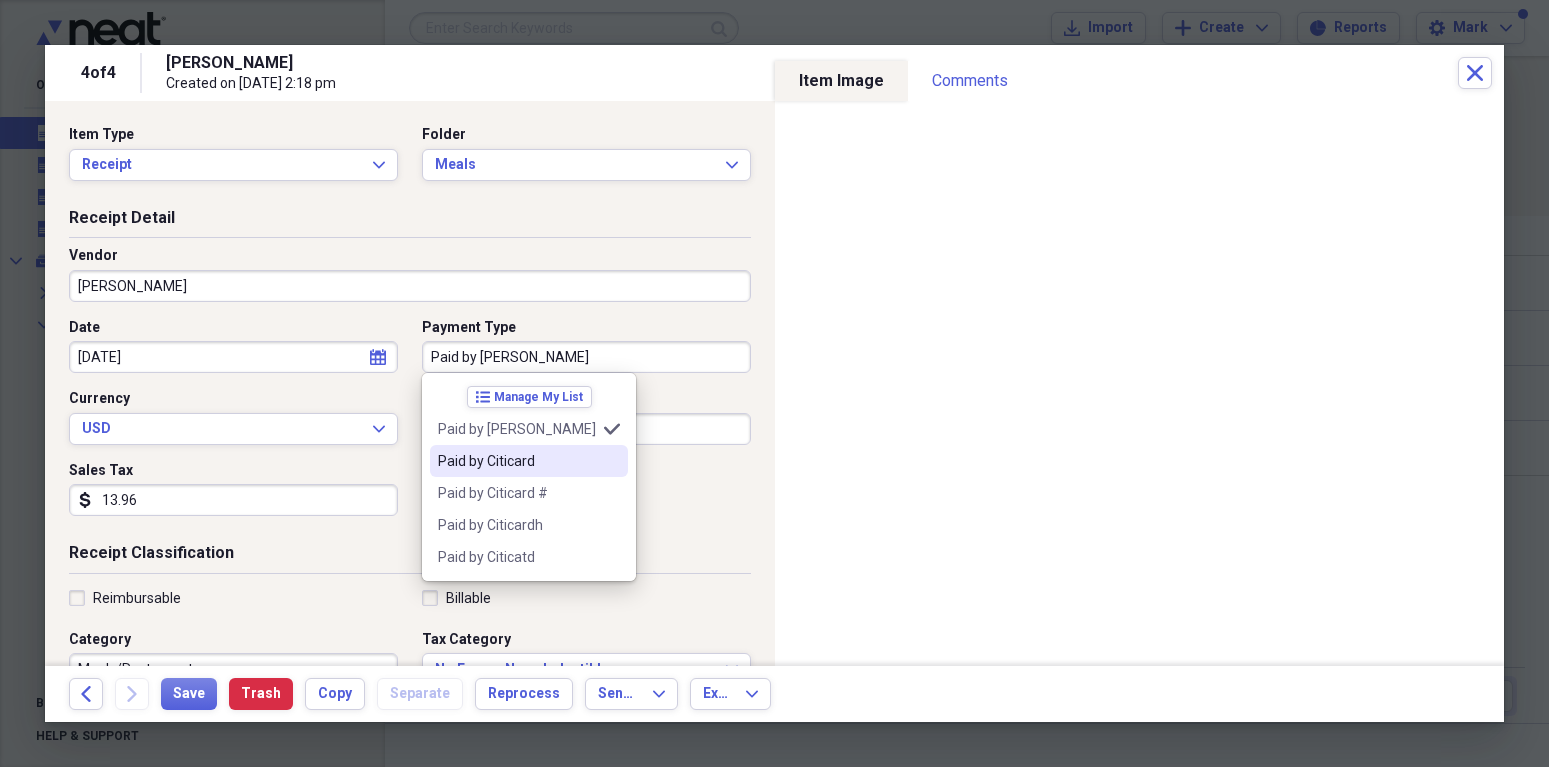 click on "Paid by Citicard" at bounding box center (517, 461) 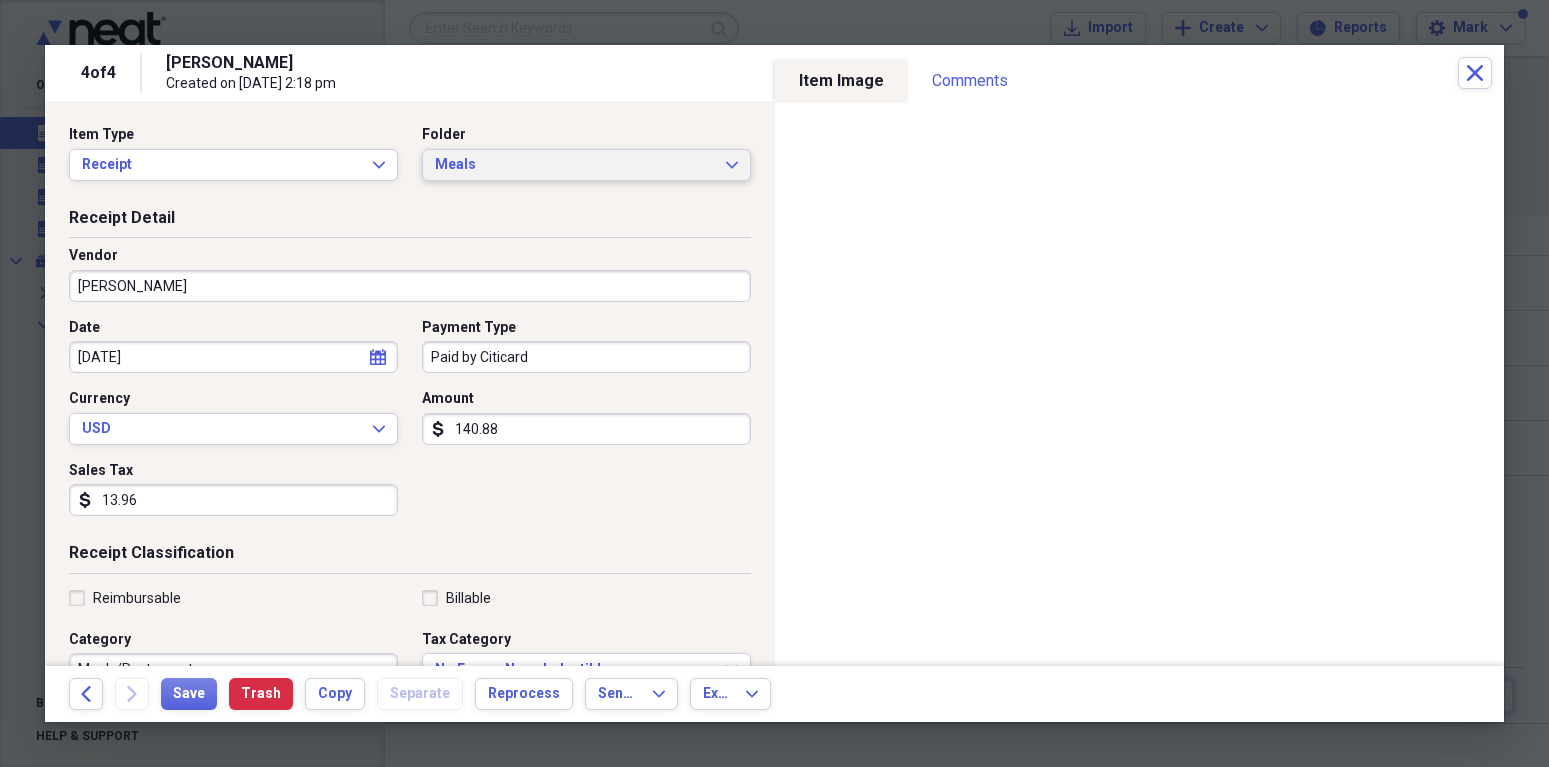 click on "Meals Expand" at bounding box center [586, 165] 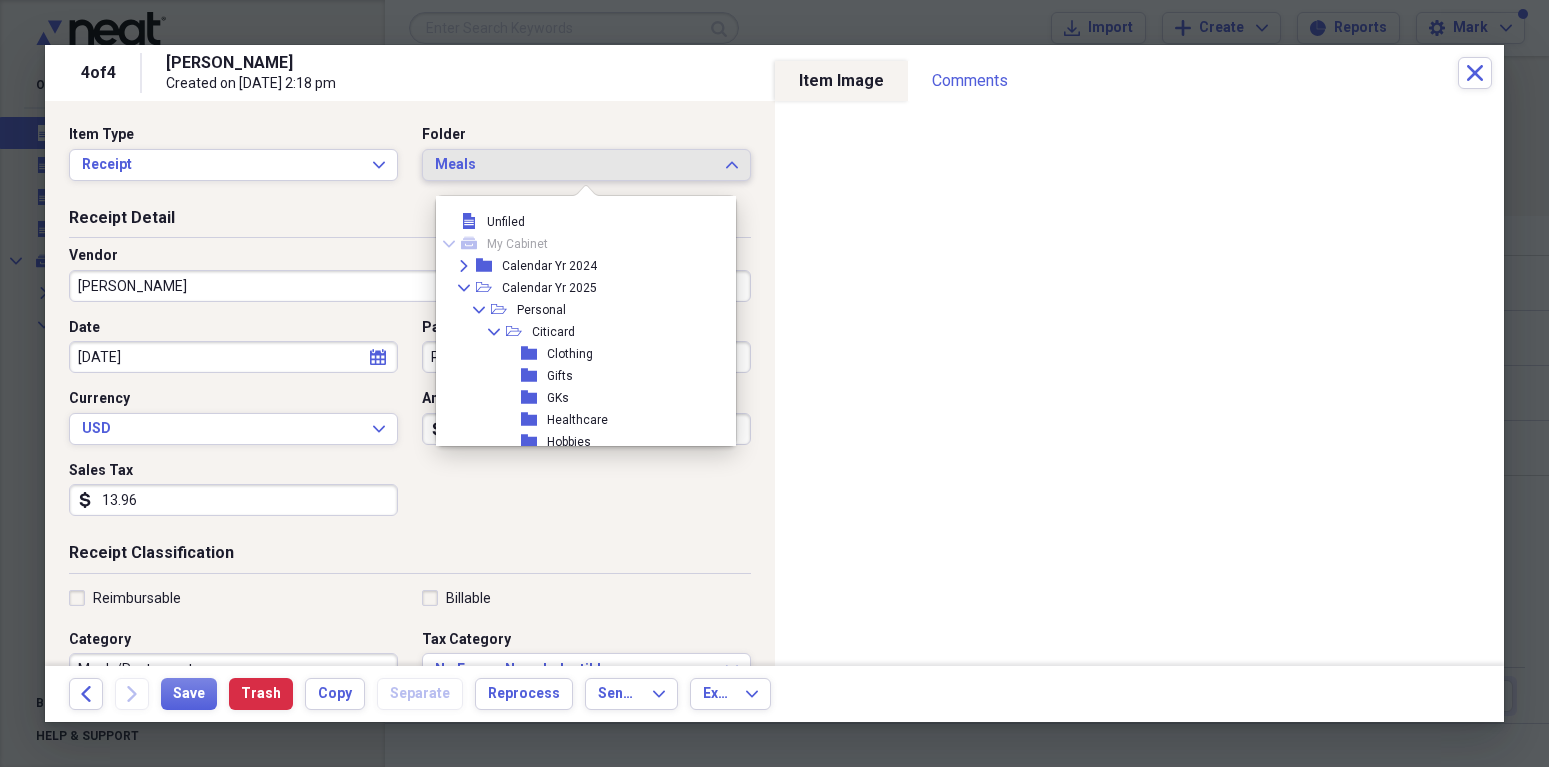 scroll, scrollTop: 865, scrollLeft: 0, axis: vertical 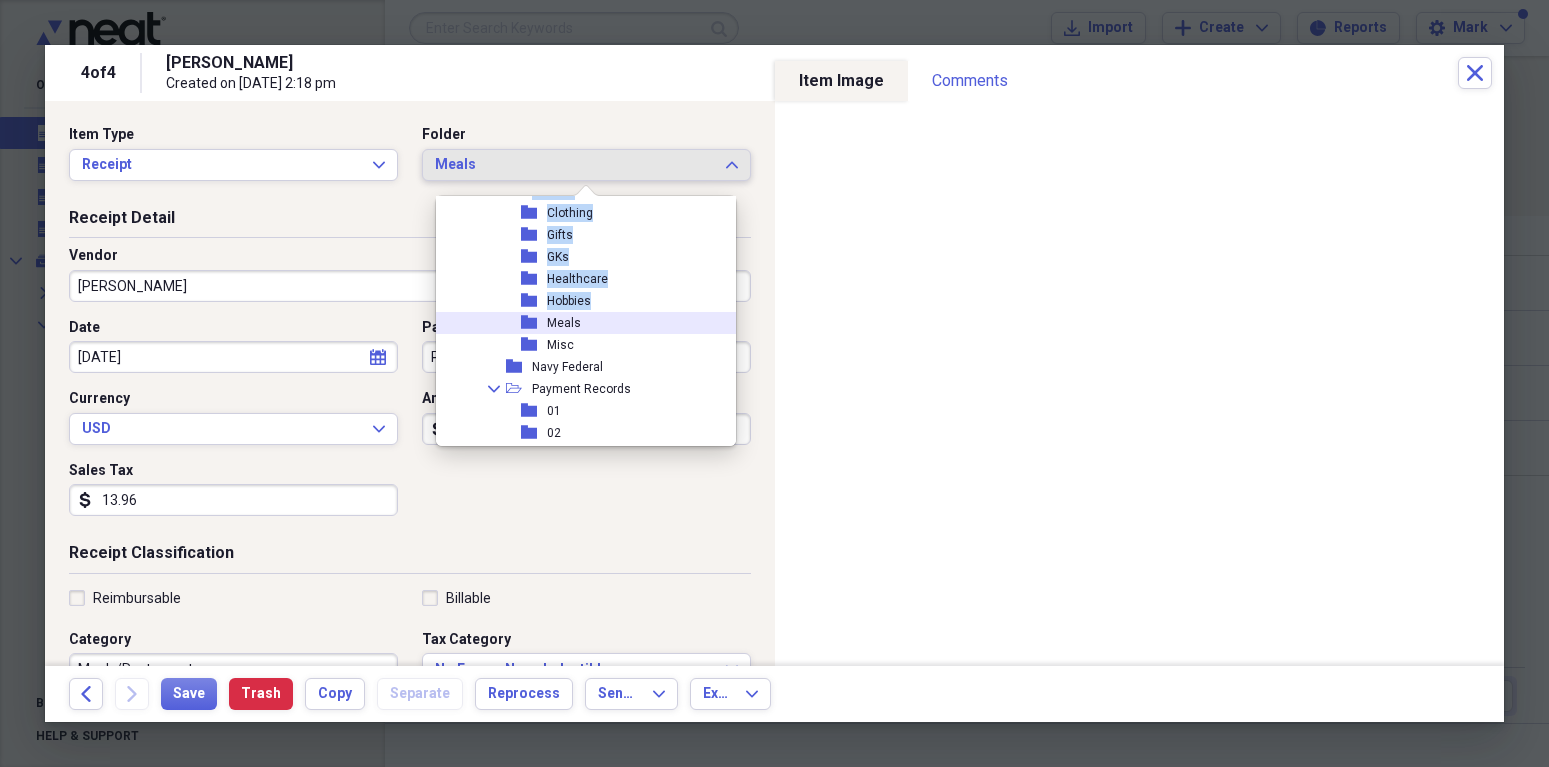 click on "Meals" at bounding box center (564, 323) 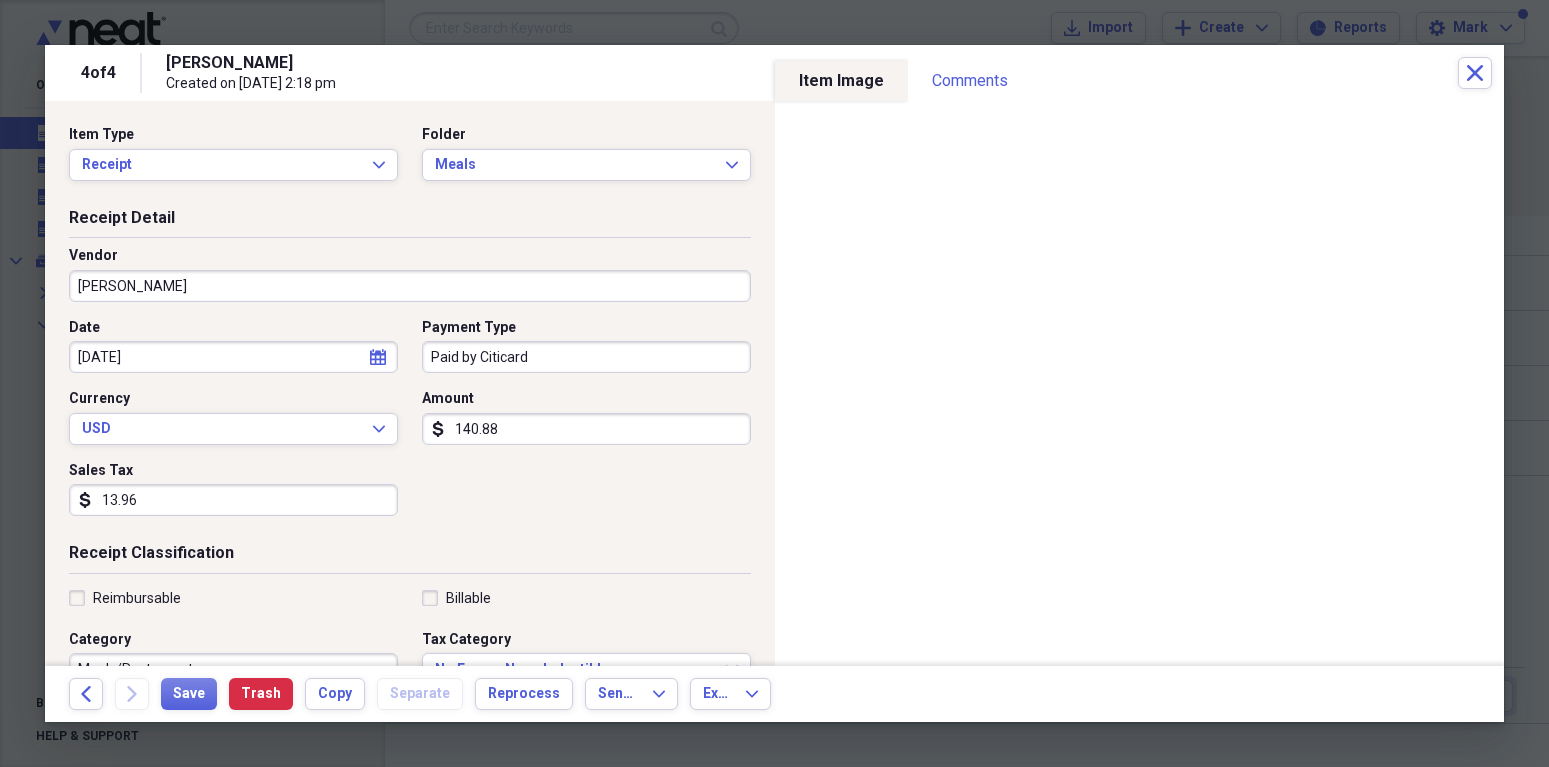 click on "Date [DATE] calendar Calendar Payment Type Paid by Citicard Currency USD Expand Amount dollar-sign 140.88 Sales Tax dollar-sign 13.96" at bounding box center (410, 425) 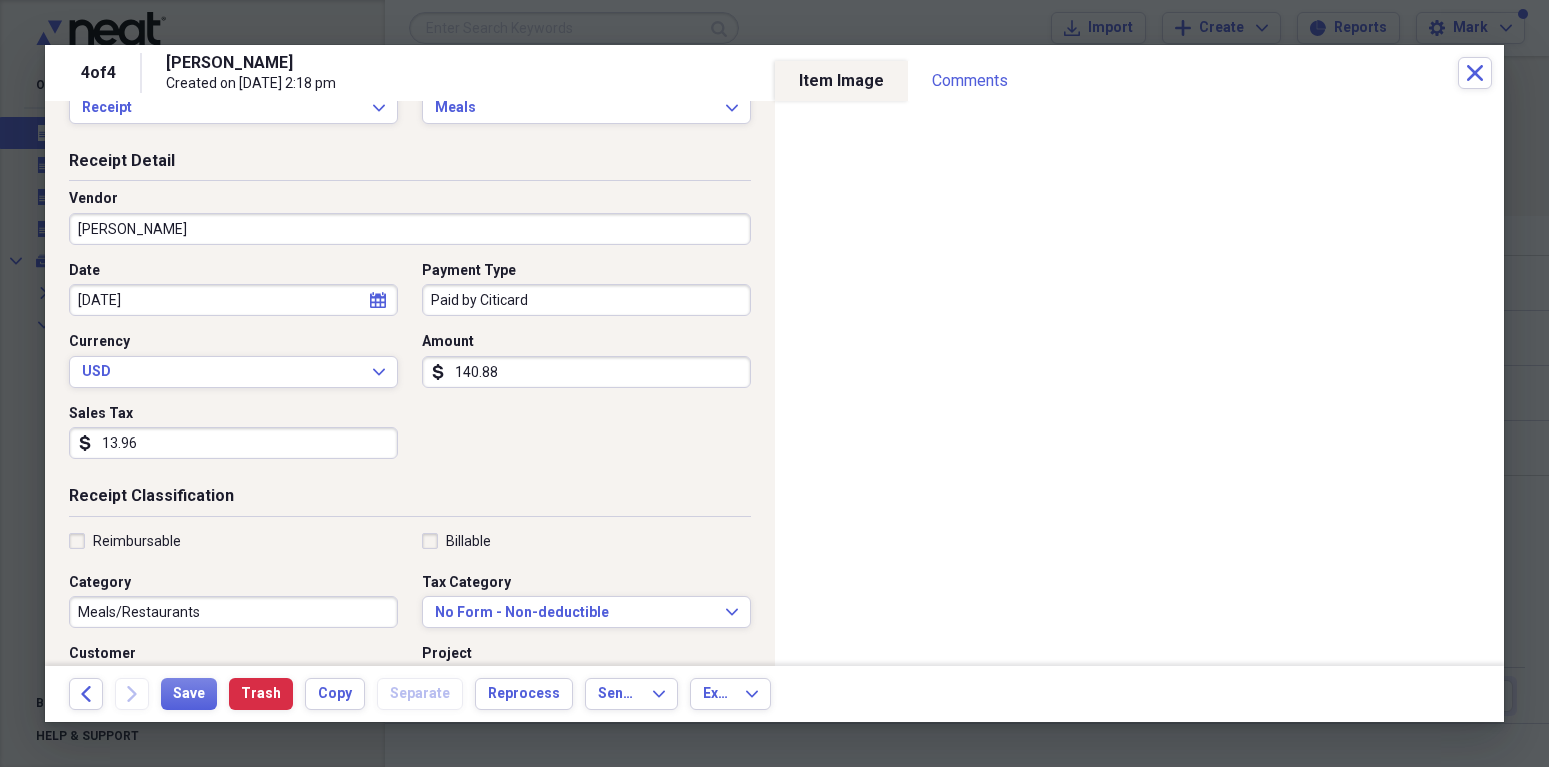 scroll, scrollTop: 75, scrollLeft: 0, axis: vertical 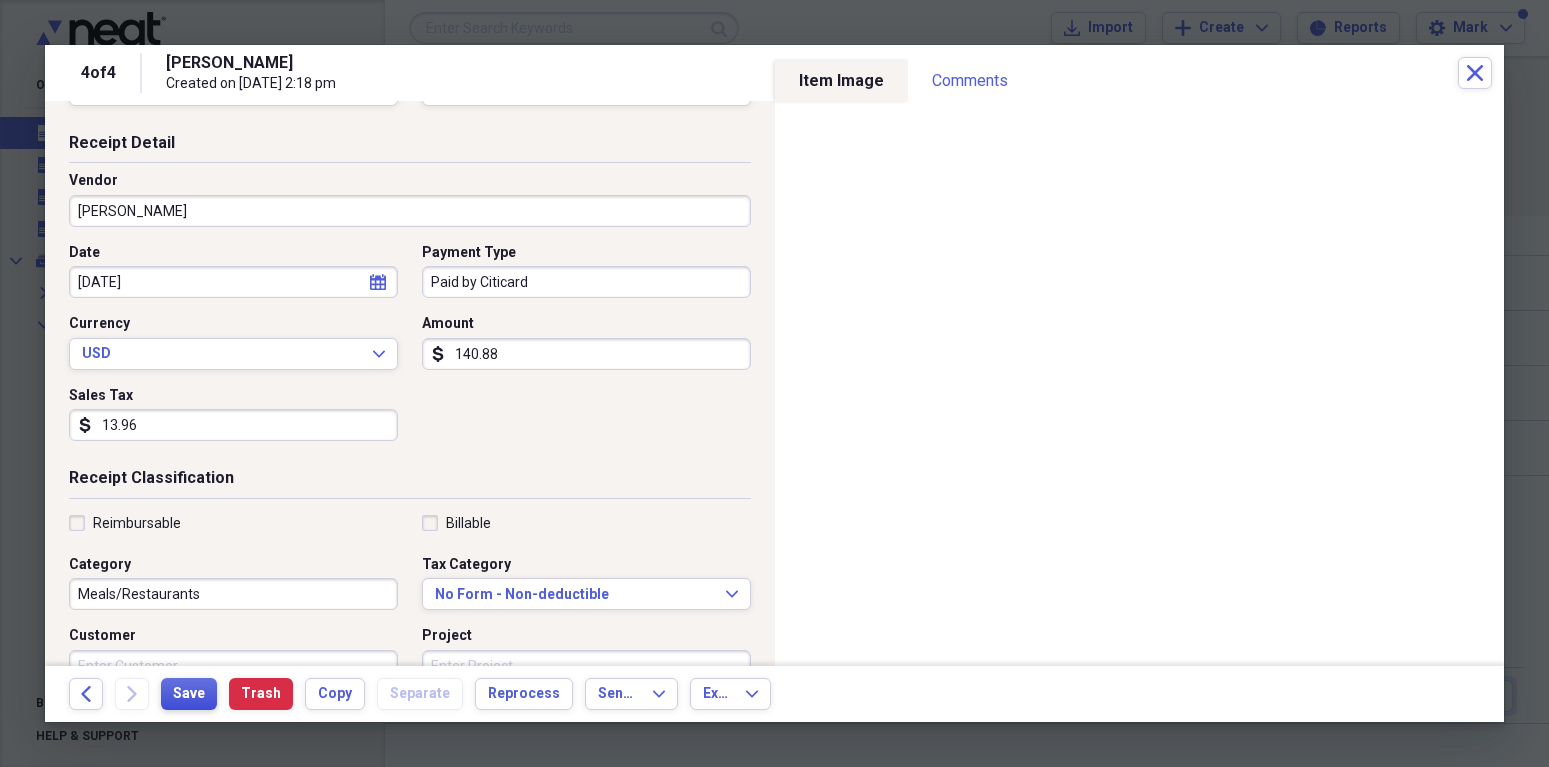 click on "Save" at bounding box center [189, 694] 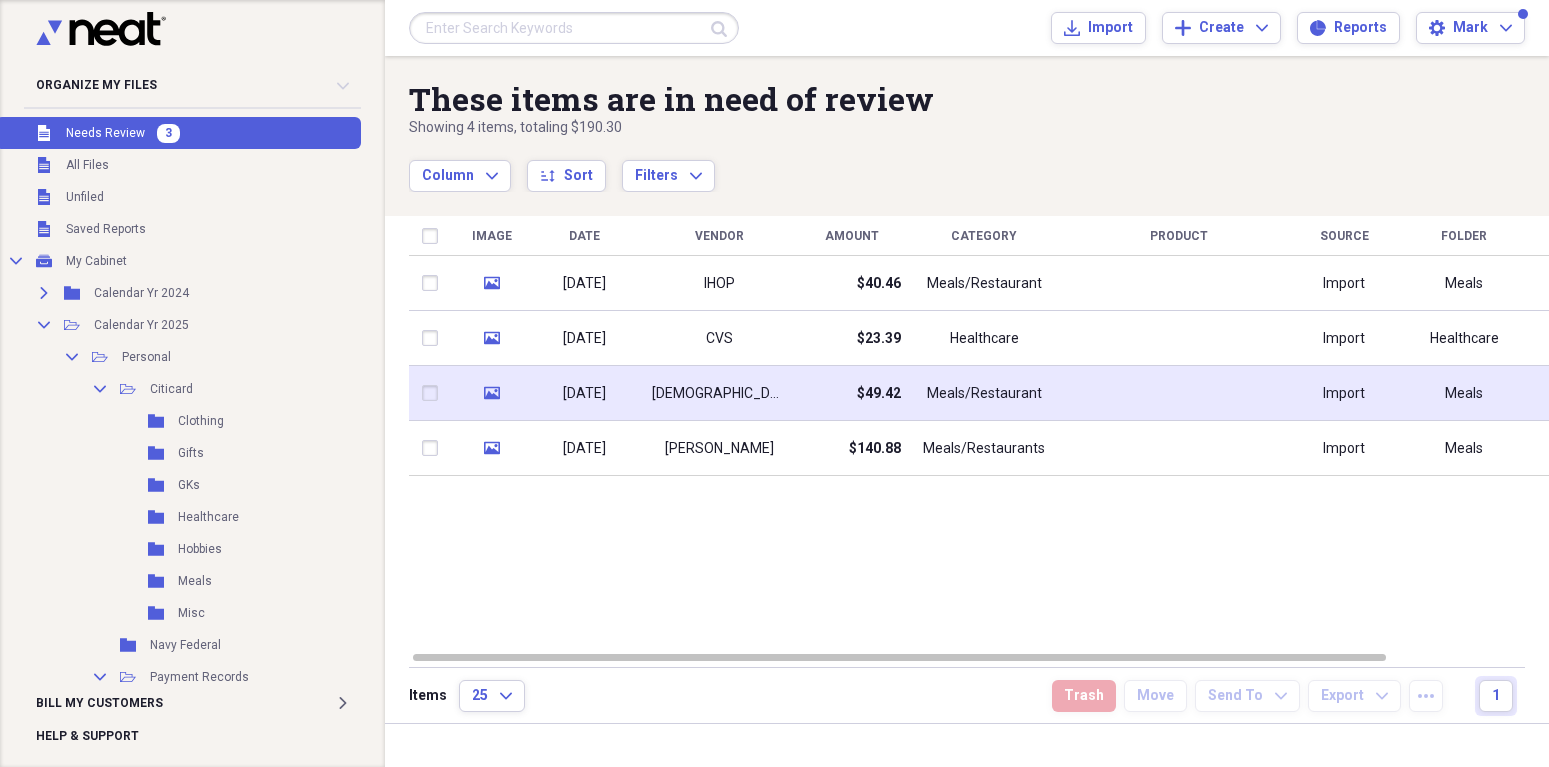 click on "[DEMOGRAPHIC_DATA] fil A" at bounding box center (719, 393) 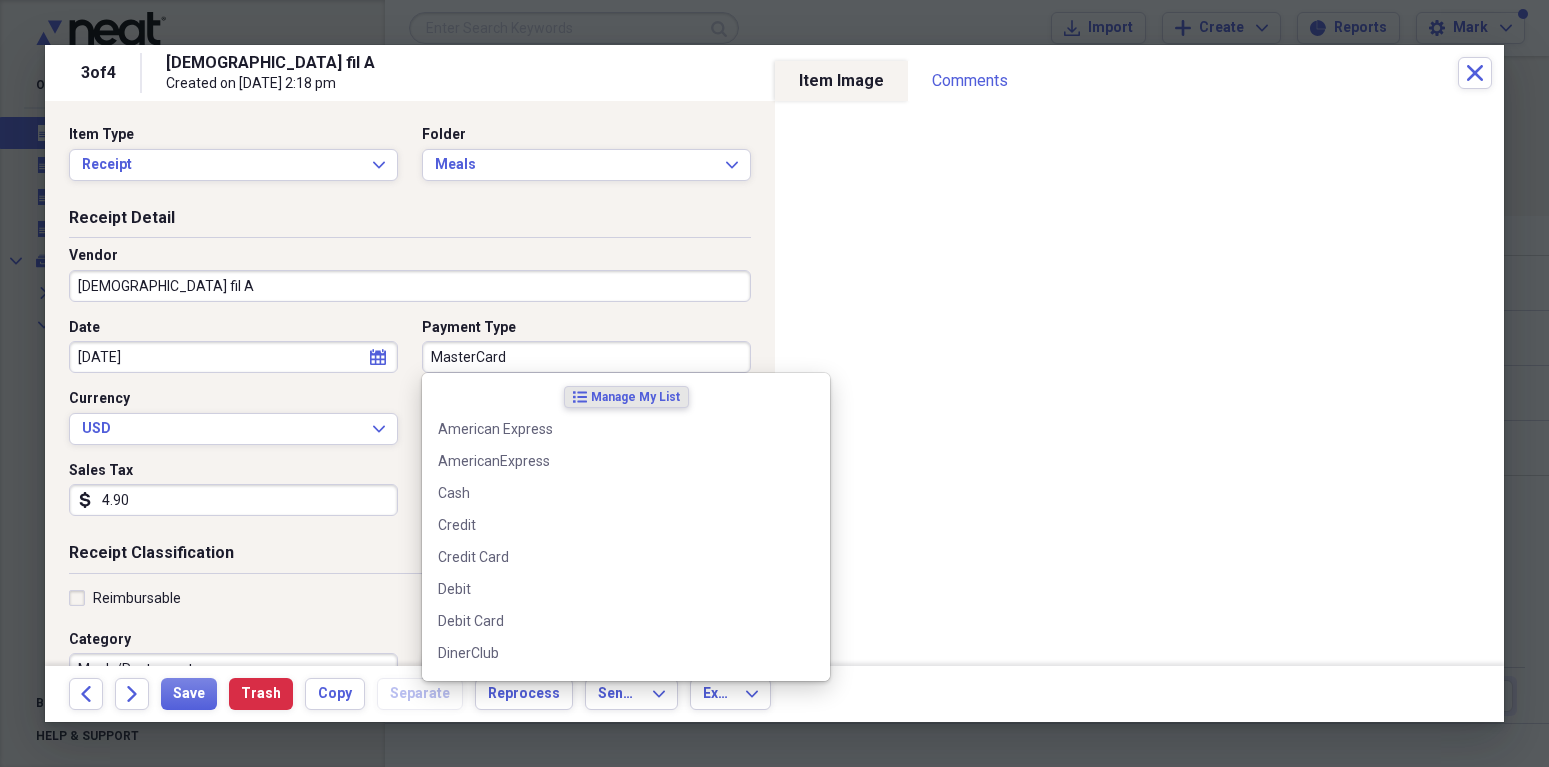drag, startPoint x: 429, startPoint y: 350, endPoint x: 557, endPoint y: 354, distance: 128.06248 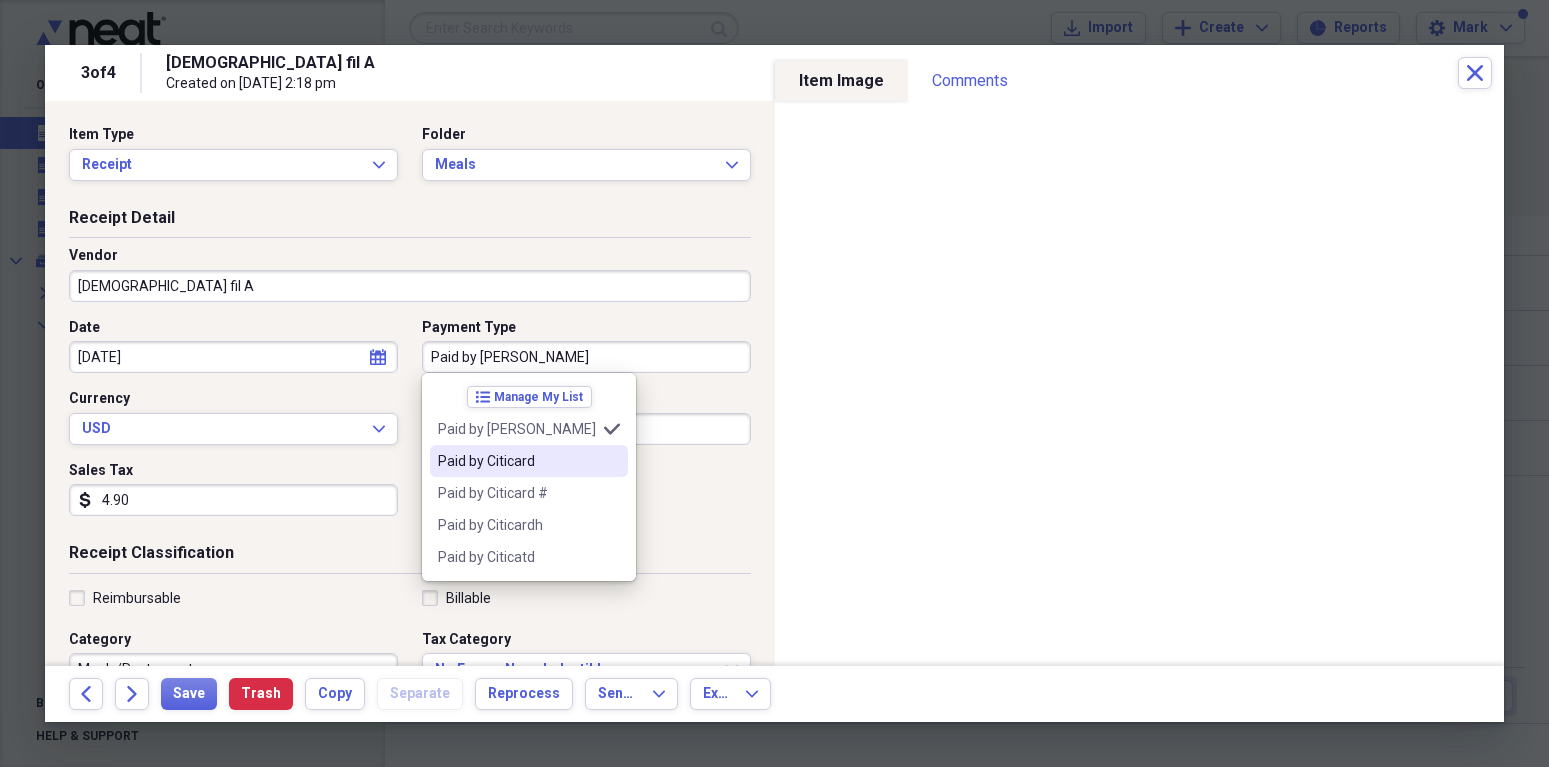 click on "Paid by Citicard" at bounding box center [517, 461] 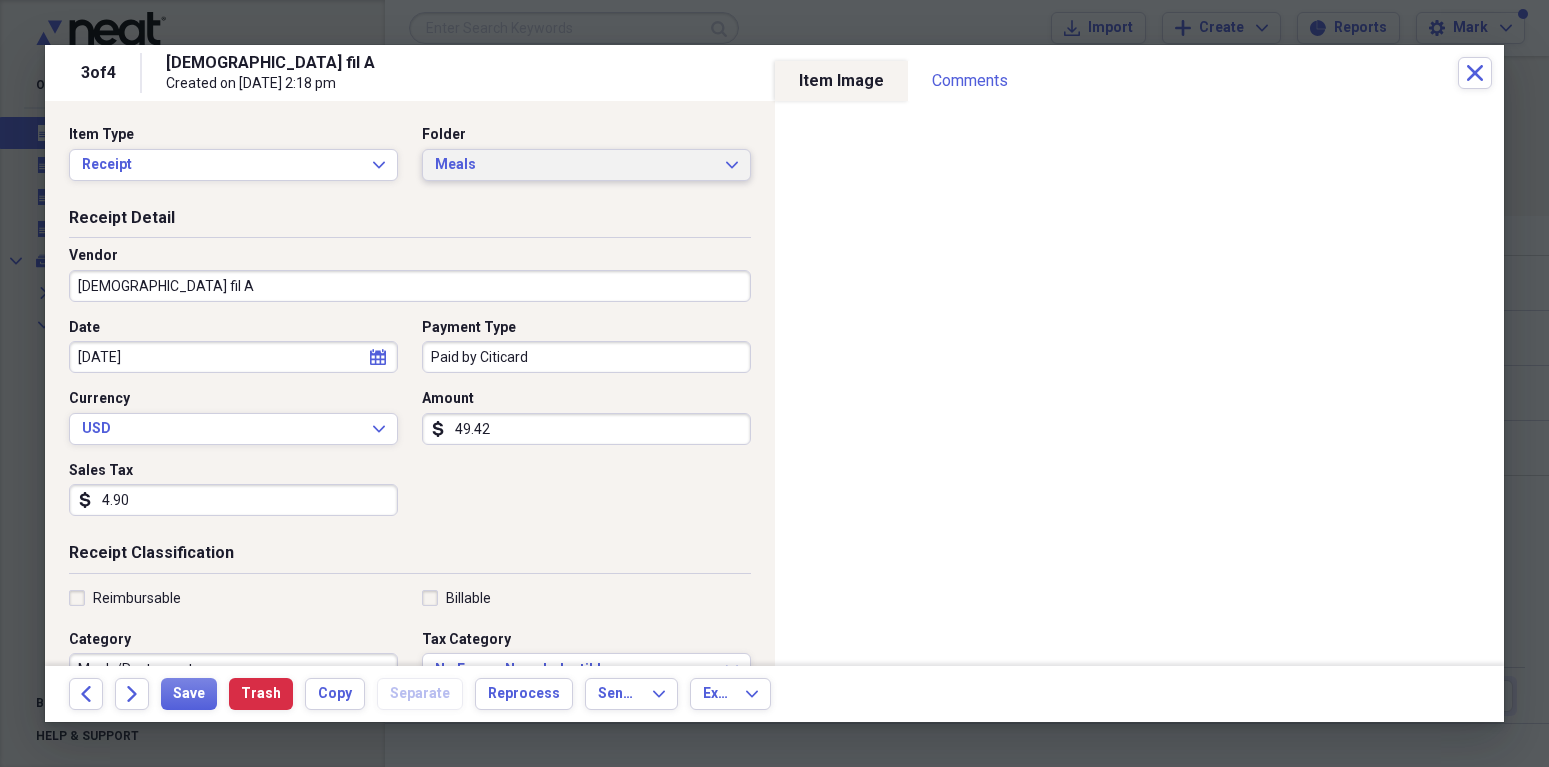 click on "Expand" 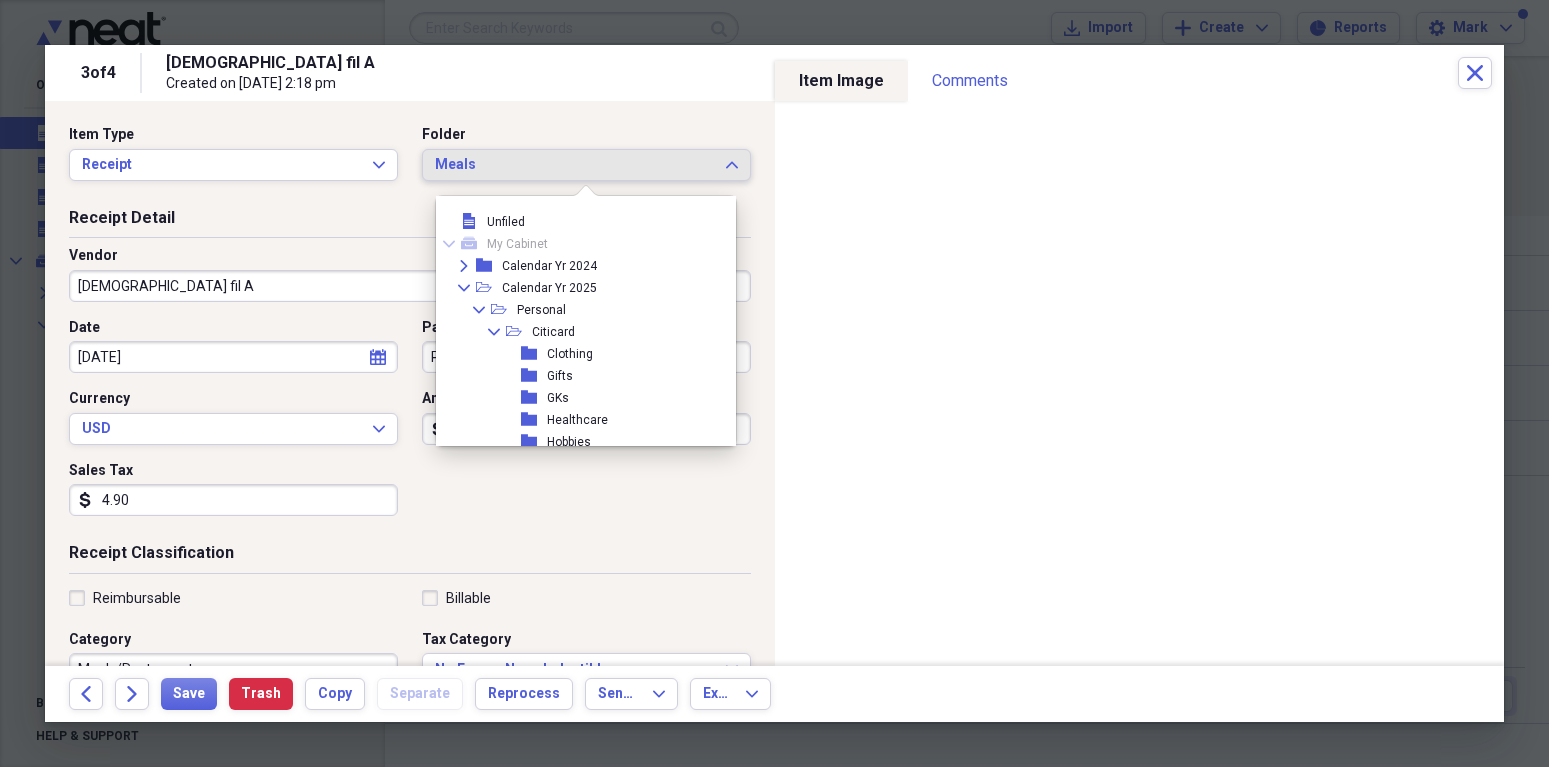 scroll, scrollTop: 865, scrollLeft: 0, axis: vertical 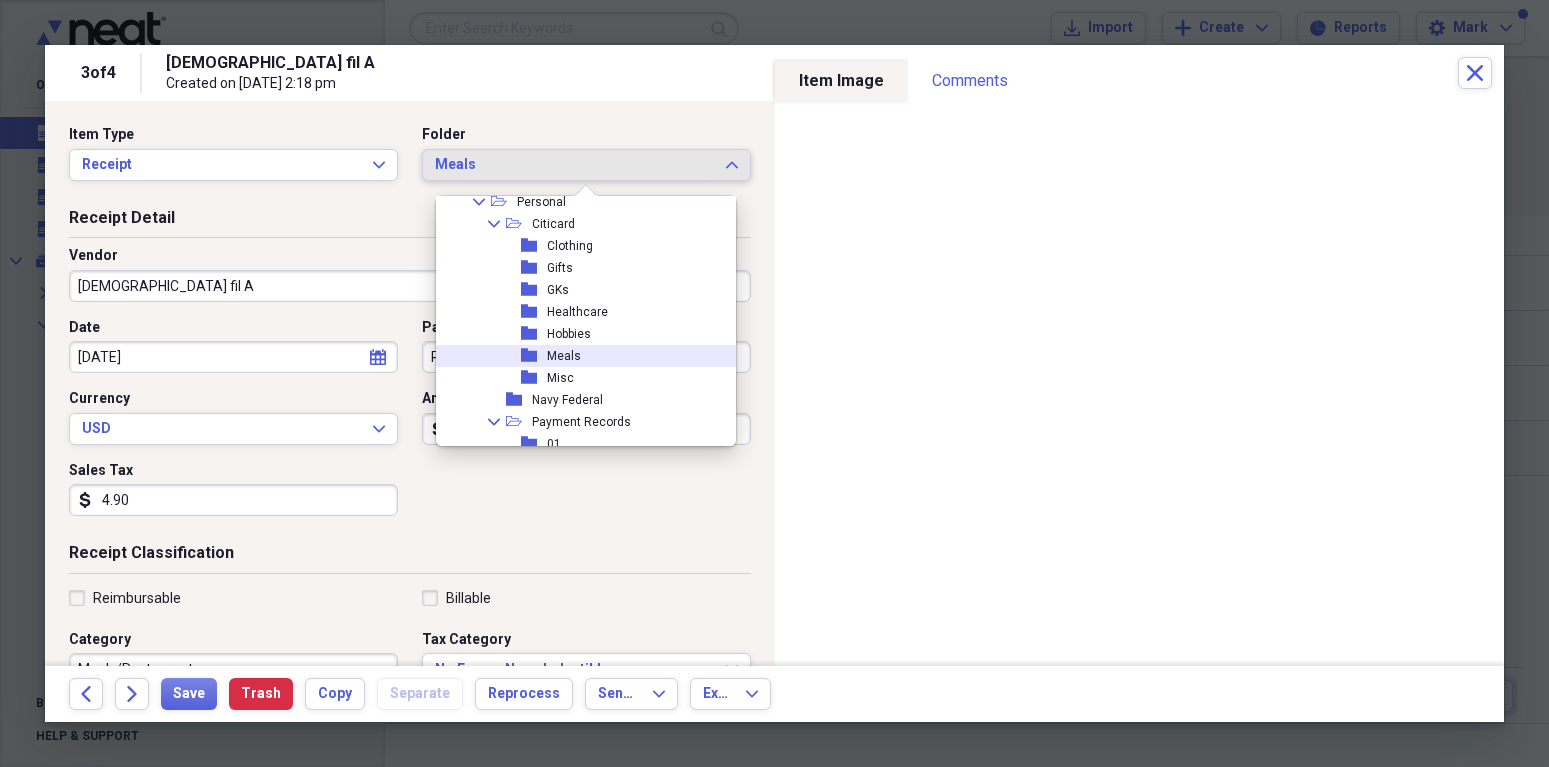 click on "Meals" at bounding box center [564, 356] 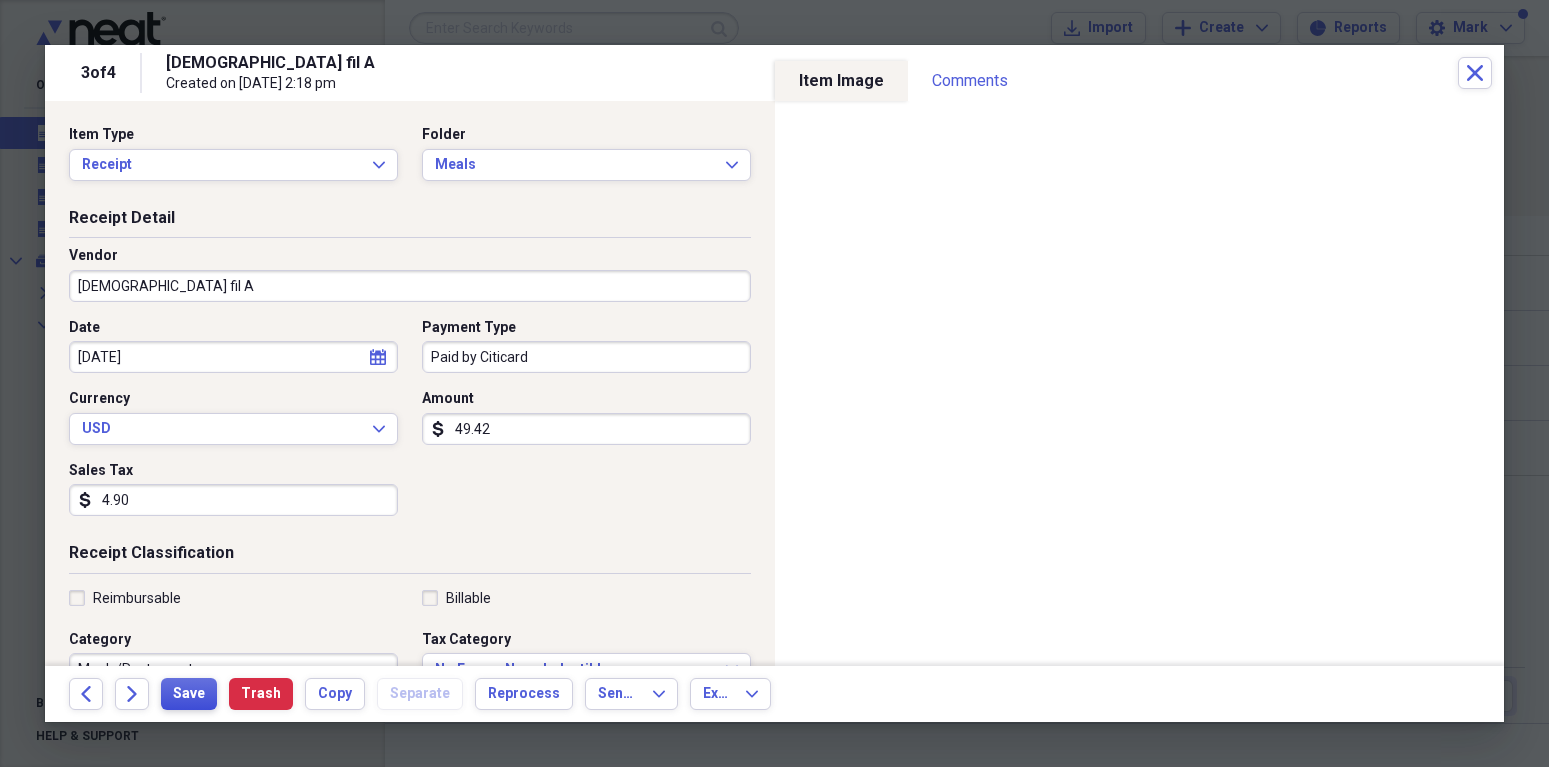 click on "Save" at bounding box center (189, 694) 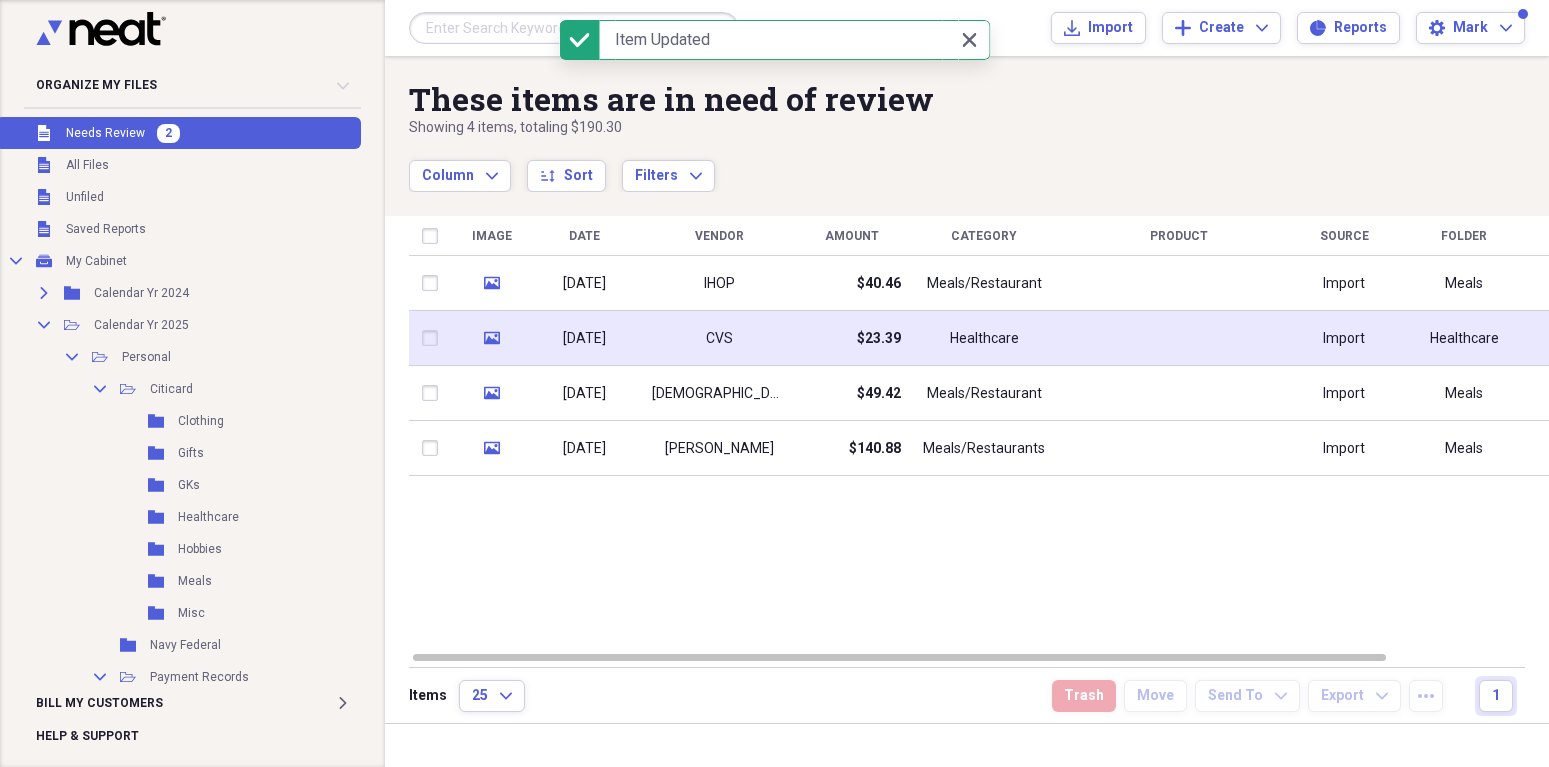 click on "[DATE]" at bounding box center (584, 339) 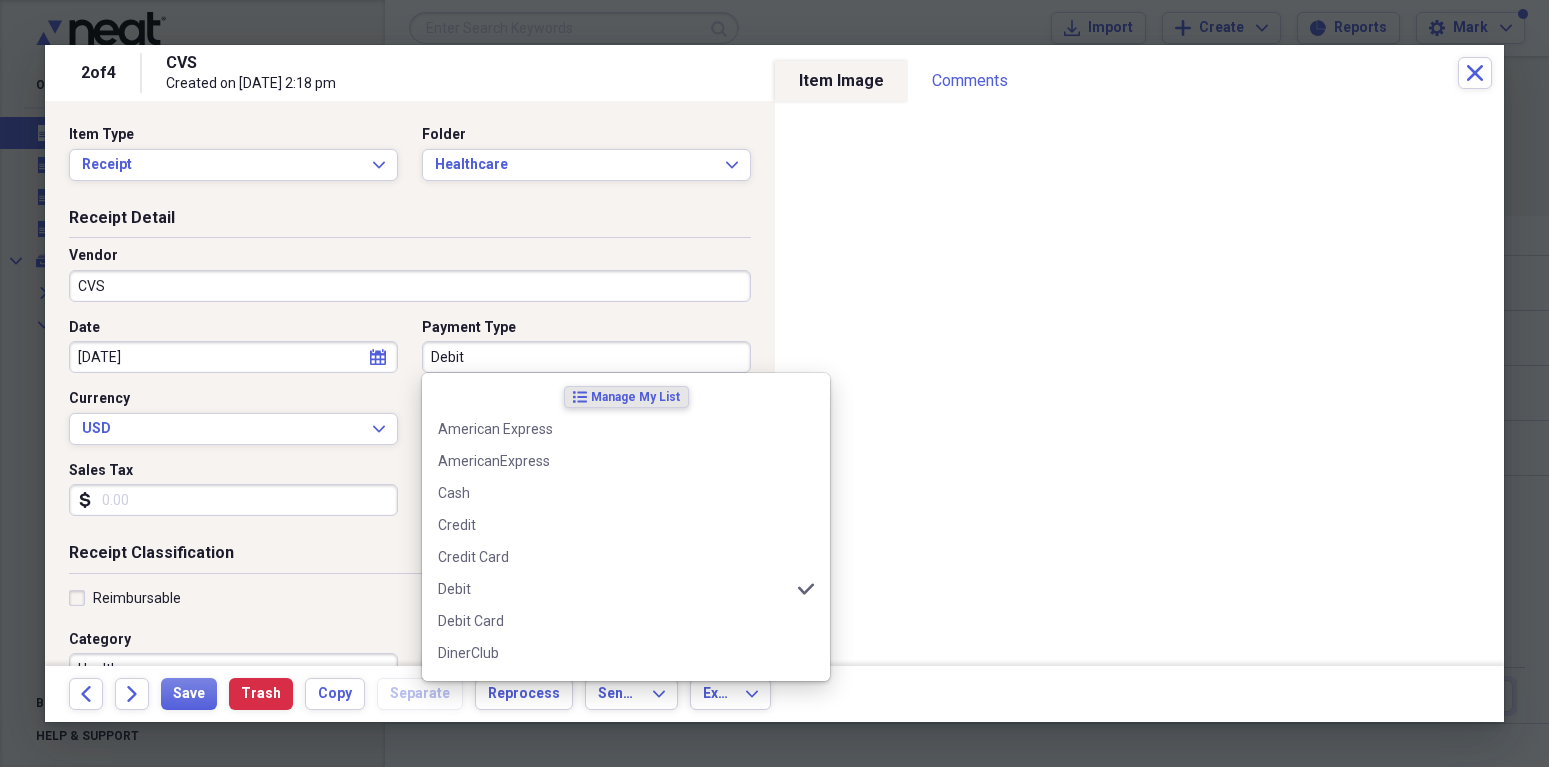 drag, startPoint x: 432, startPoint y: 357, endPoint x: 493, endPoint y: 346, distance: 61.983868 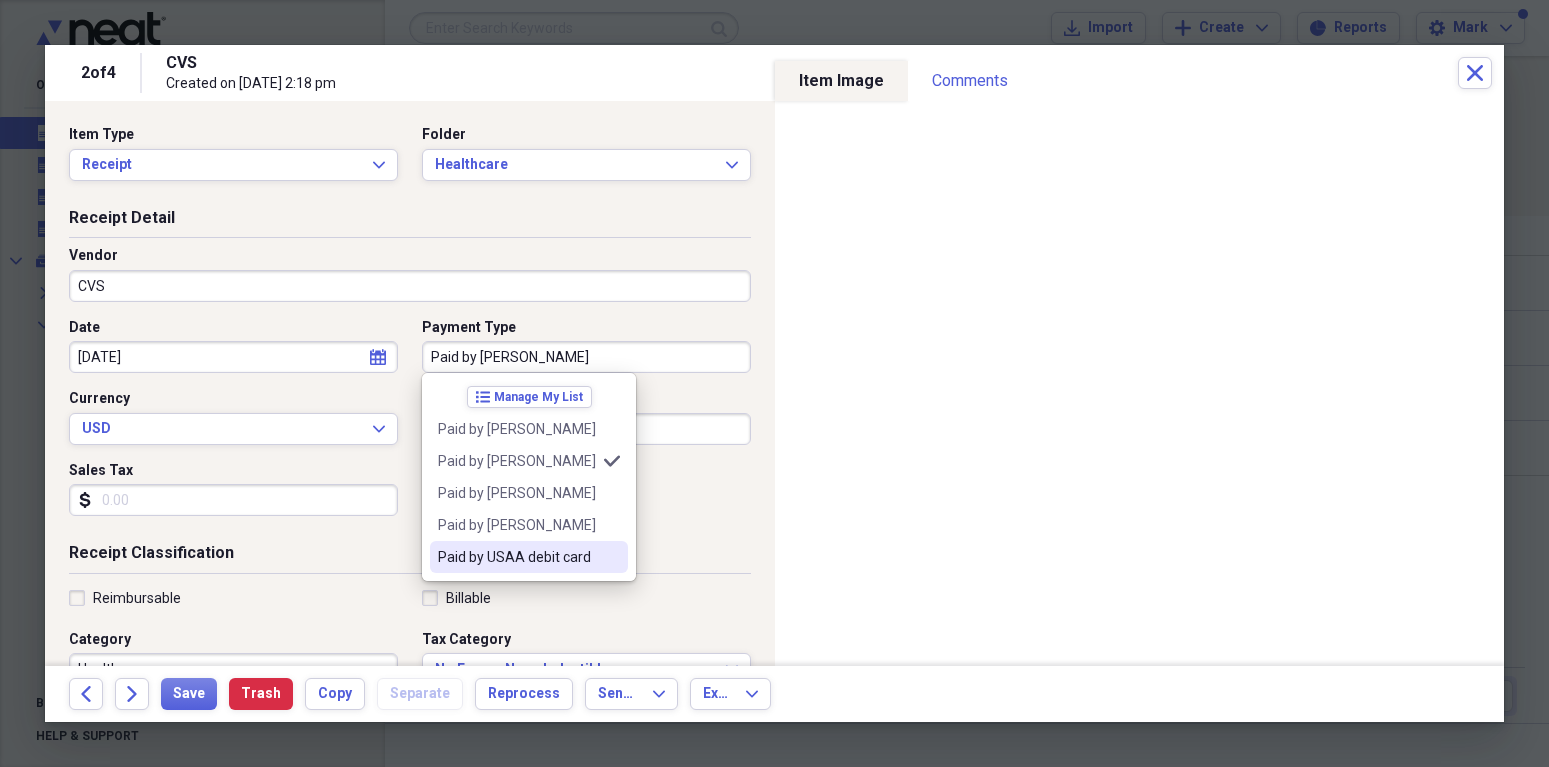 click on "Paid by USAA debit card" at bounding box center [517, 557] 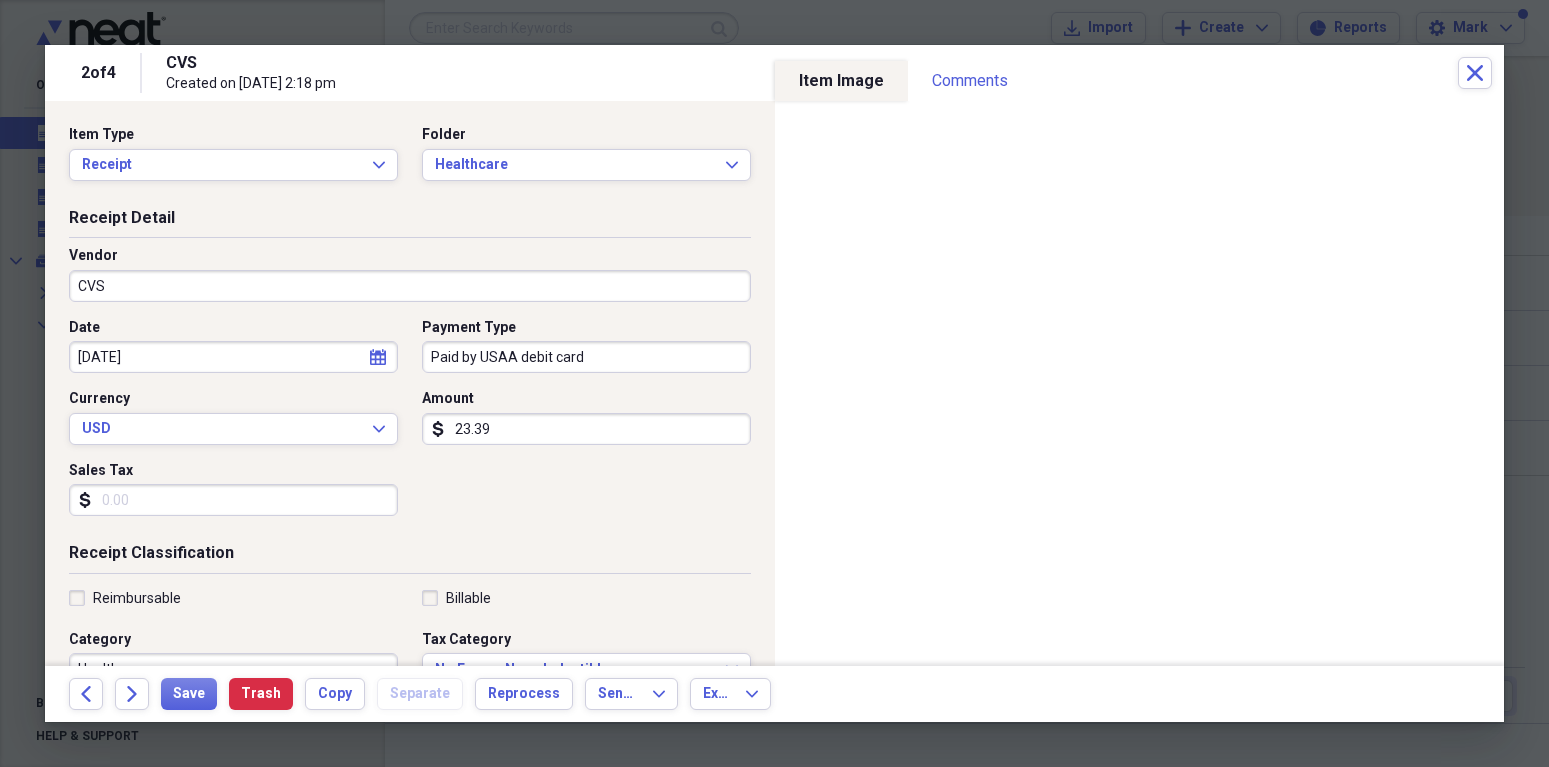 click on "Sales Tax" at bounding box center [233, 500] 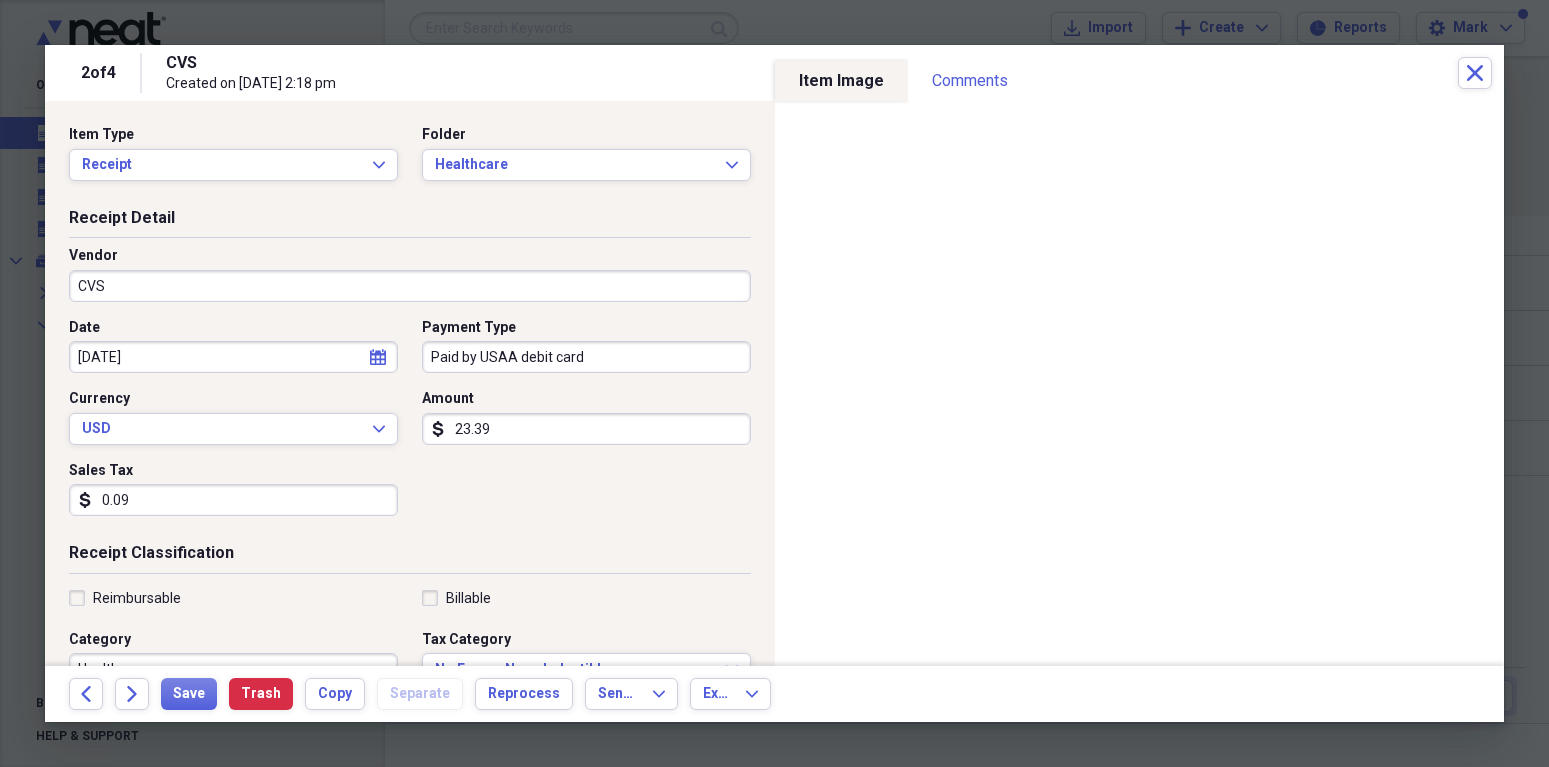type on "0.99" 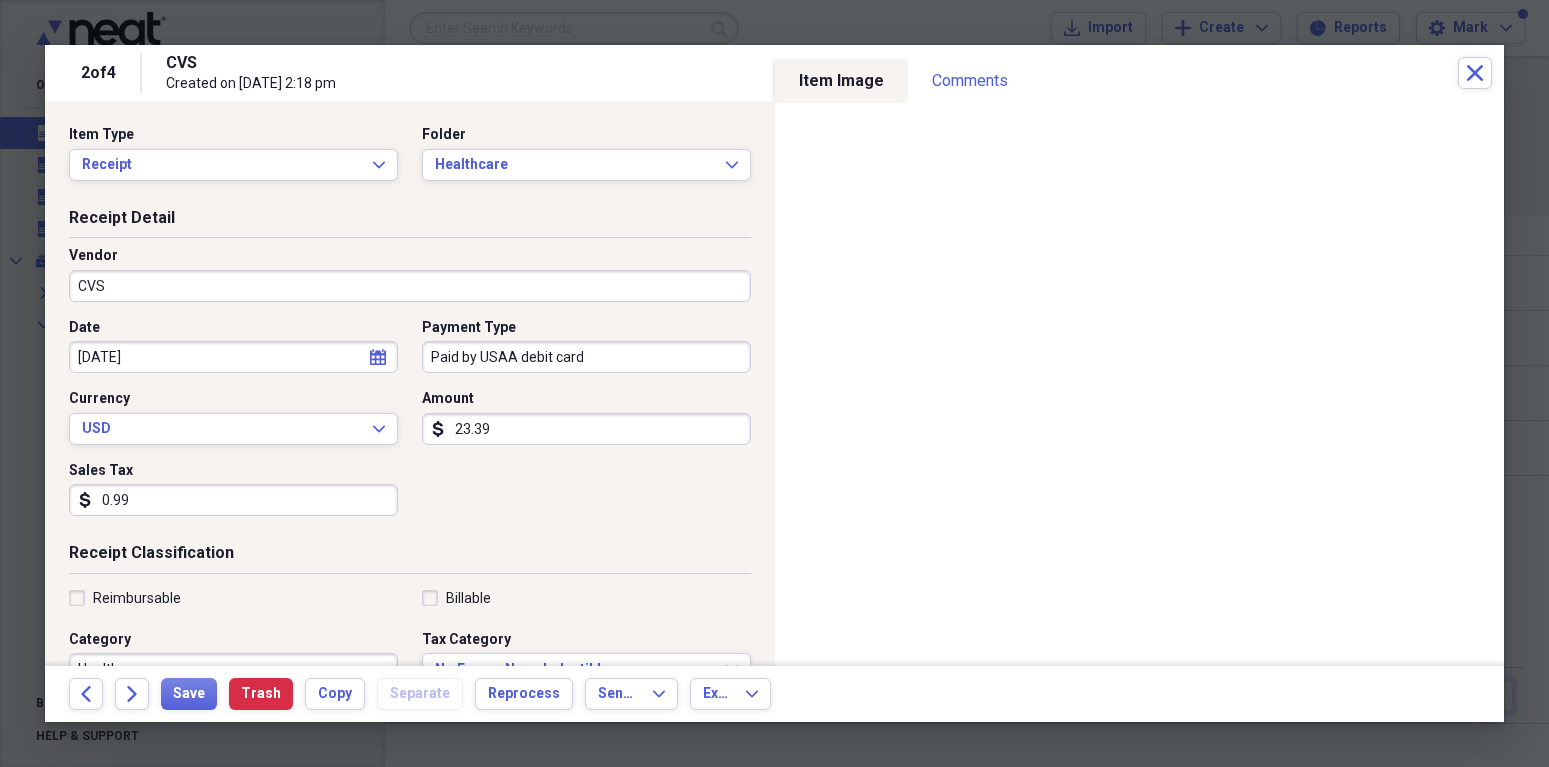 scroll, scrollTop: 2, scrollLeft: 0, axis: vertical 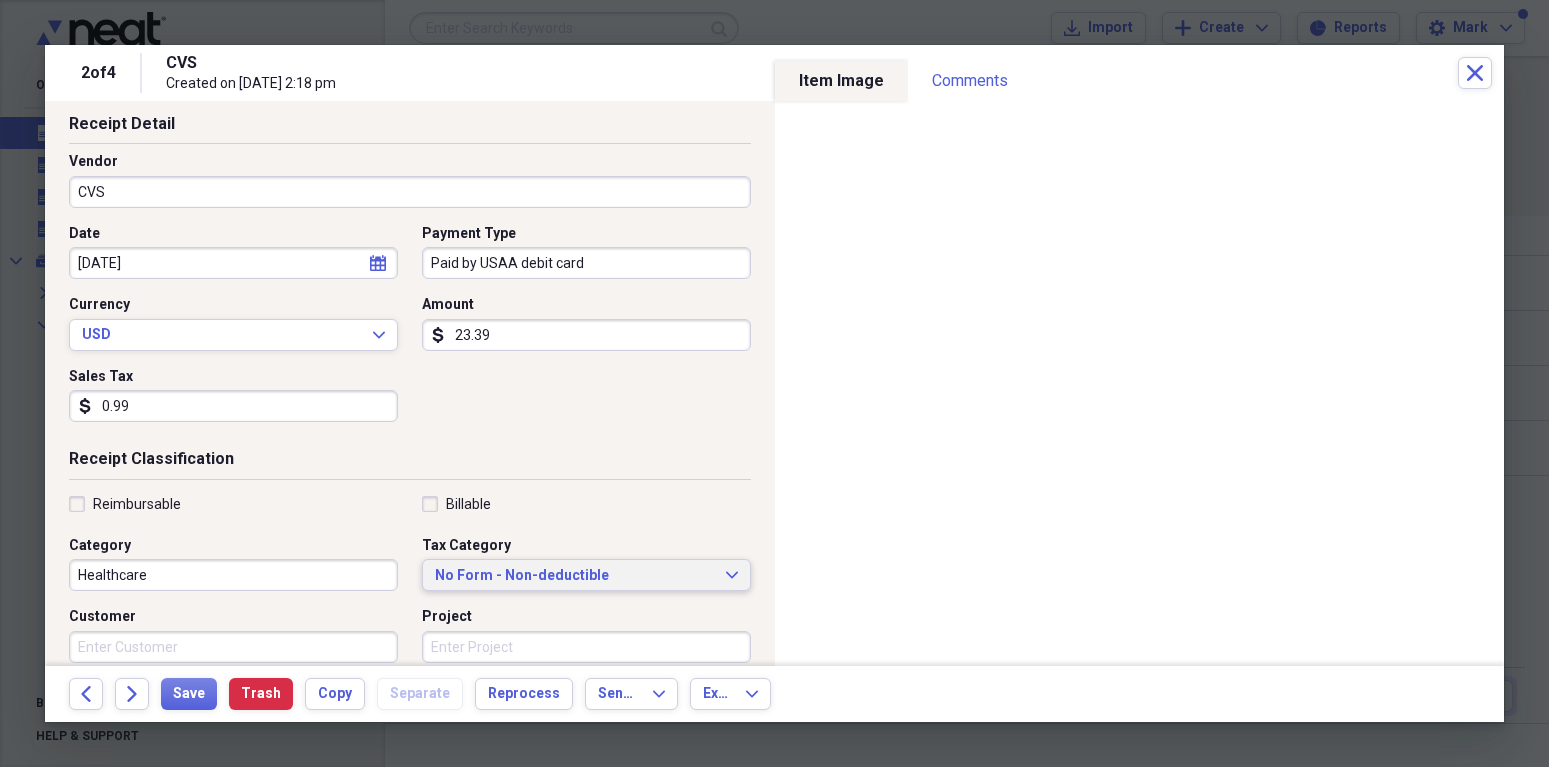 click 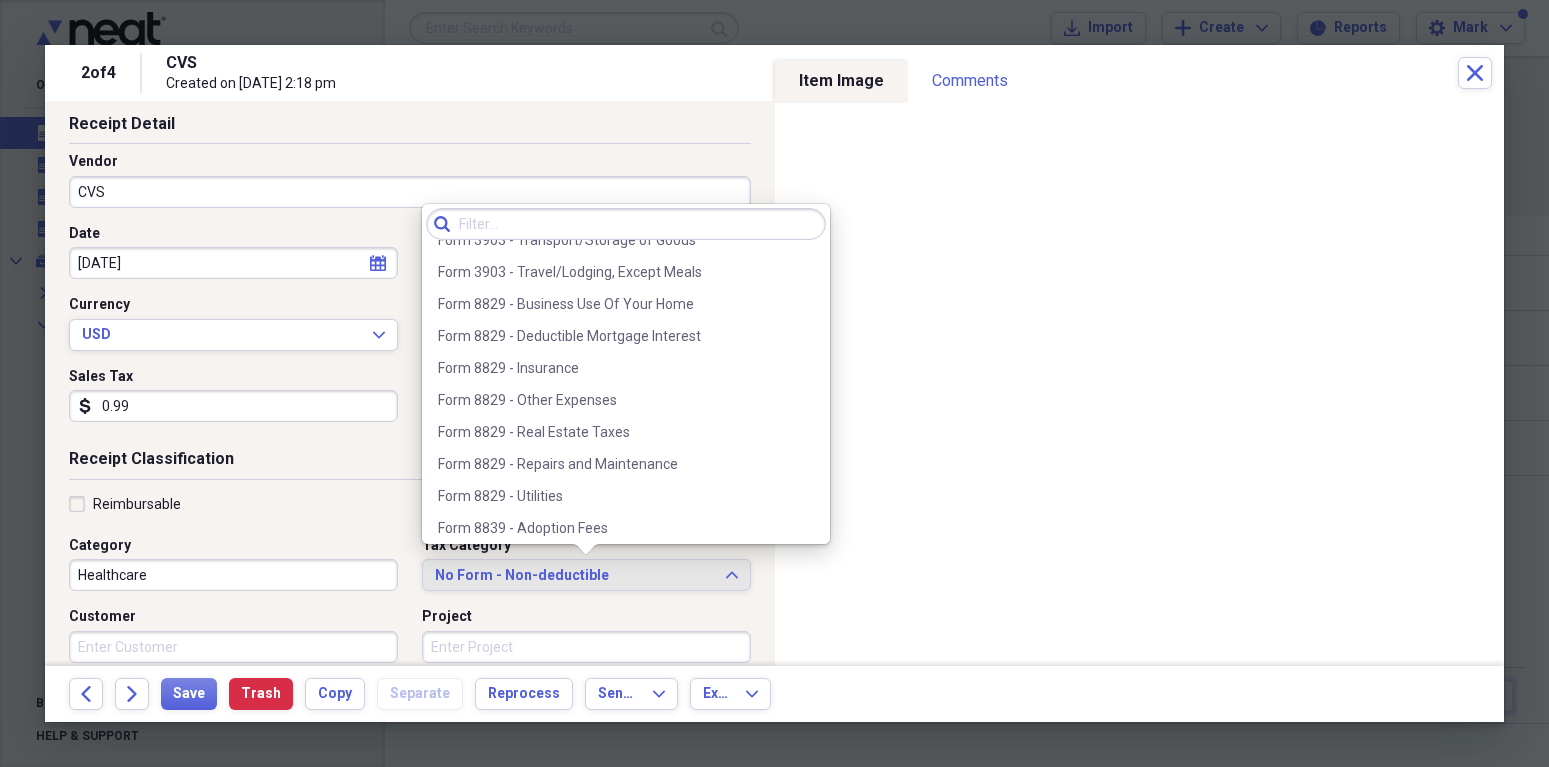 scroll, scrollTop: 907, scrollLeft: 0, axis: vertical 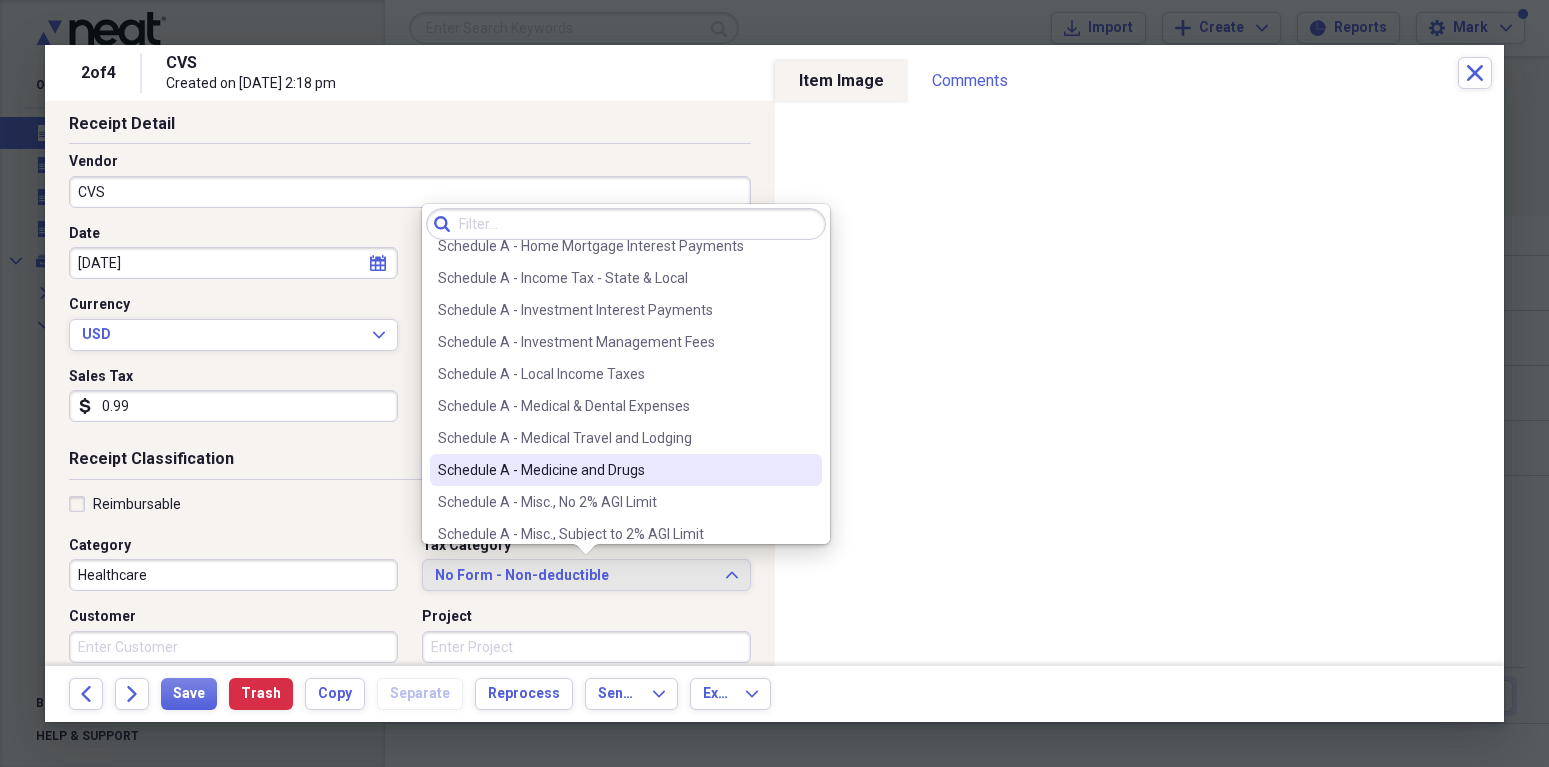 click on "Schedule A - Medicine and Drugs" at bounding box center (614, 470) 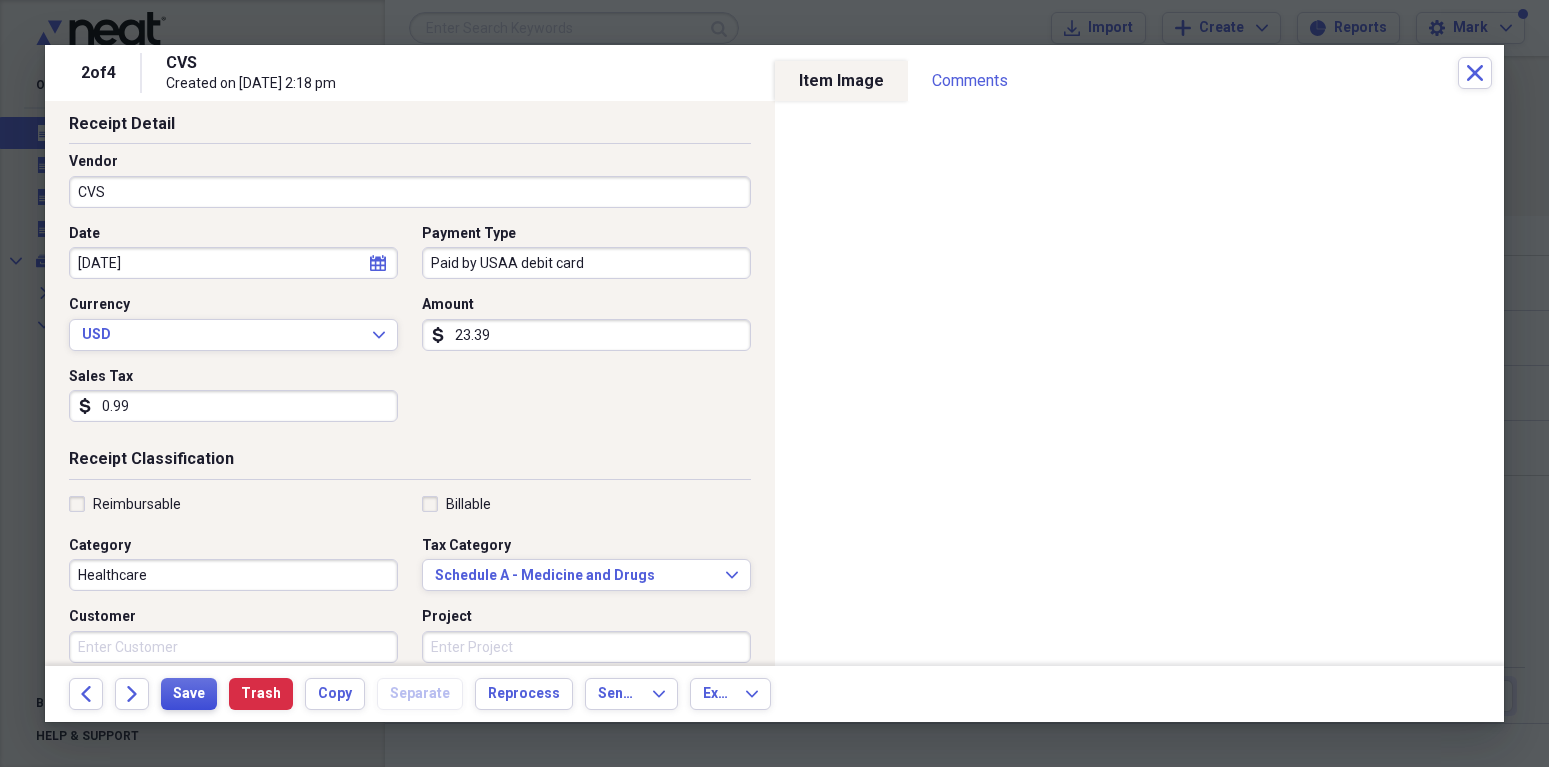 click on "Save" at bounding box center [189, 694] 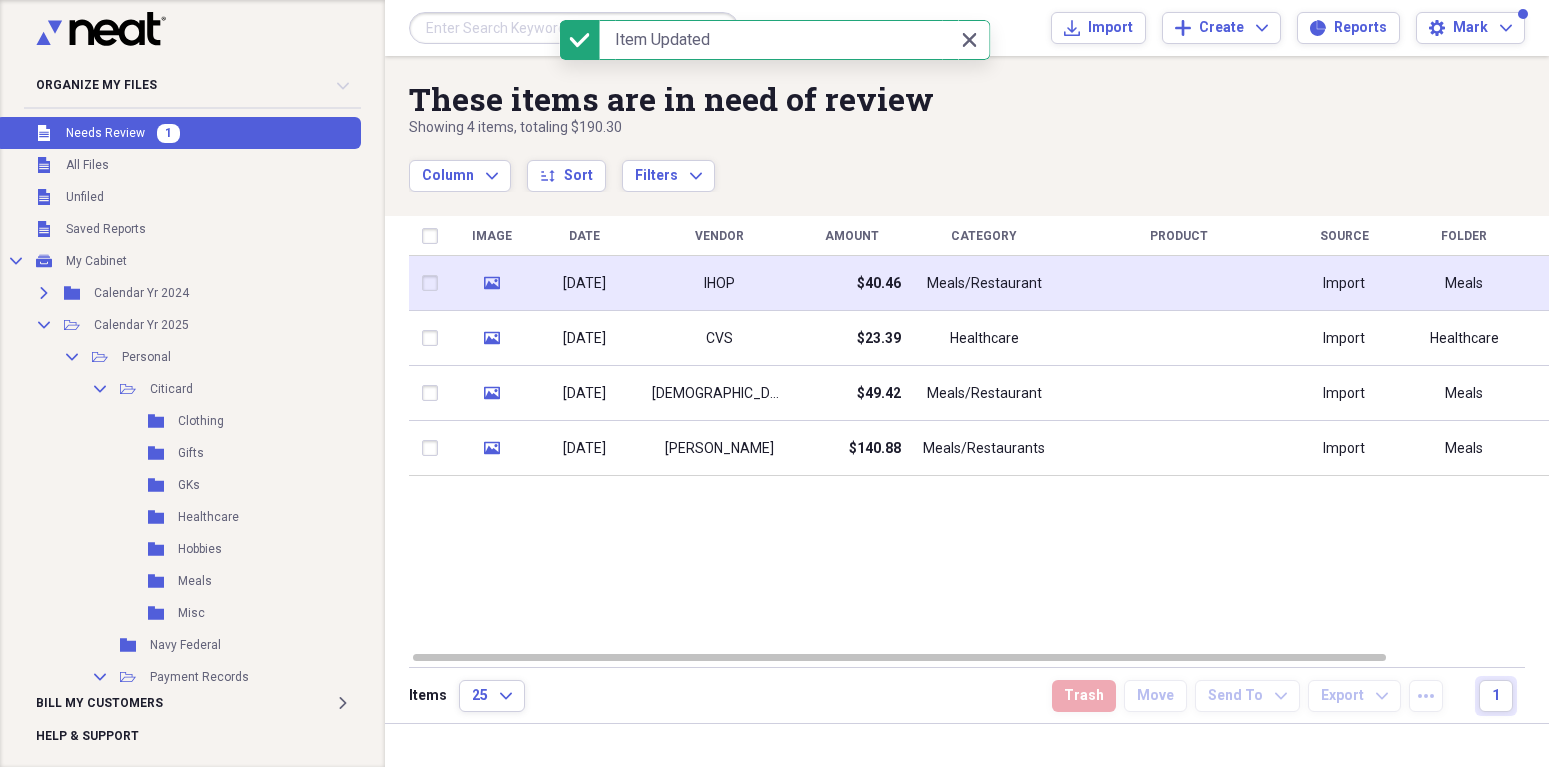click on "IHOP" at bounding box center [719, 283] 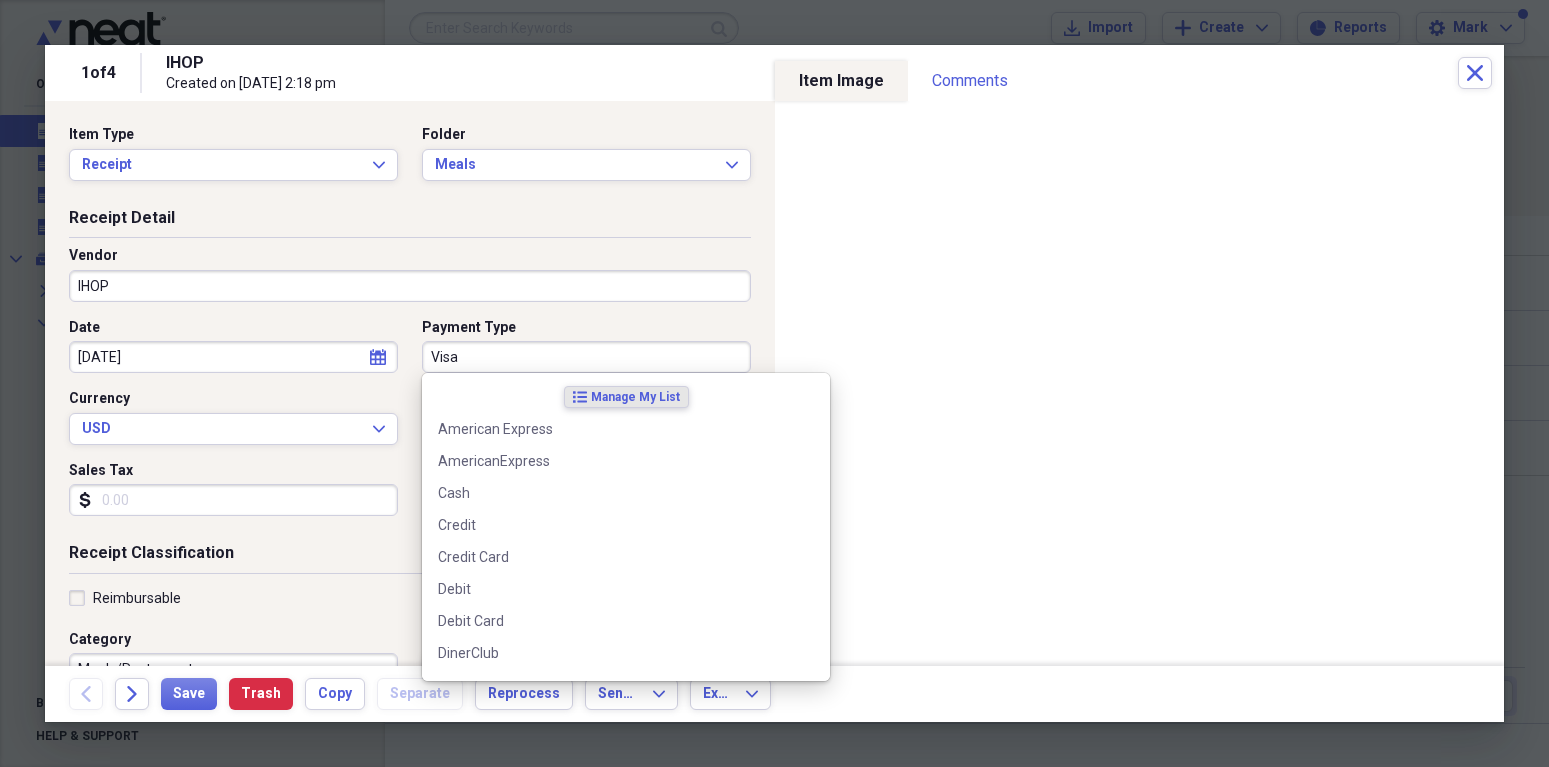 drag, startPoint x: 430, startPoint y: 350, endPoint x: 470, endPoint y: 347, distance: 40.112343 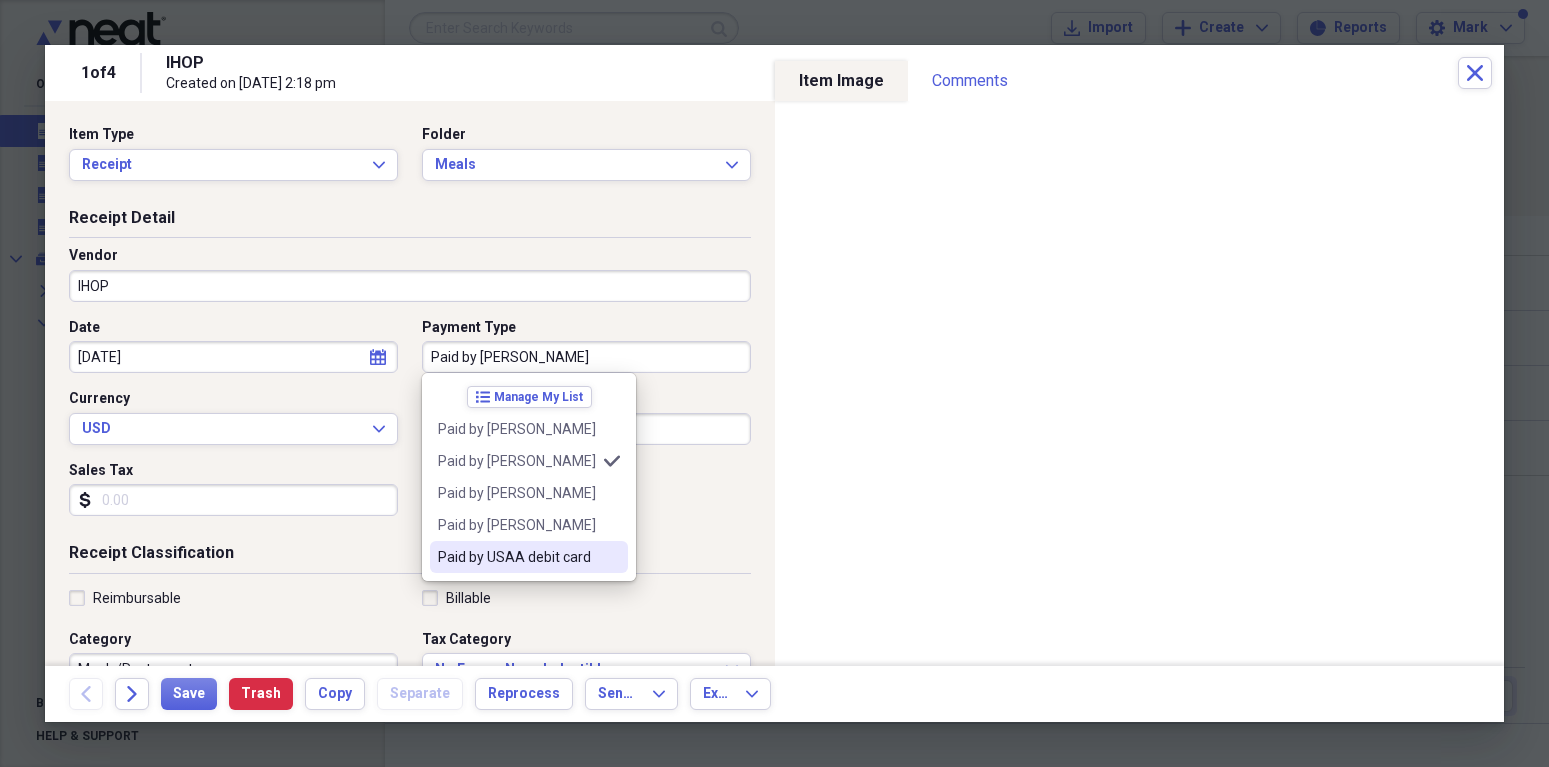 click on "Paid by USAA debit card" at bounding box center [517, 557] 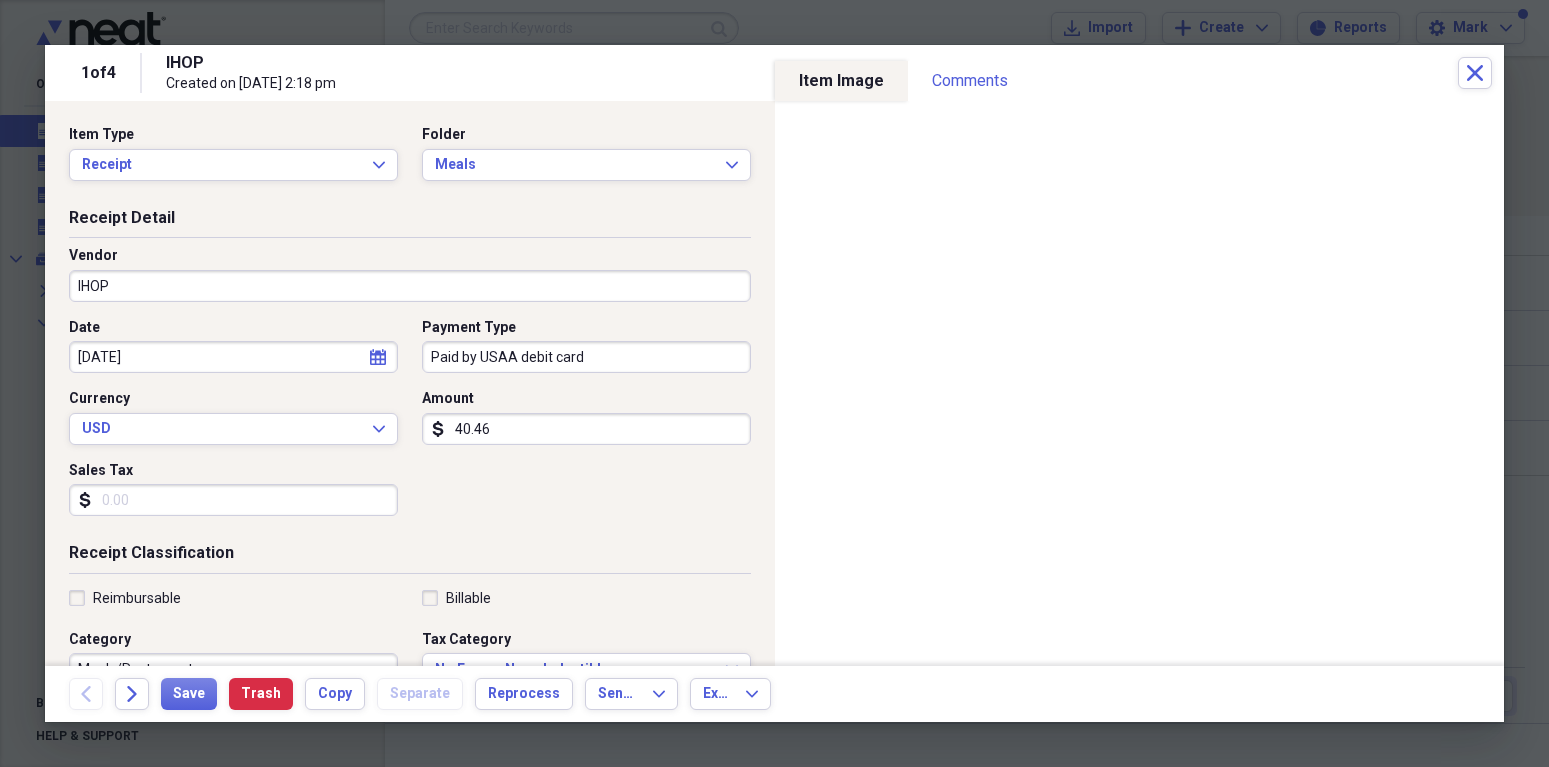 drag, startPoint x: 455, startPoint y: 425, endPoint x: 536, endPoint y: 424, distance: 81.00617 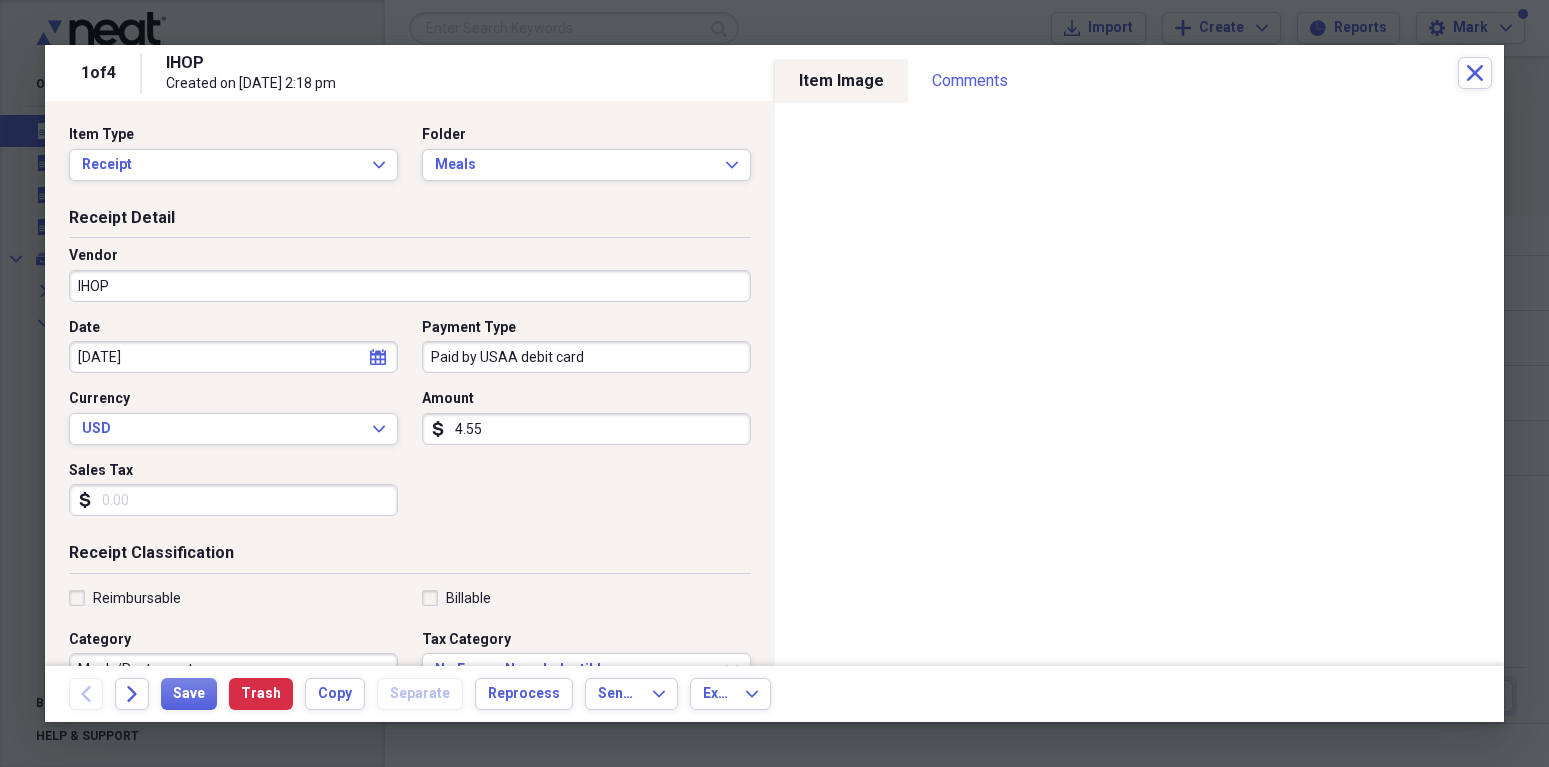 drag, startPoint x: 457, startPoint y: 425, endPoint x: 498, endPoint y: 418, distance: 41.59327 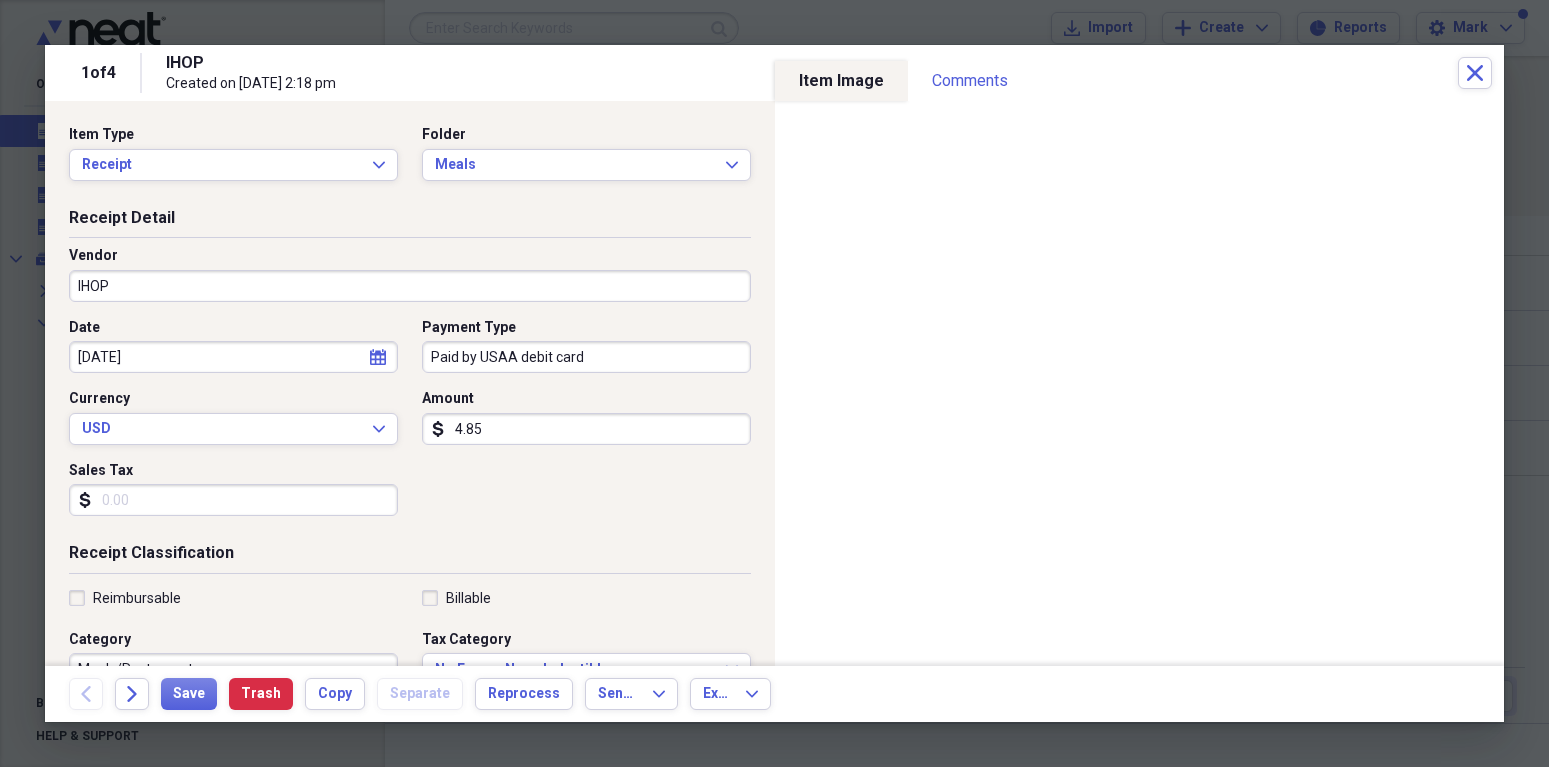 type on "48.55" 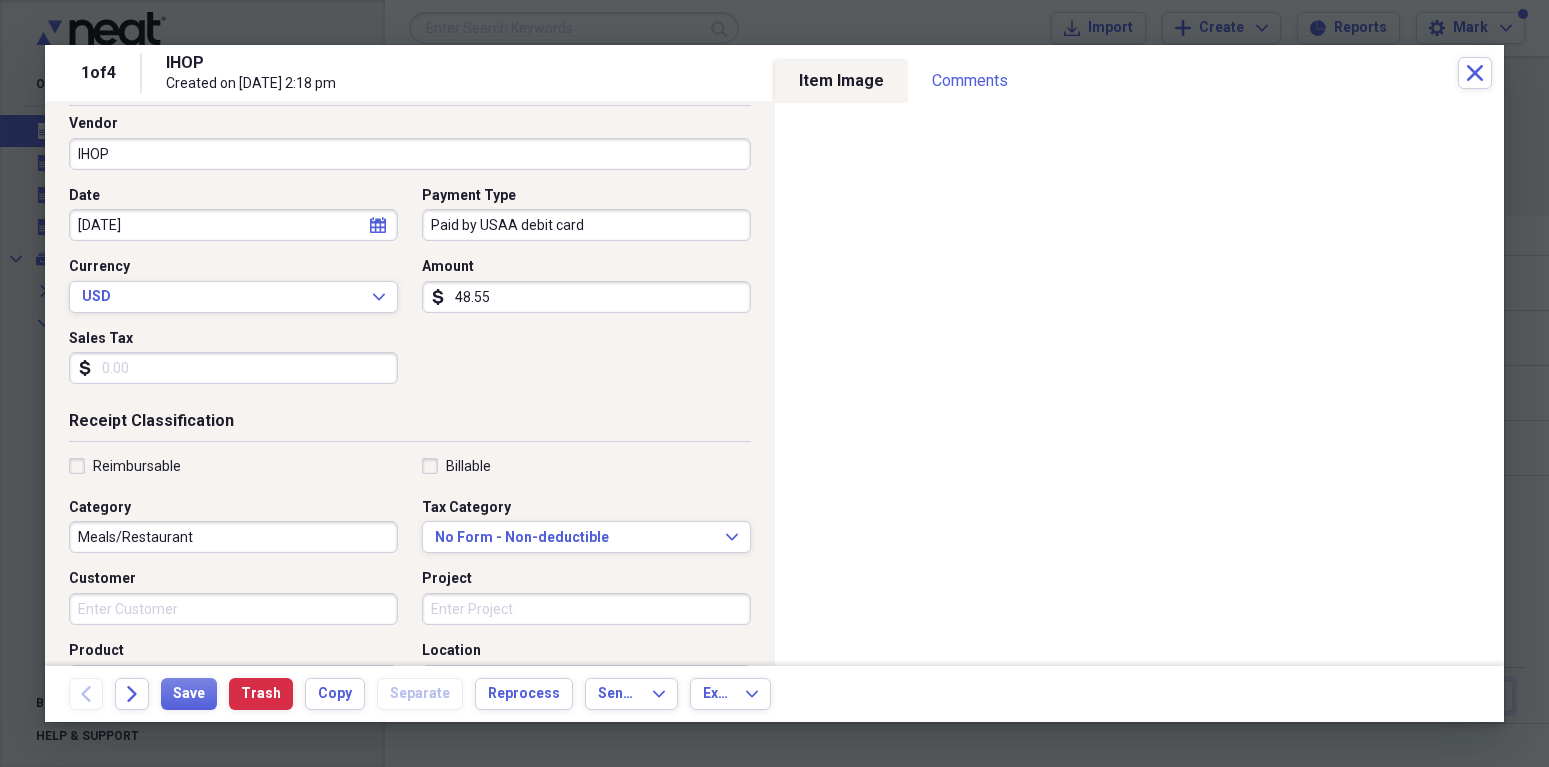 scroll, scrollTop: 150, scrollLeft: 0, axis: vertical 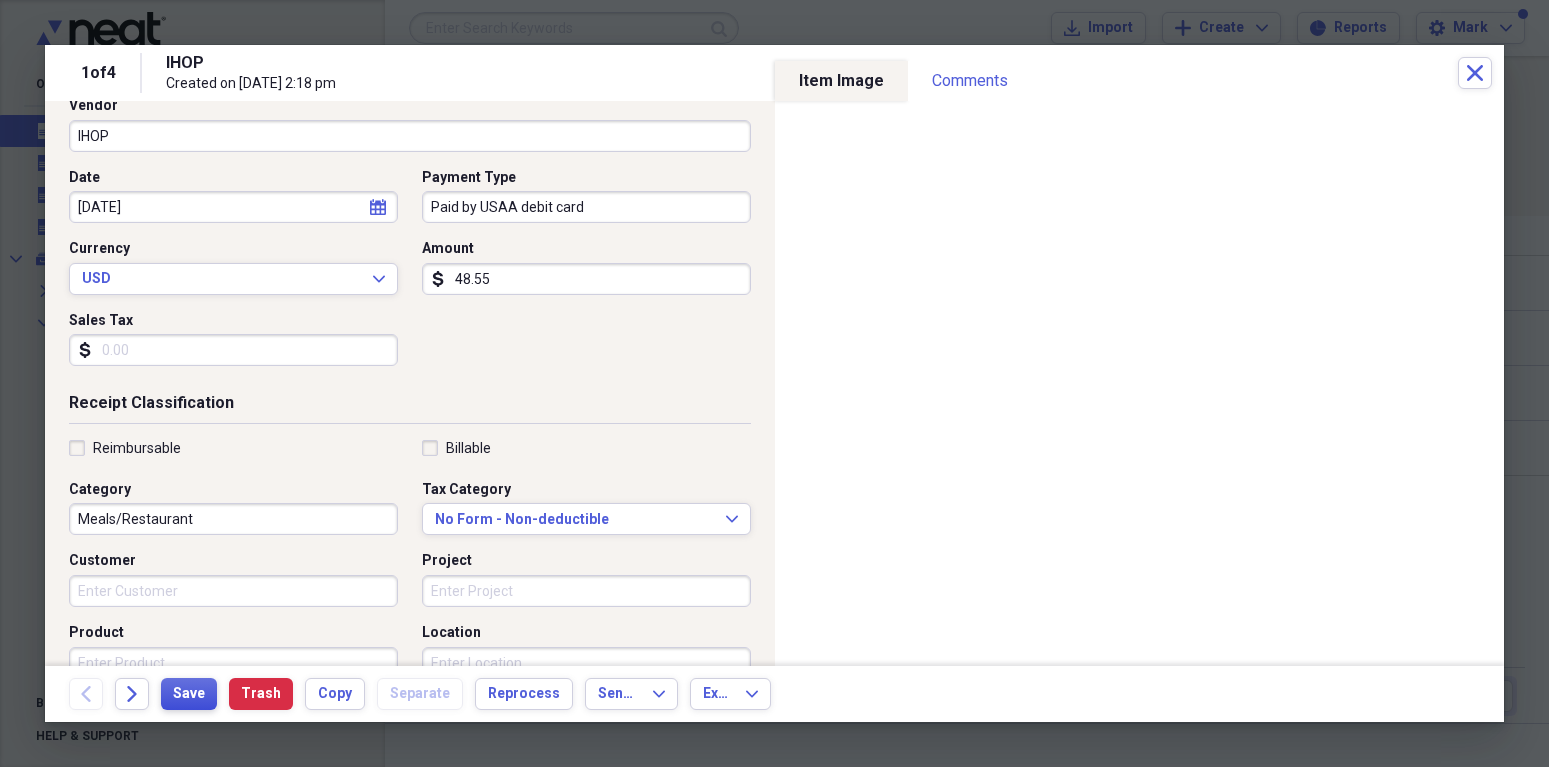 click on "Save" at bounding box center [189, 694] 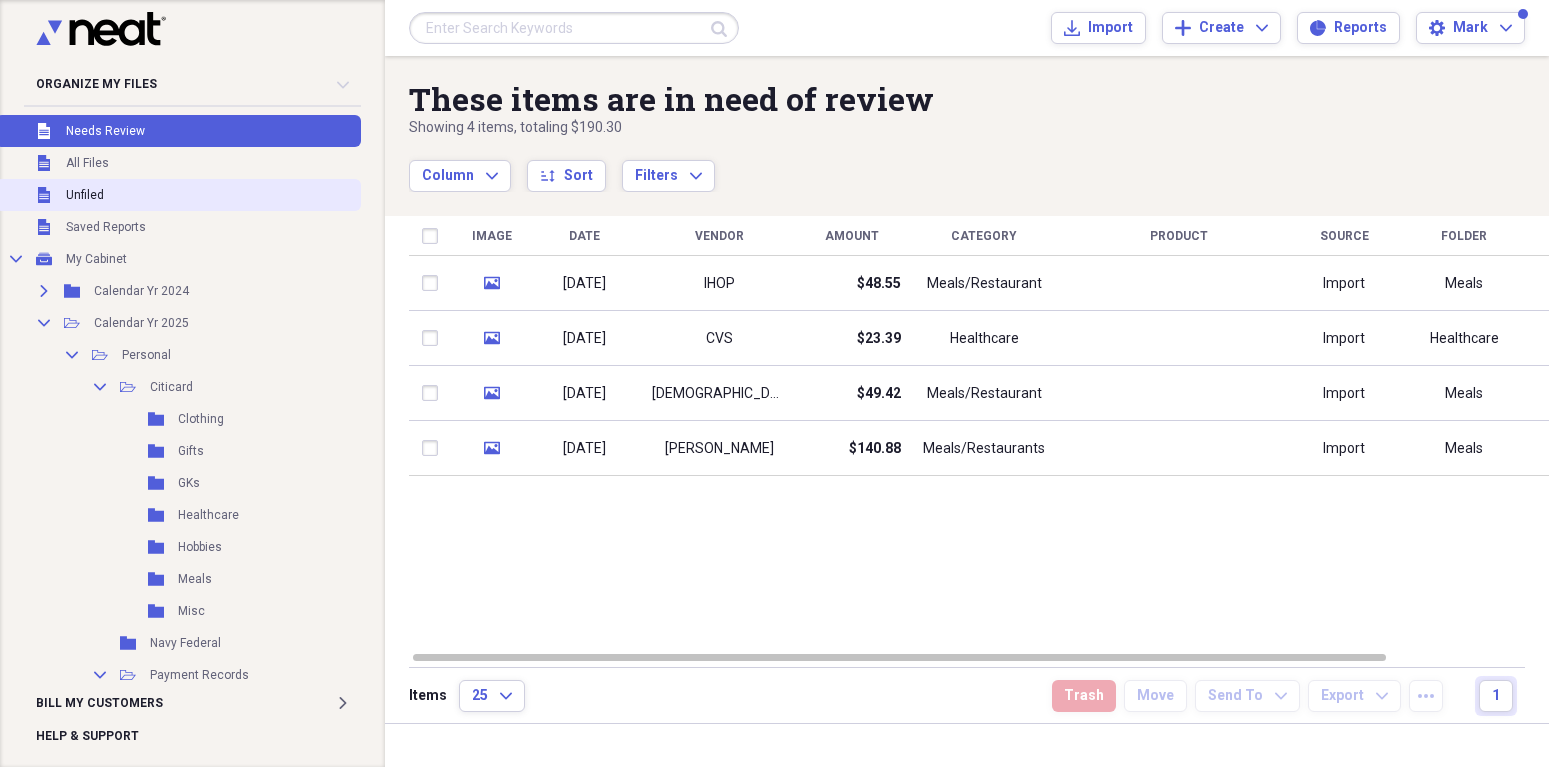 click on "Unfiled" at bounding box center (85, 195) 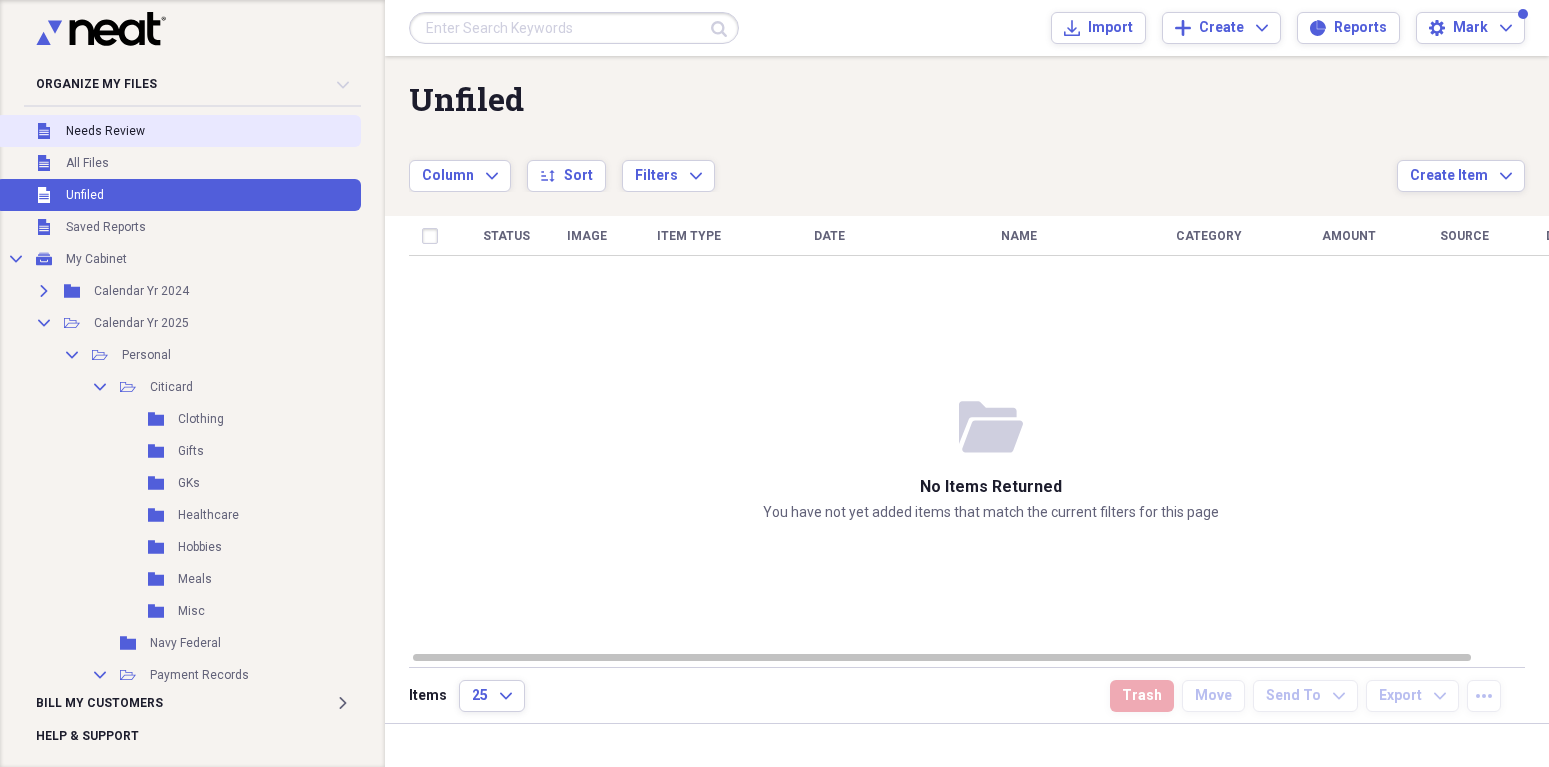 click on "Needs Review" at bounding box center [105, 131] 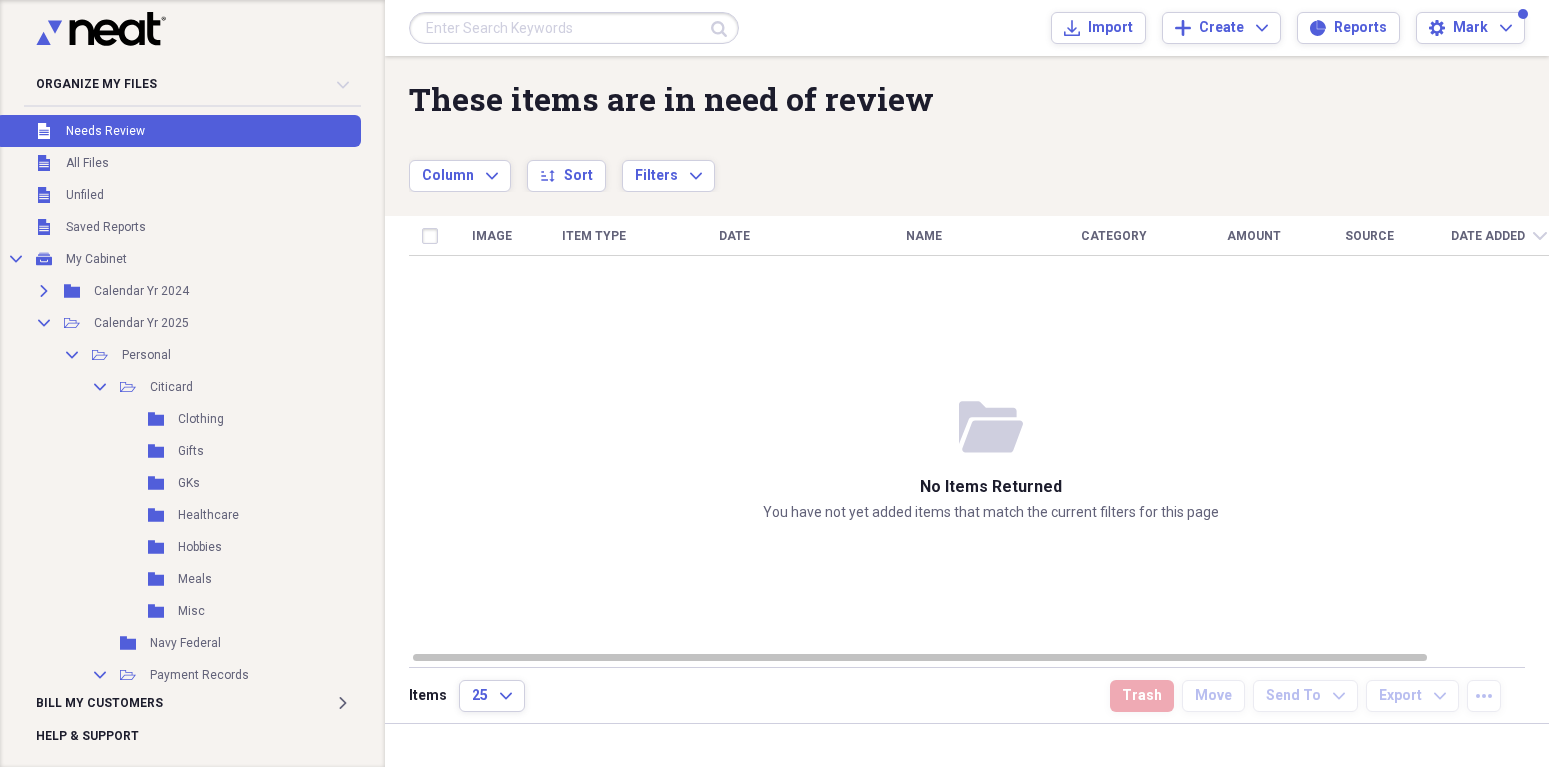 click on "Column Expand sort Sort Filters  Expand" at bounding box center [903, 165] 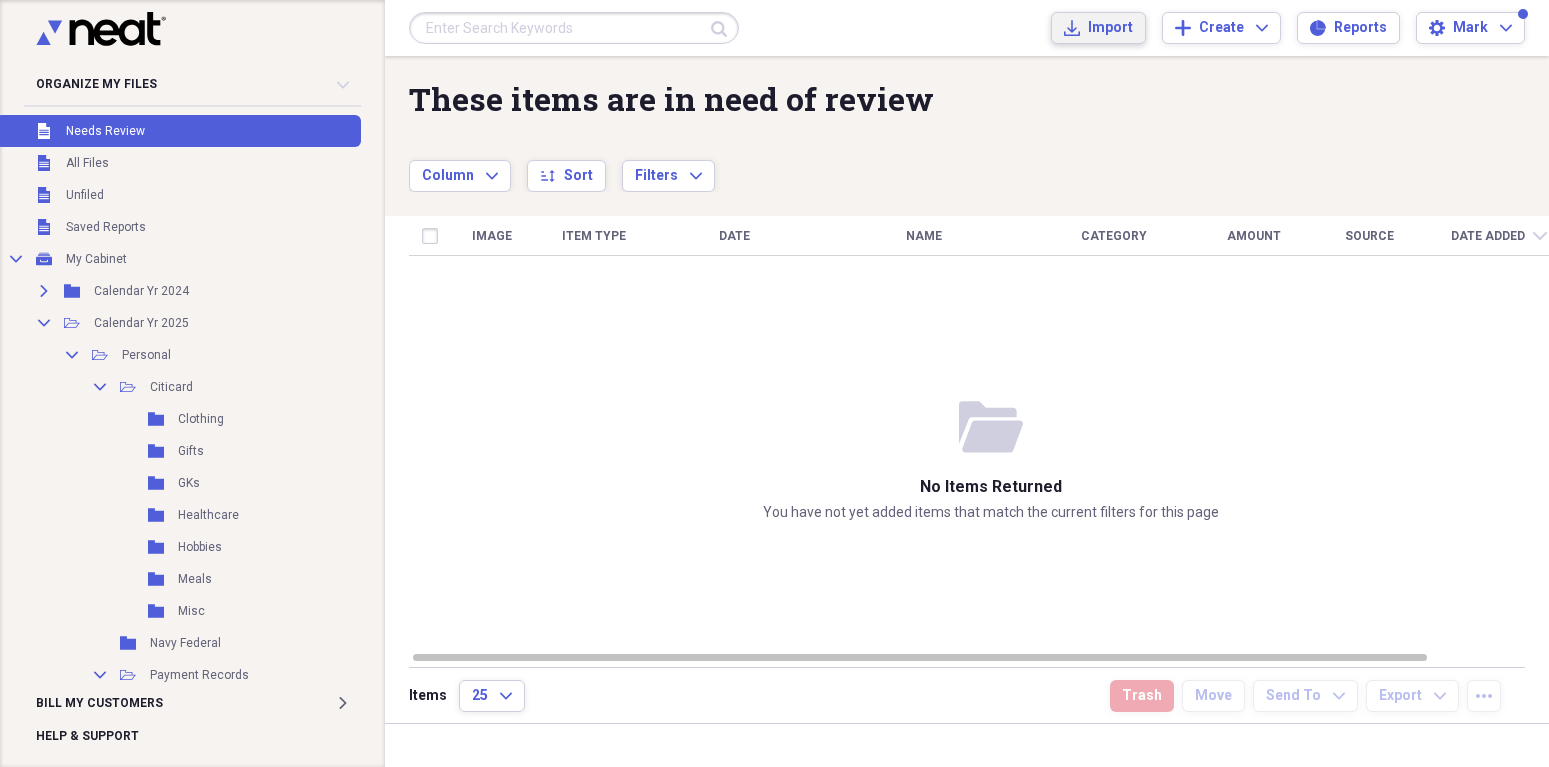 click on "Import" at bounding box center [1110, 28] 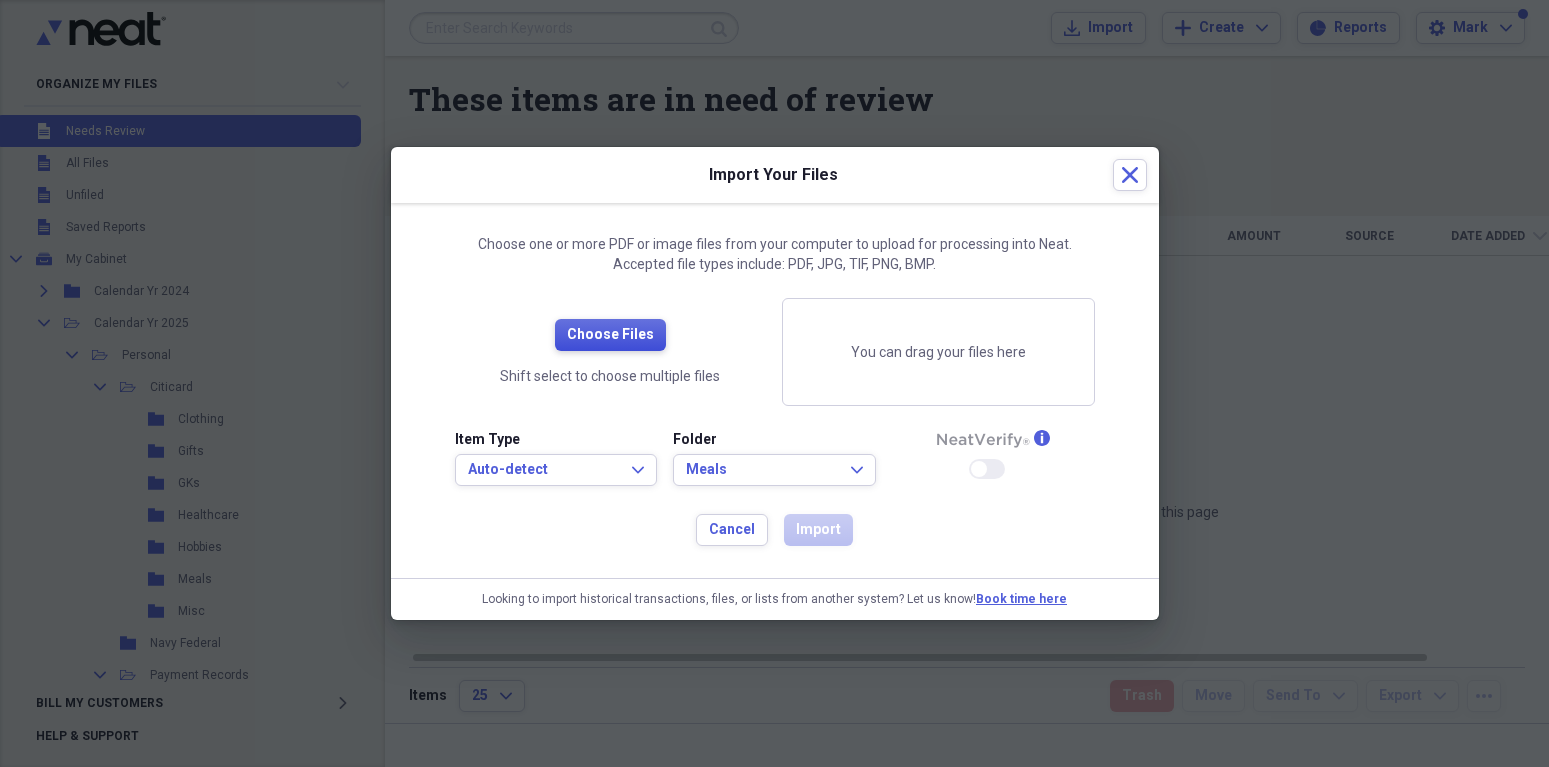 click on "Choose Files" at bounding box center (610, 335) 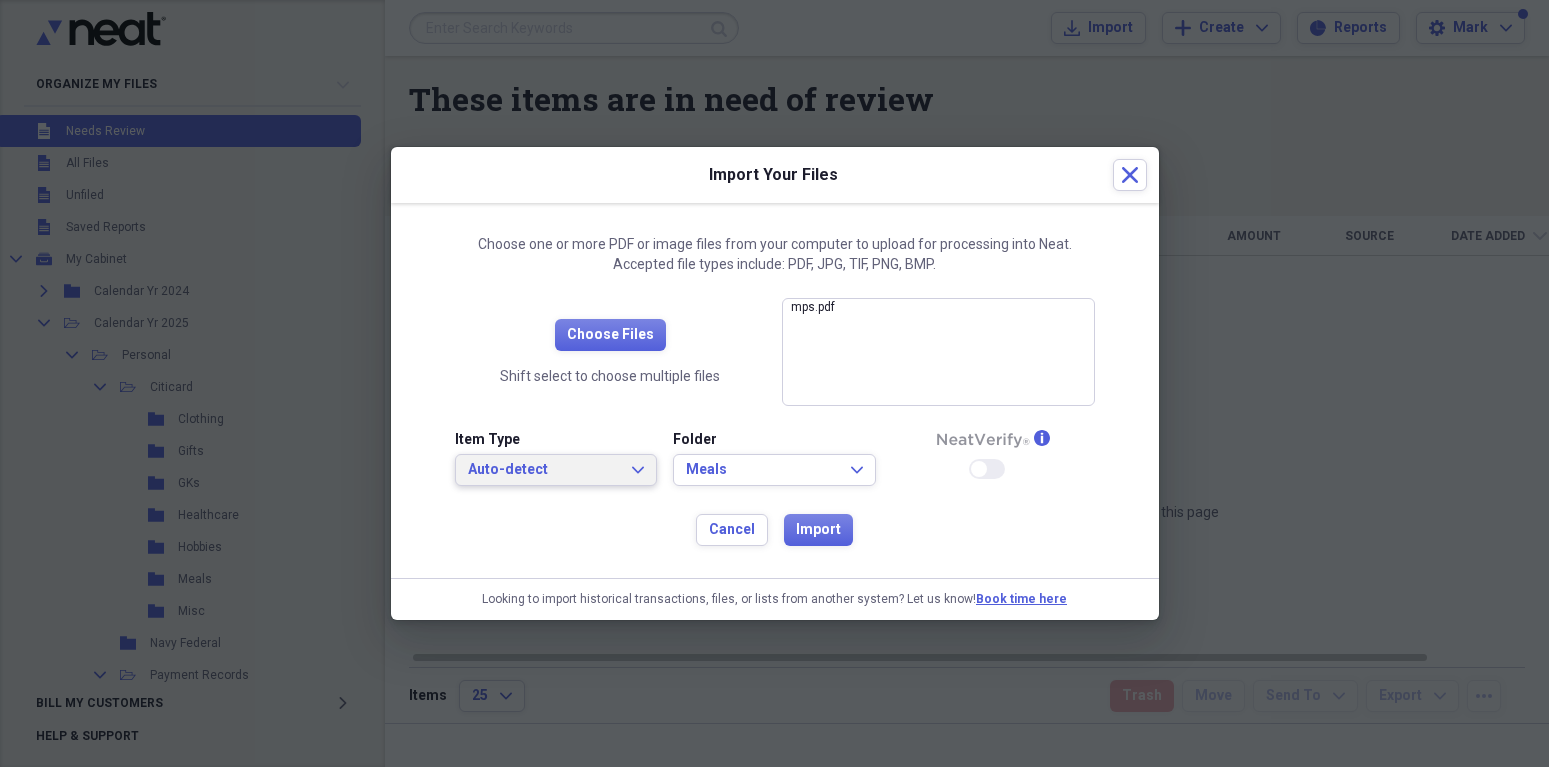 click on "Expand" 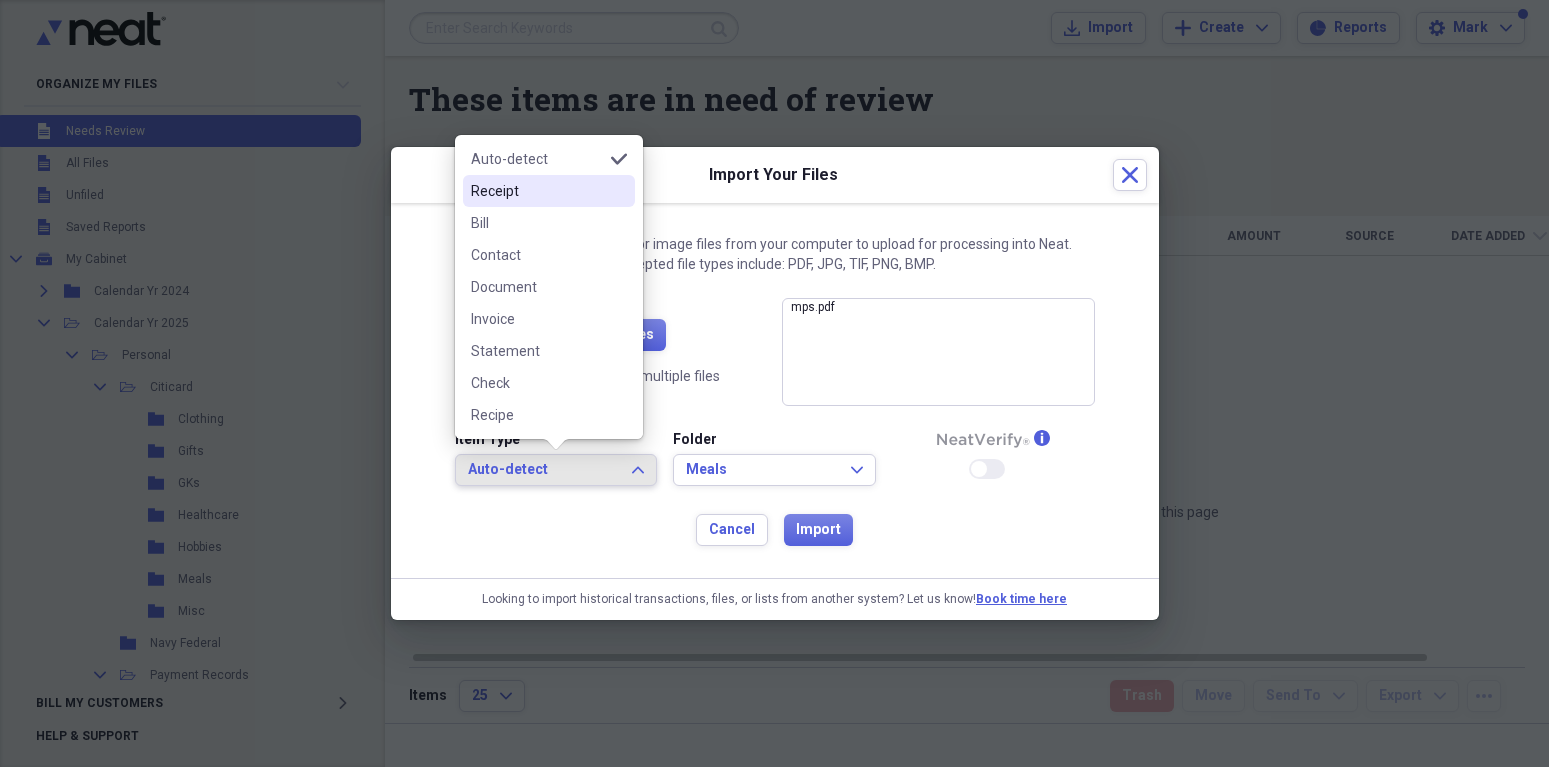 click on "Receipt" at bounding box center (537, 191) 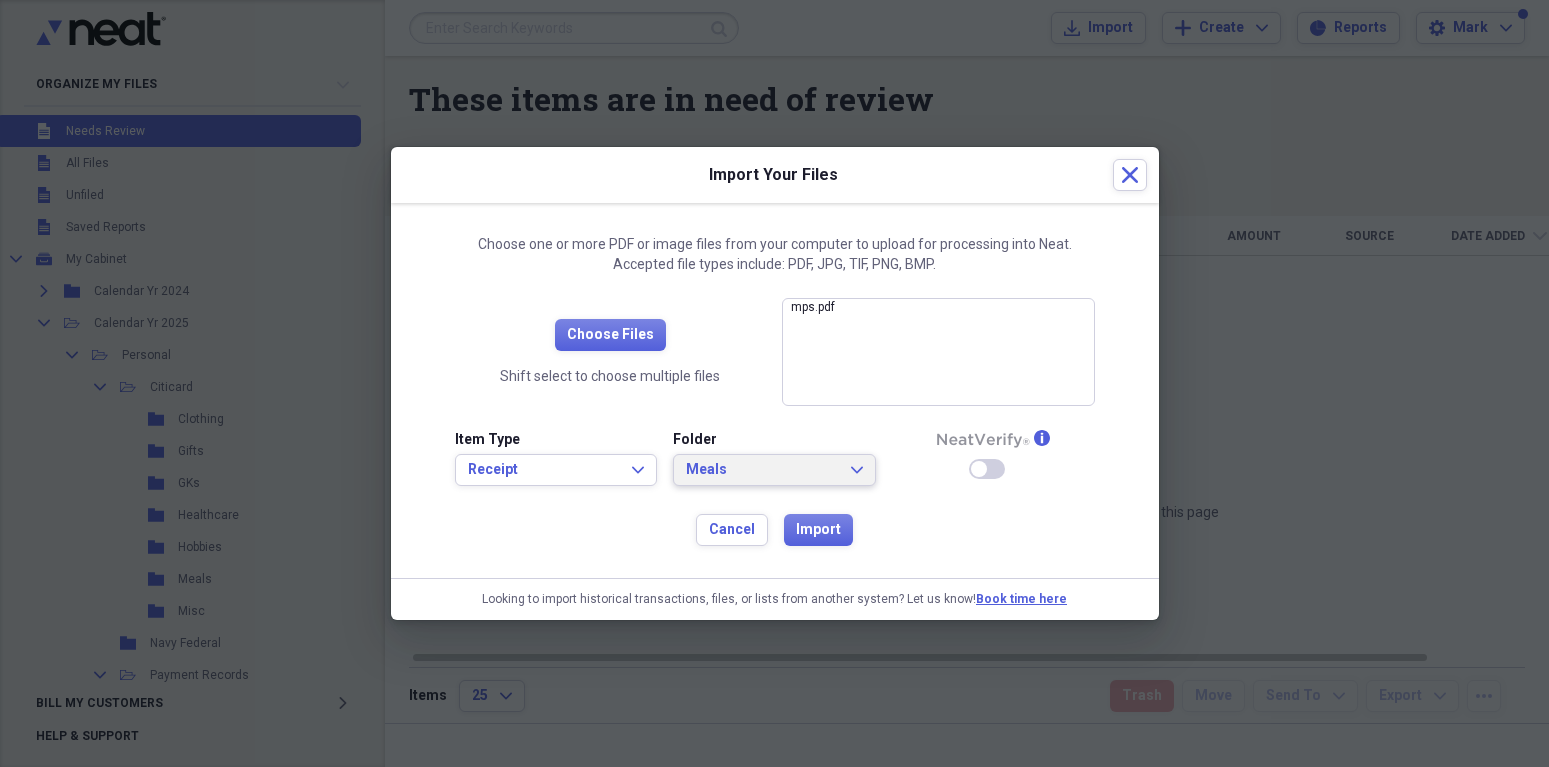 click on "Expand" 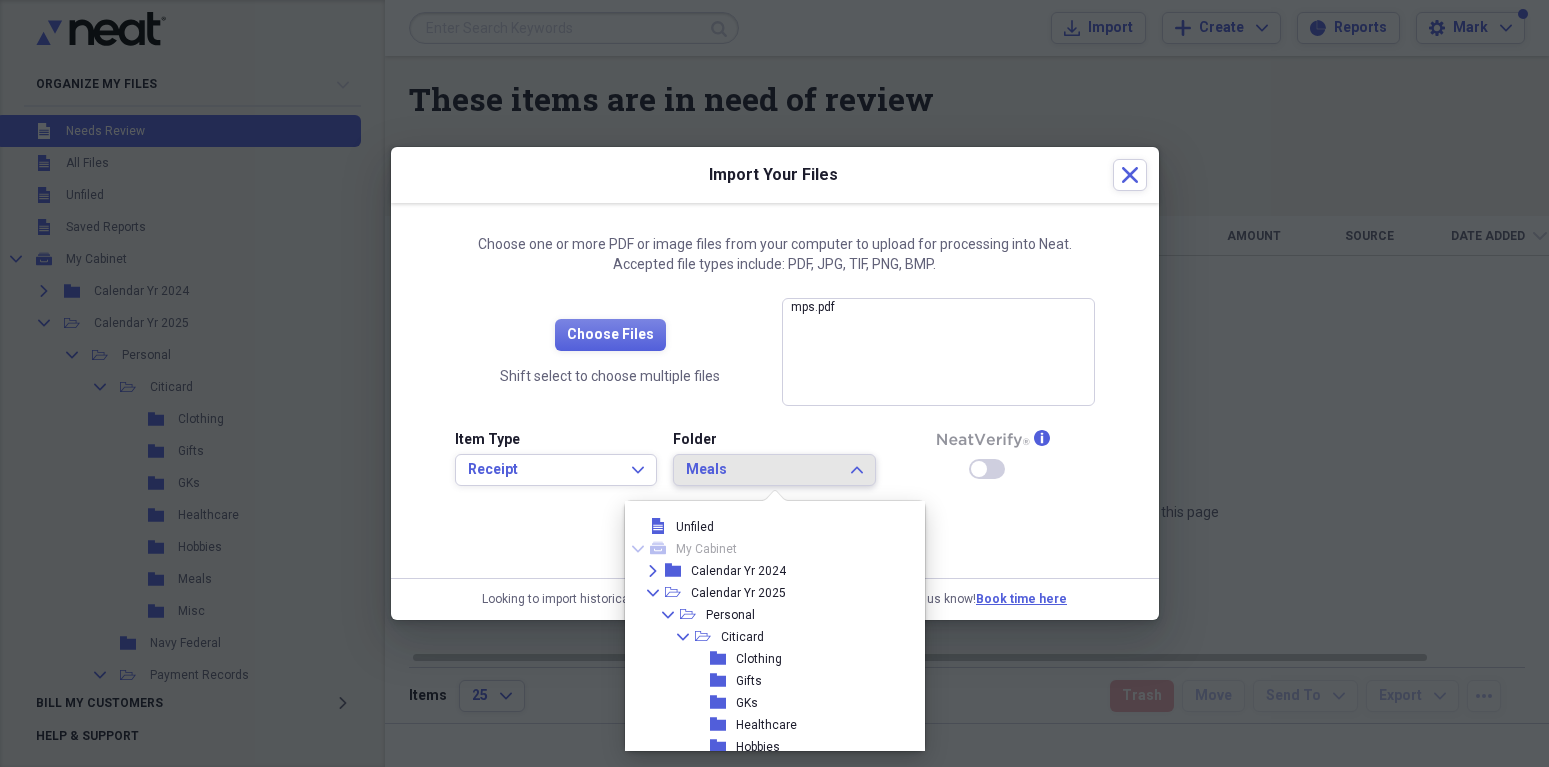 scroll, scrollTop: 843, scrollLeft: 0, axis: vertical 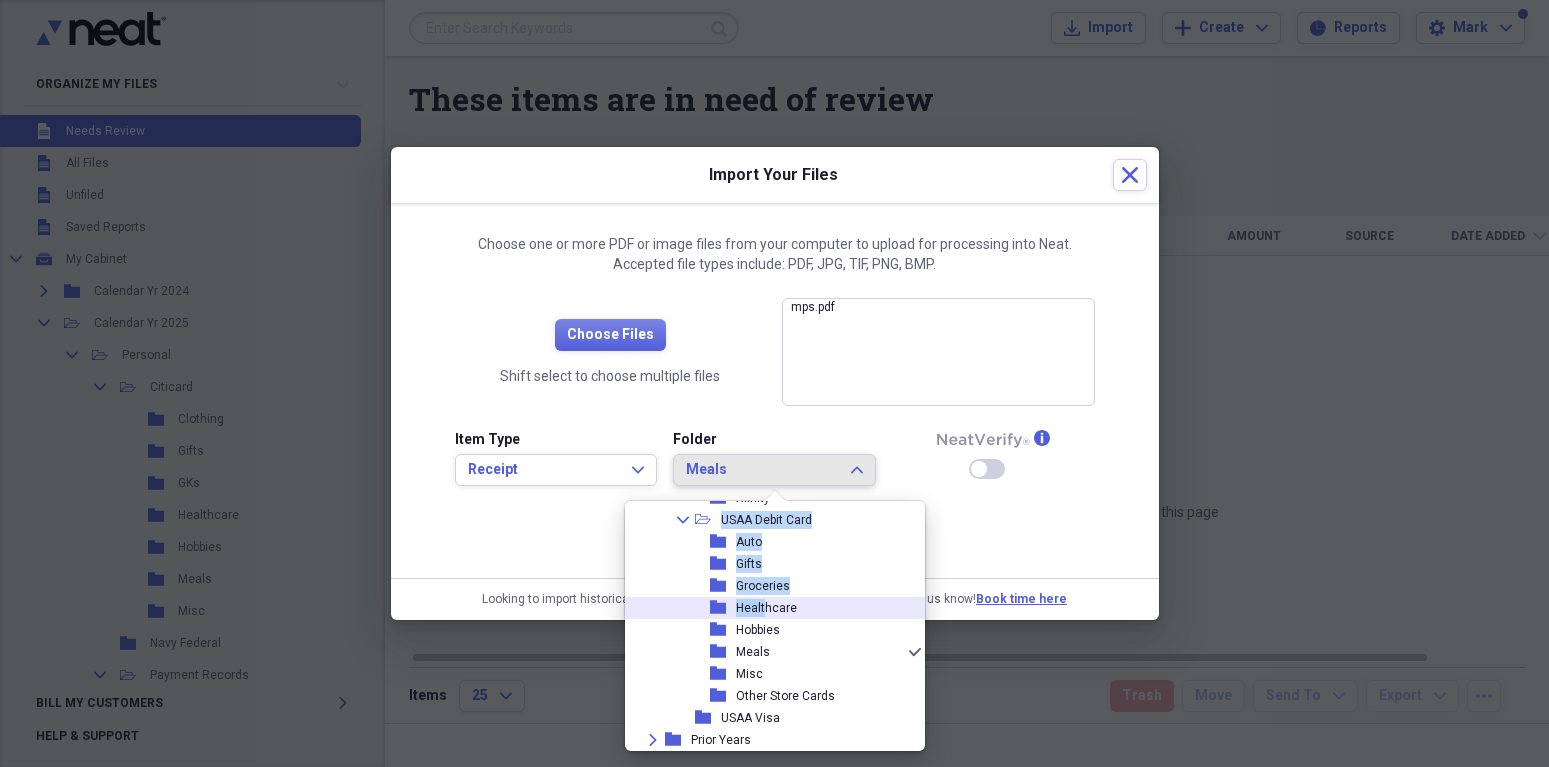 click on "Healthcare" at bounding box center [766, 608] 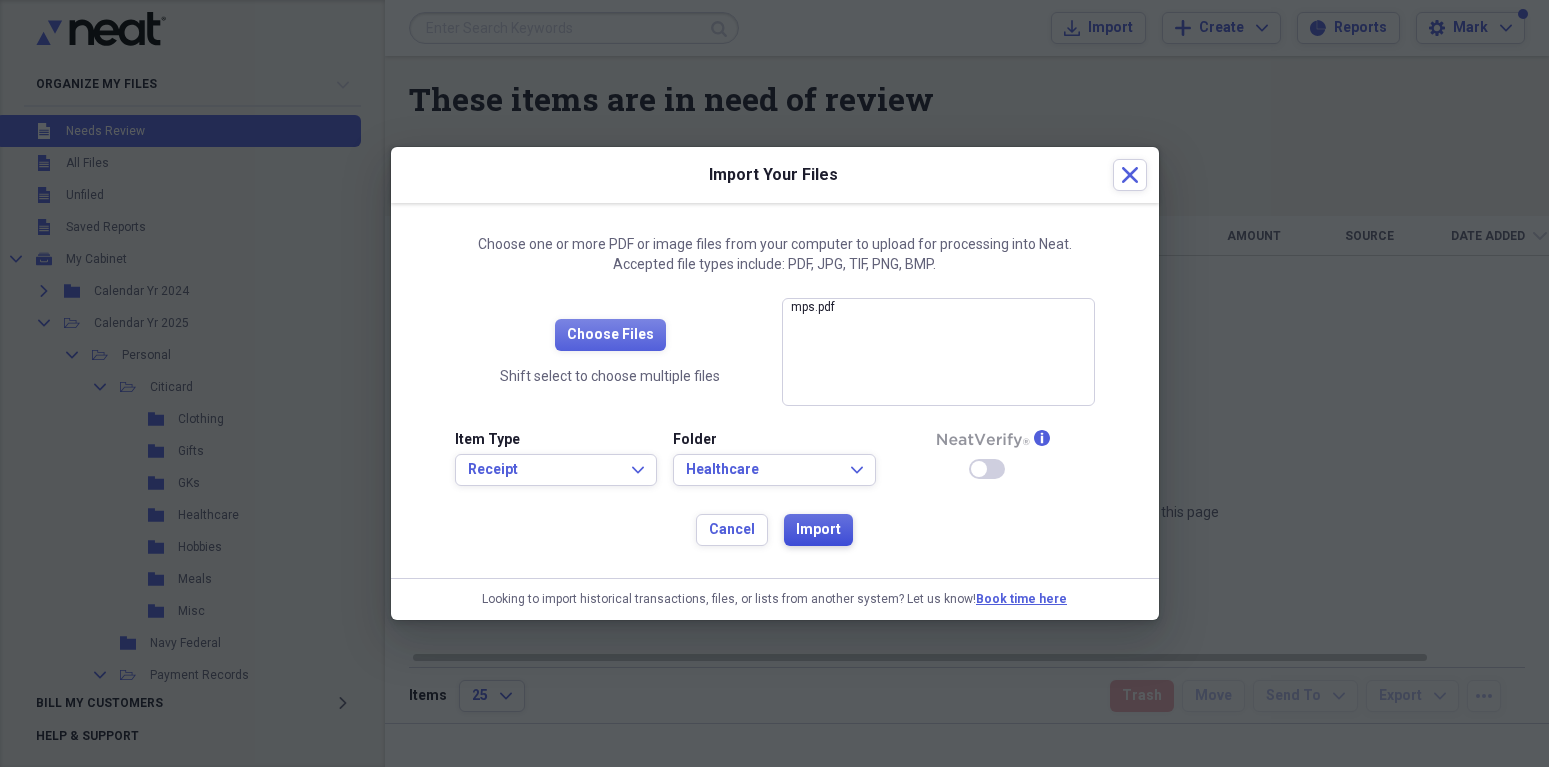 click on "Import" at bounding box center (818, 530) 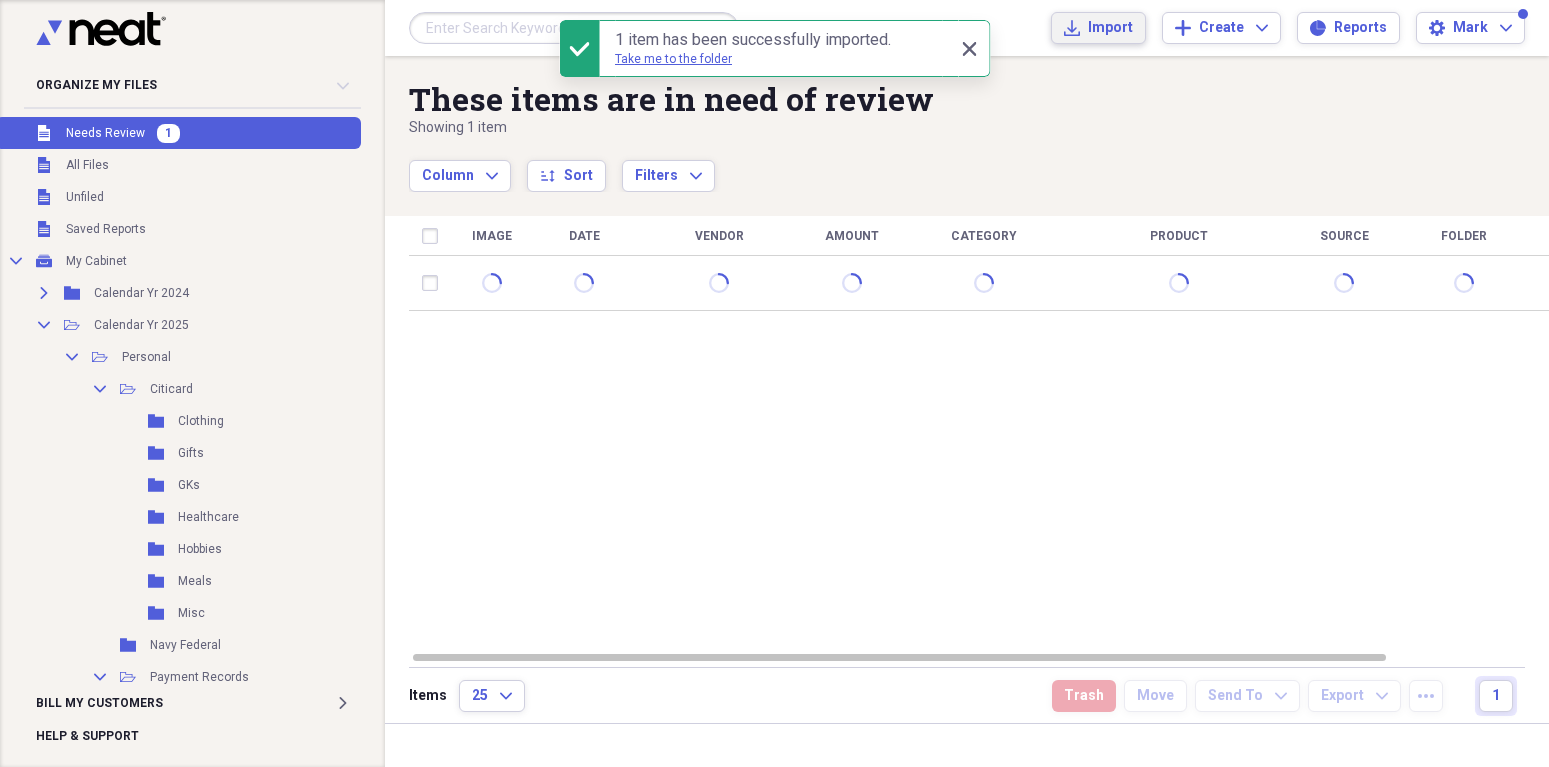 click on "Import Import" at bounding box center (1098, 28) 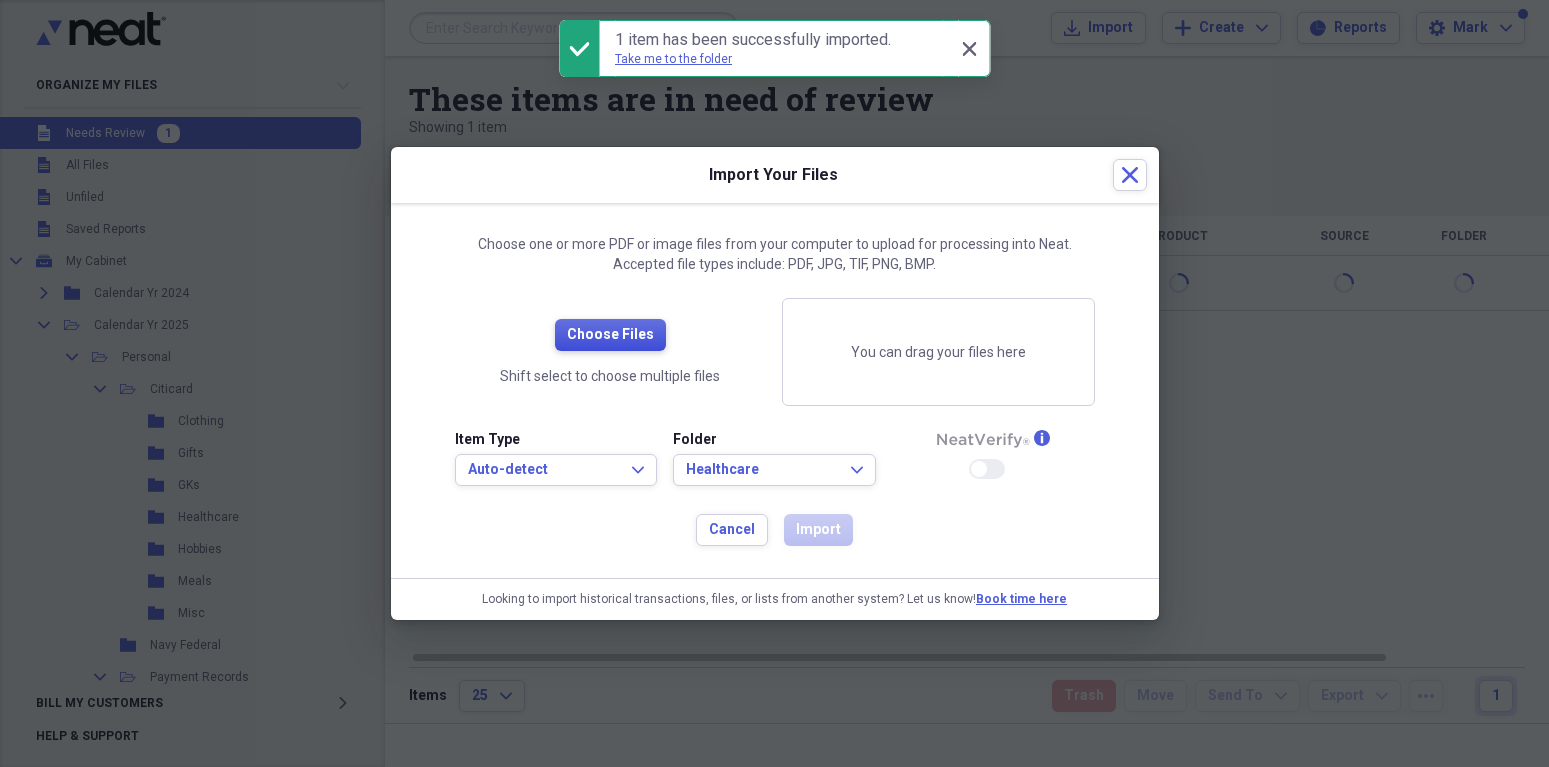 click on "Choose Files" at bounding box center [610, 335] 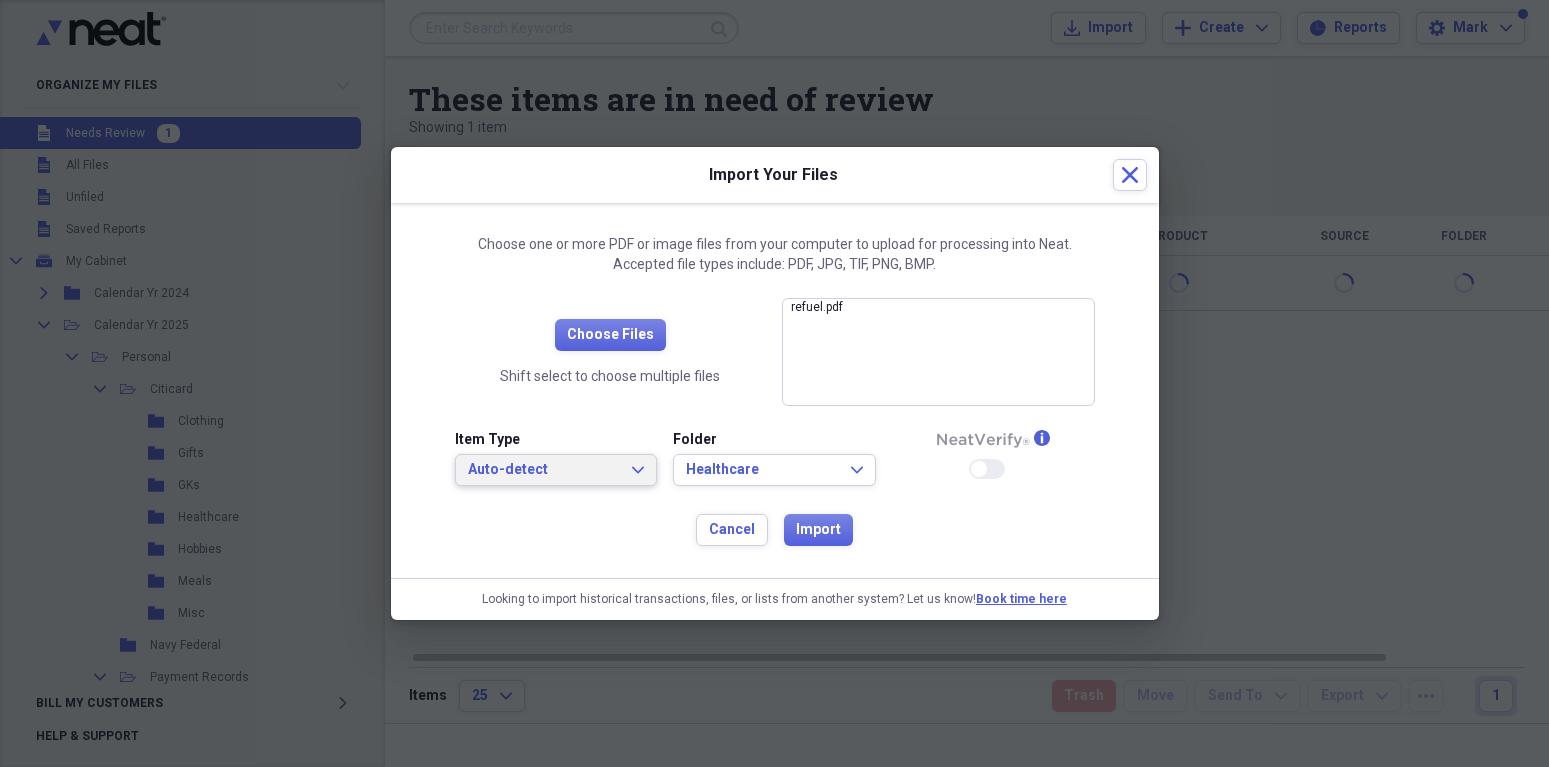 click on "Expand" 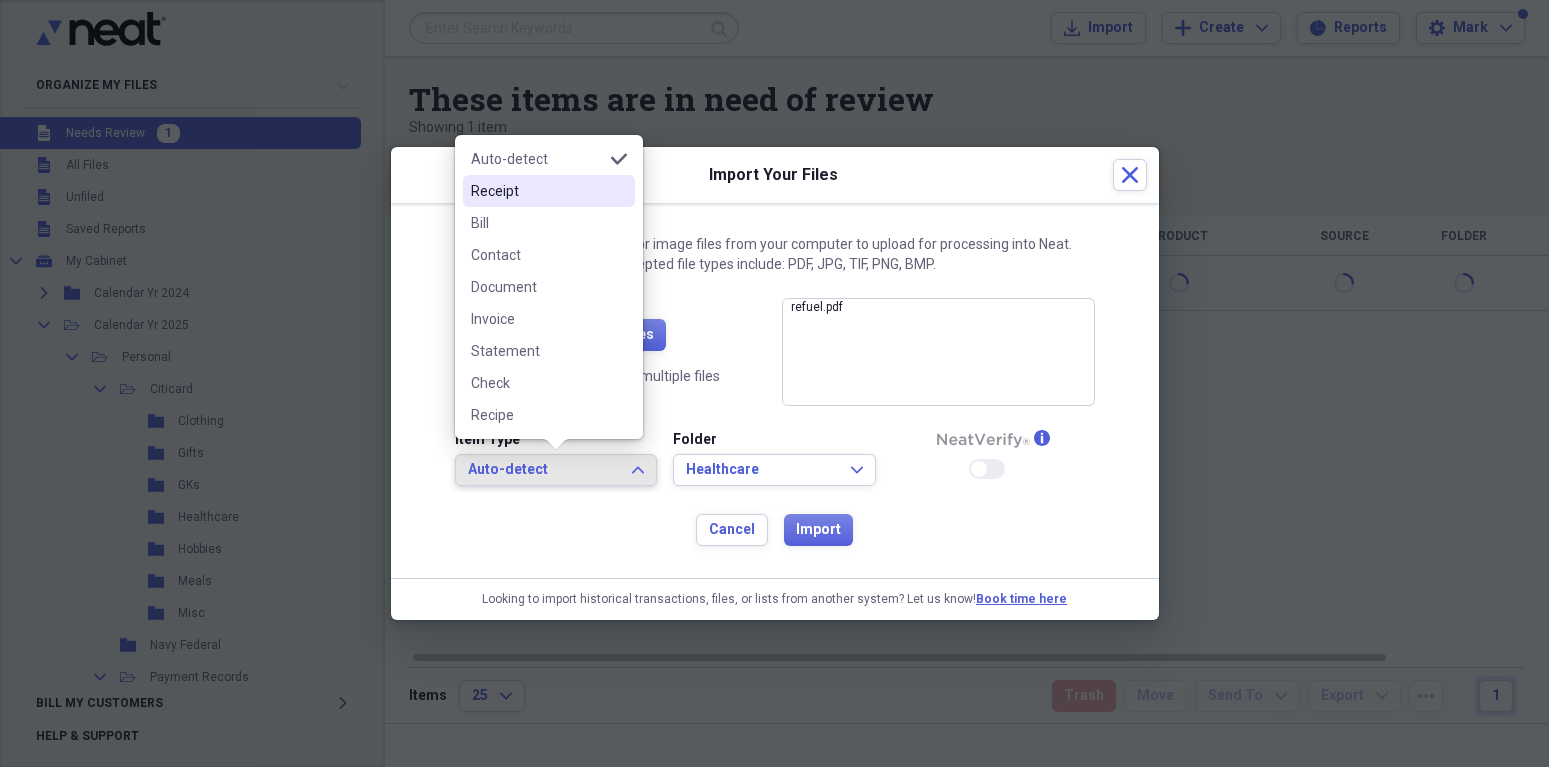 click on "Receipt" at bounding box center (537, 191) 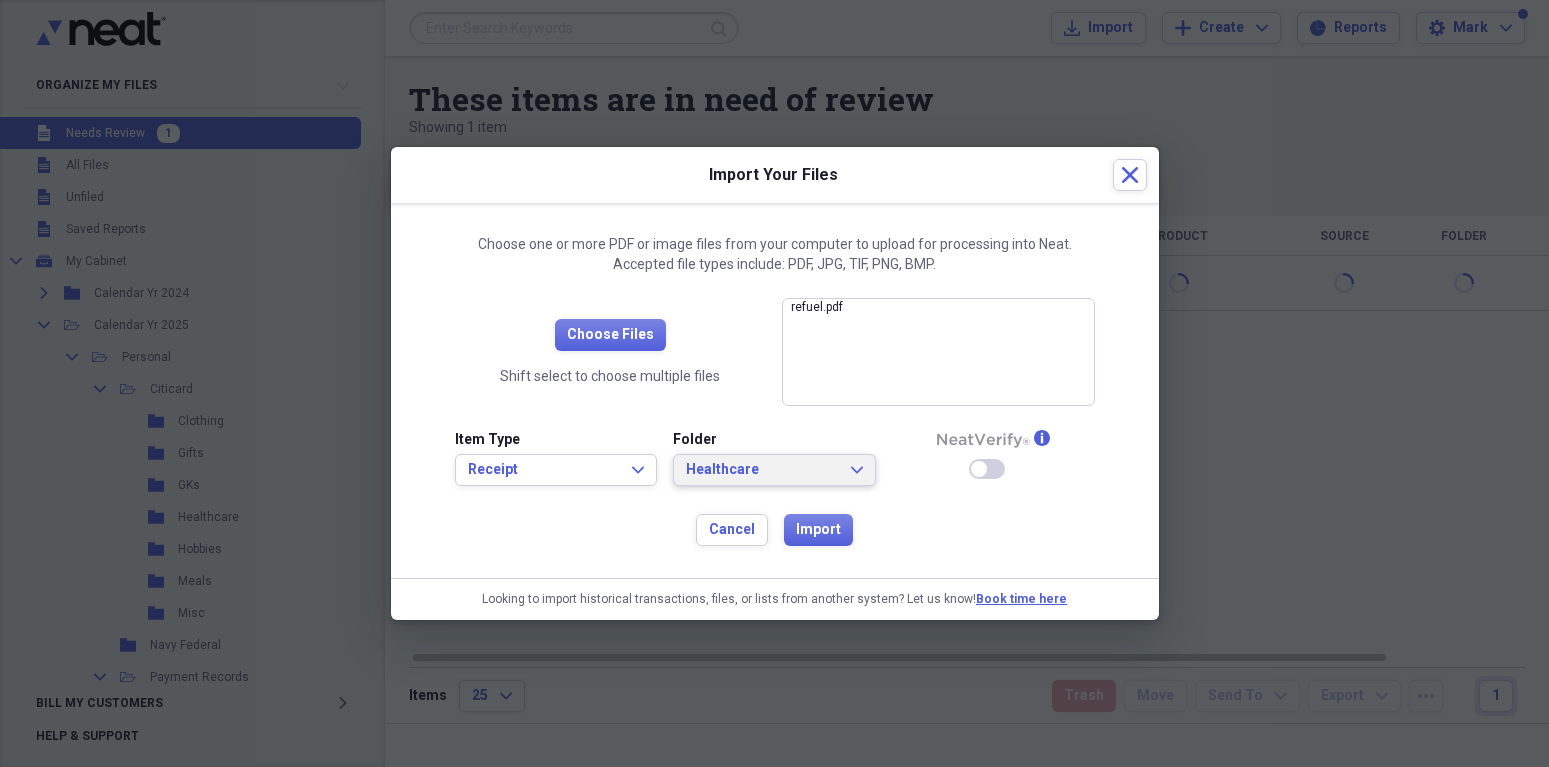 click 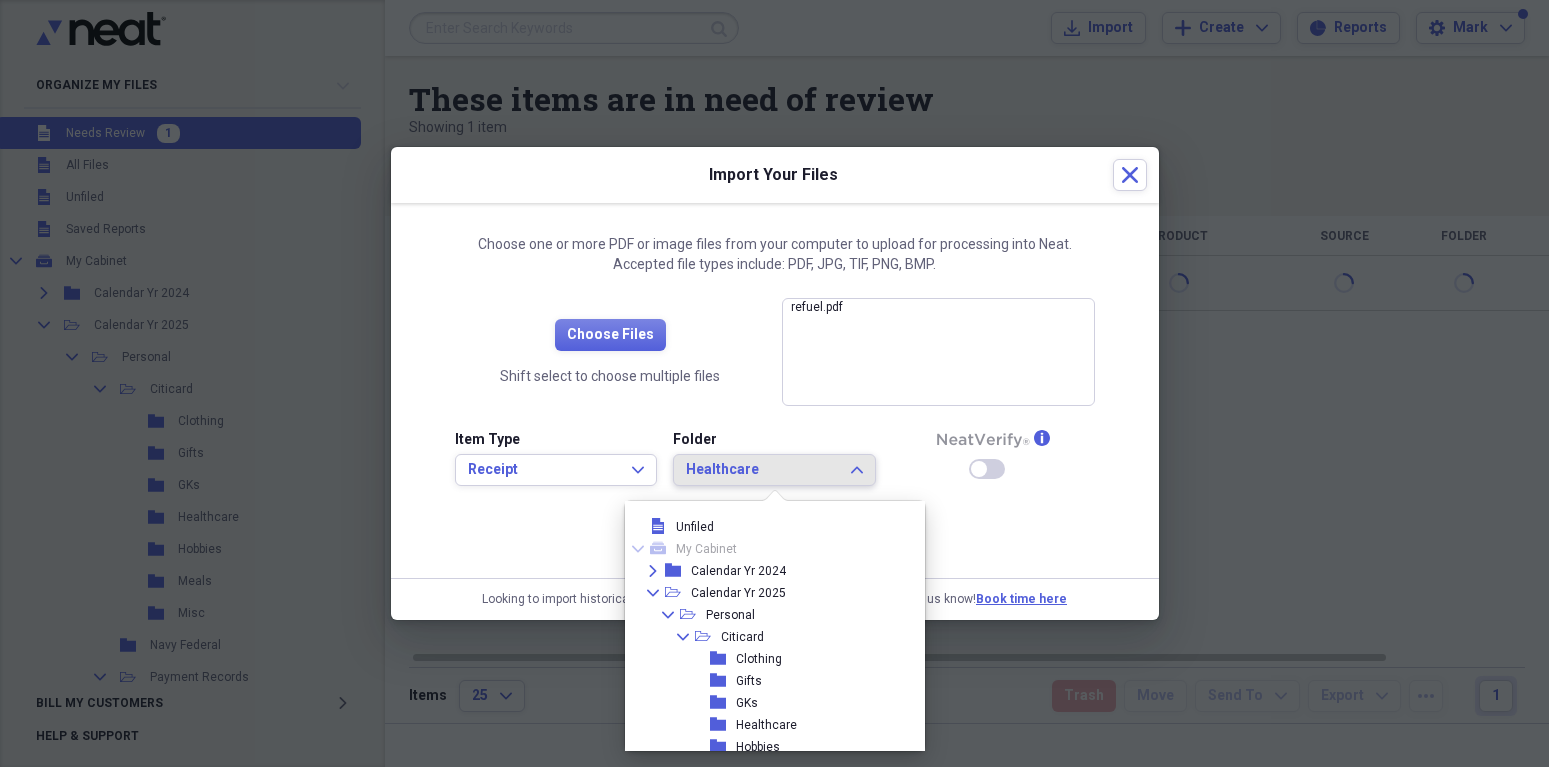 scroll, scrollTop: 825, scrollLeft: 0, axis: vertical 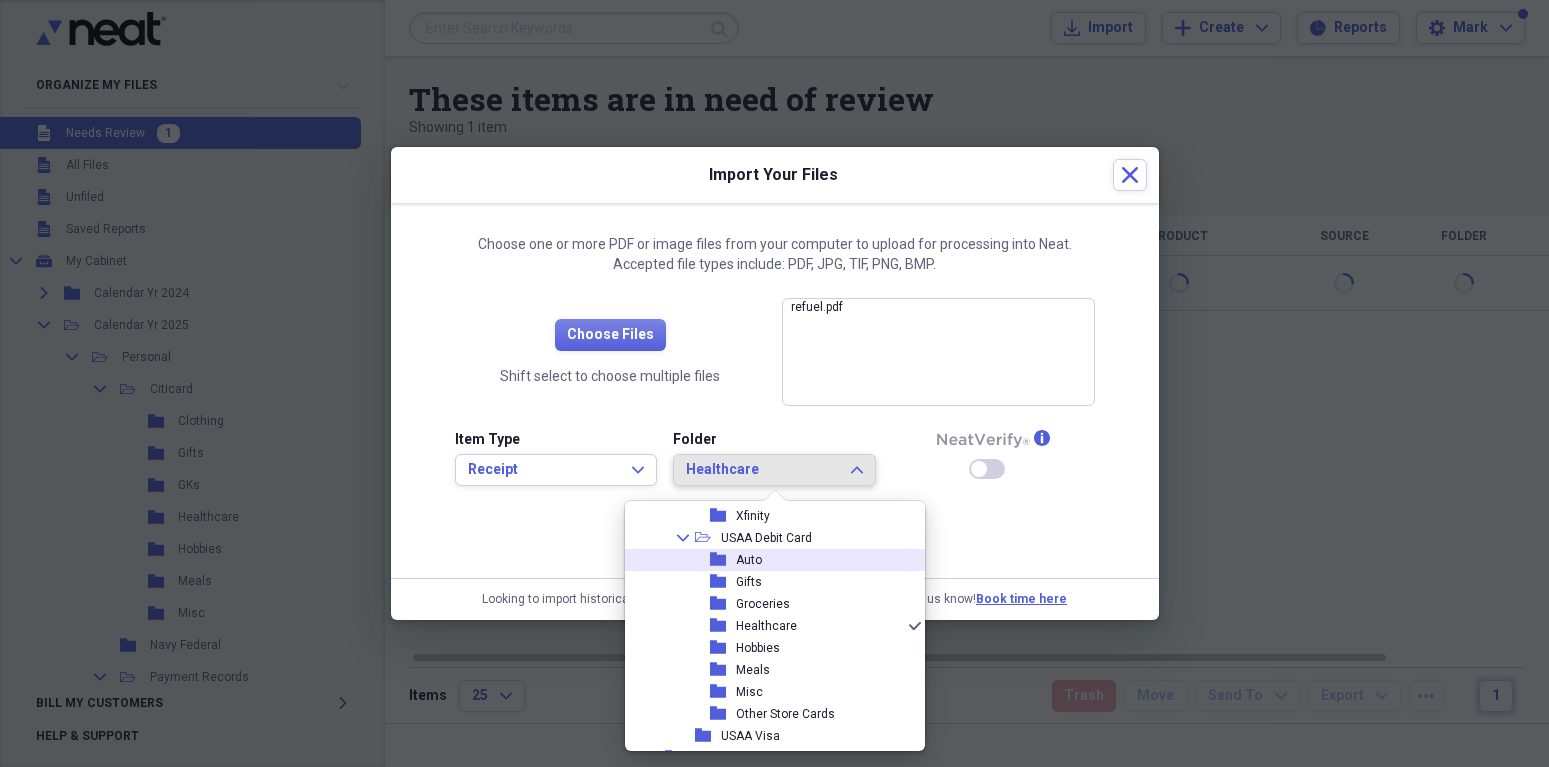 click on "Auto" at bounding box center [749, 560] 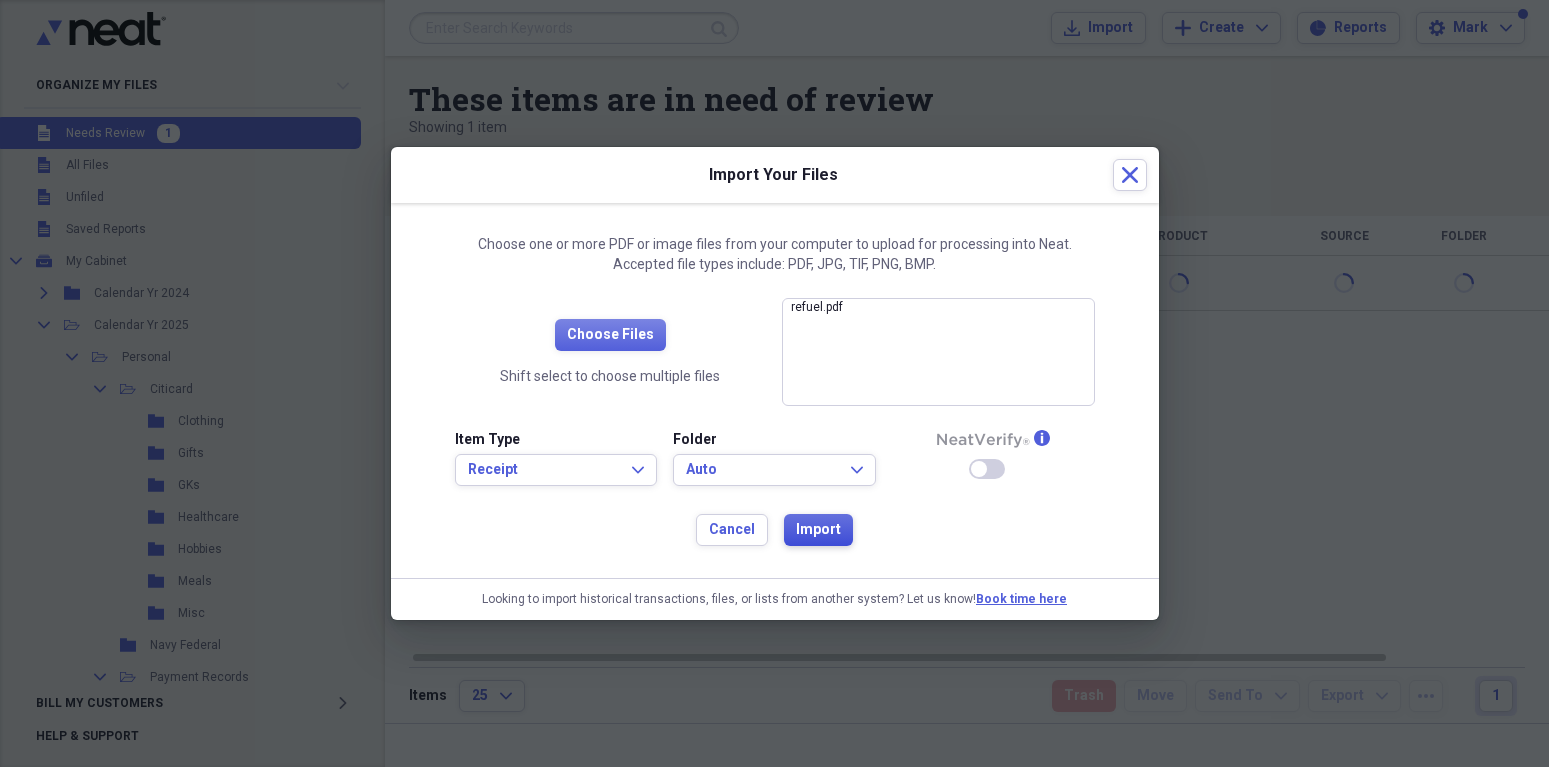 click on "Import" at bounding box center [818, 530] 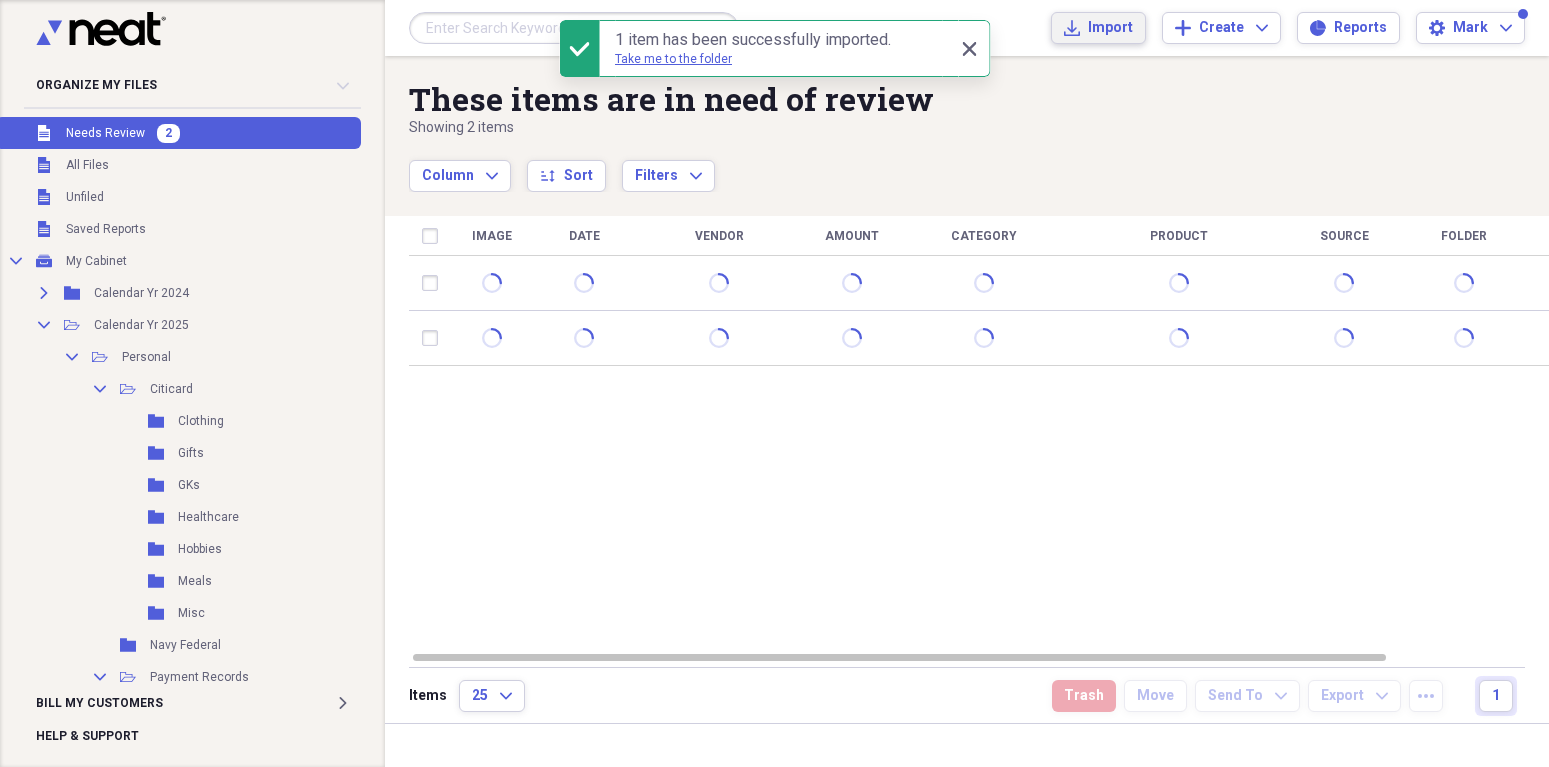 click on "Import" at bounding box center [1110, 28] 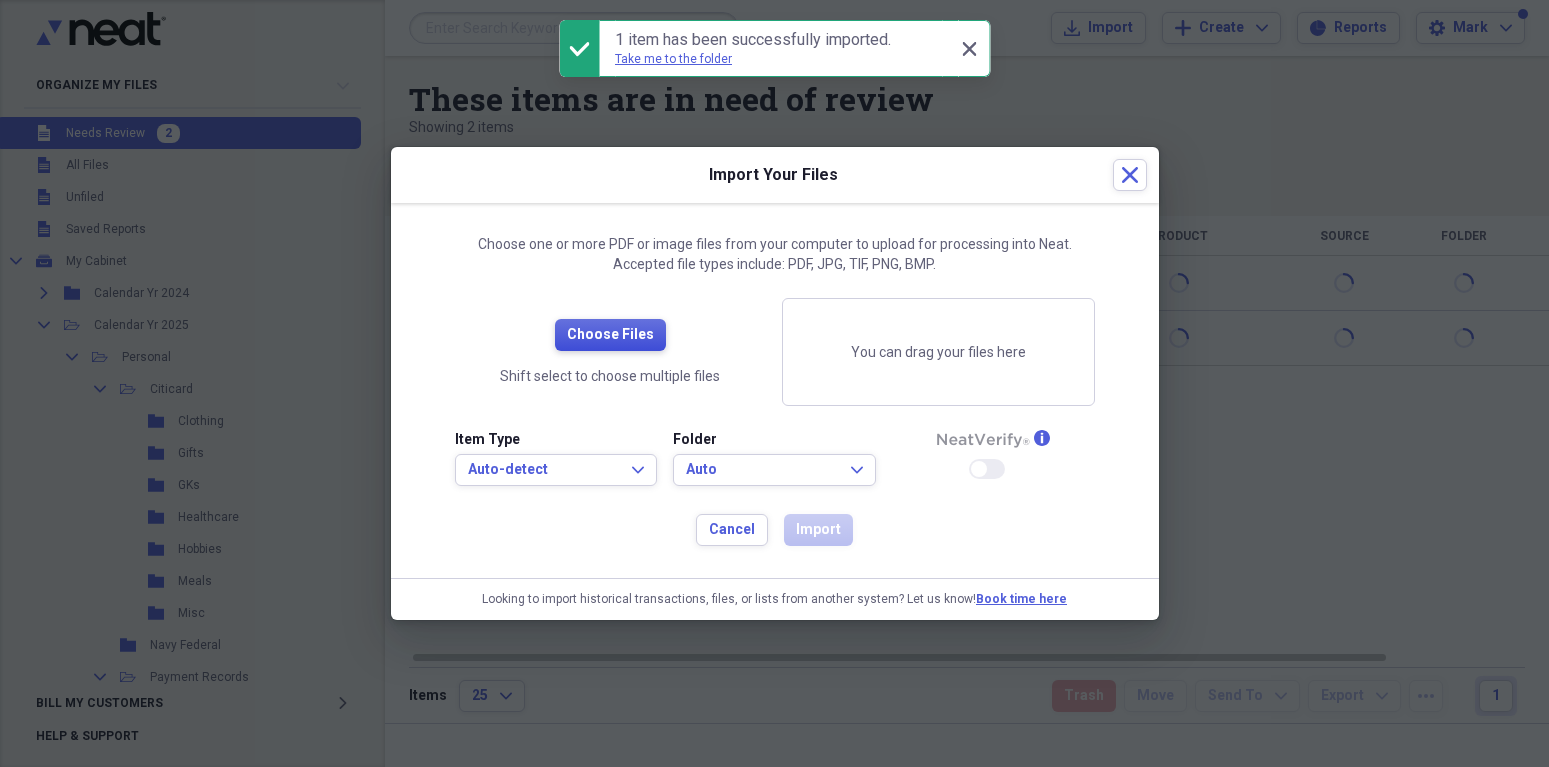 click on "Choose Files" at bounding box center (610, 335) 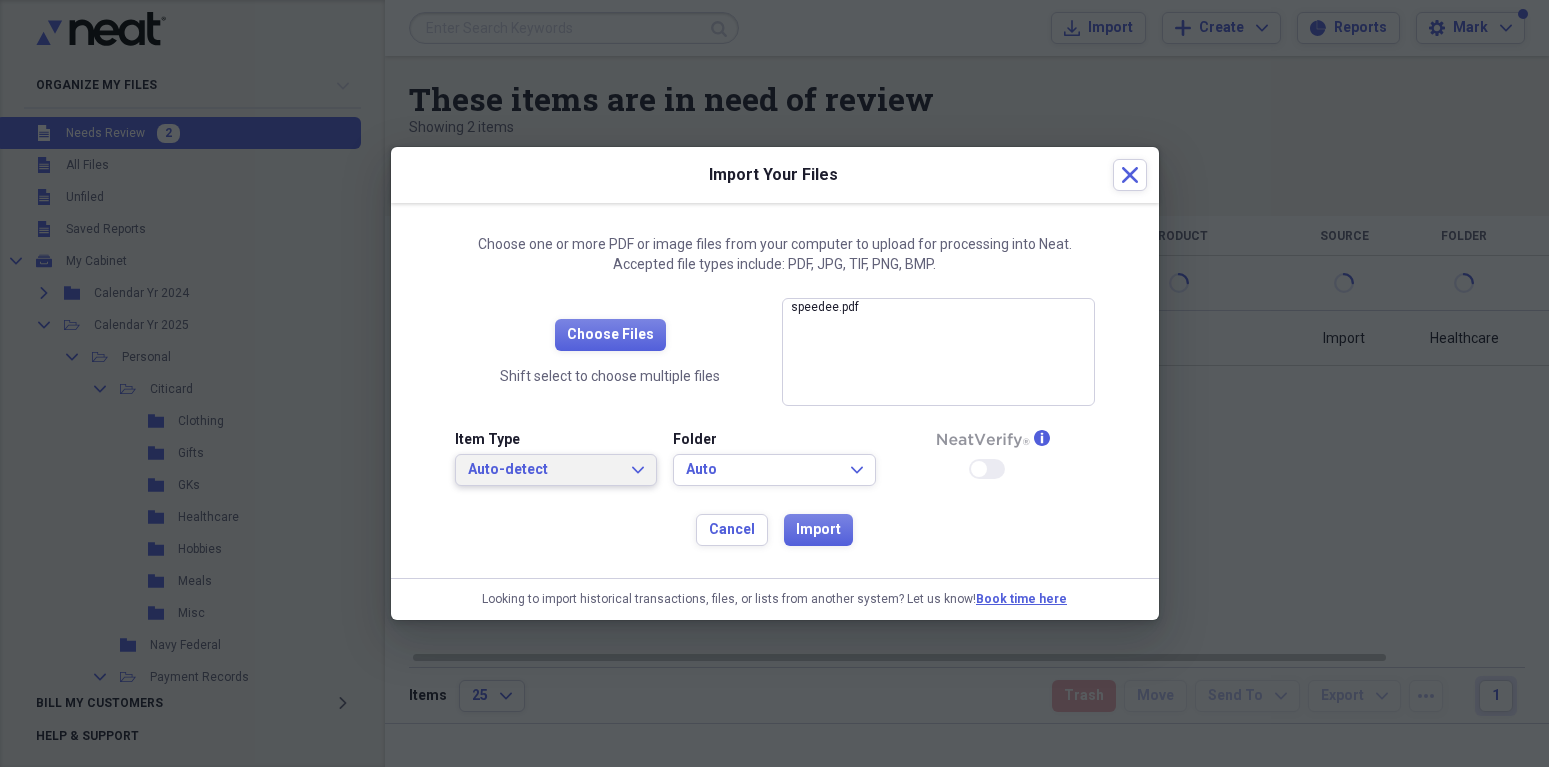 click on "Expand" 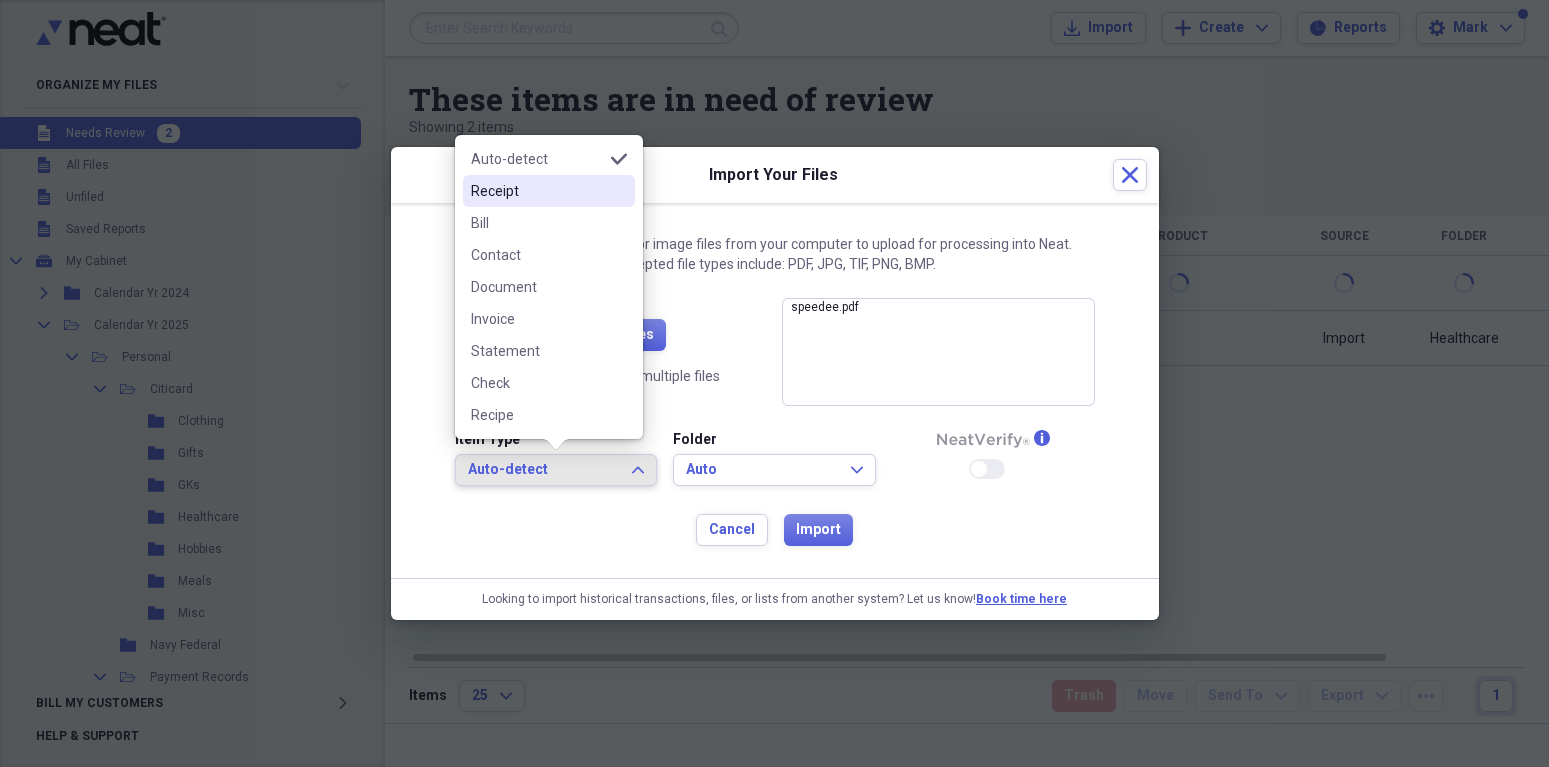 click on "Receipt" at bounding box center (537, 191) 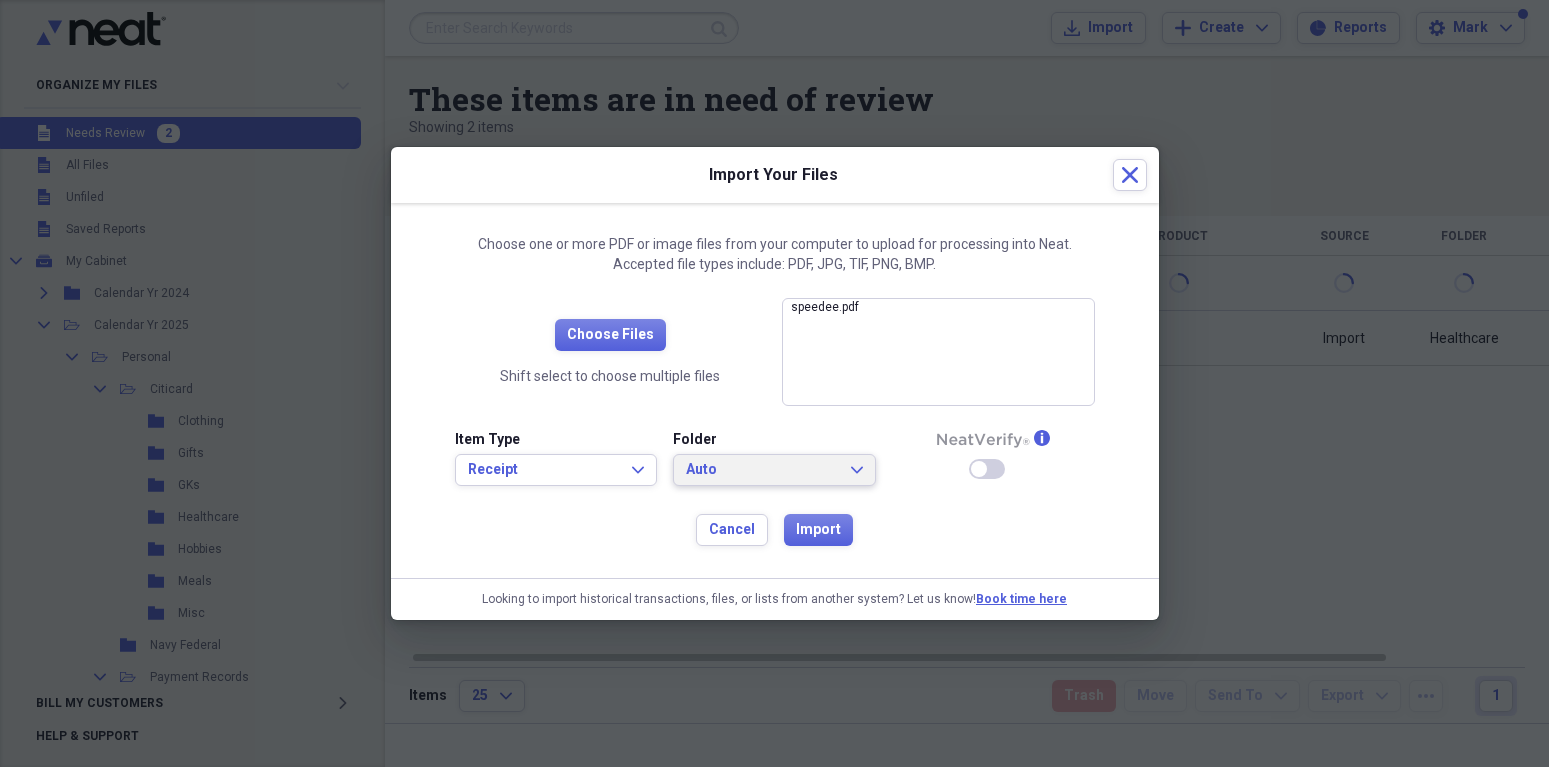 click on "Expand" 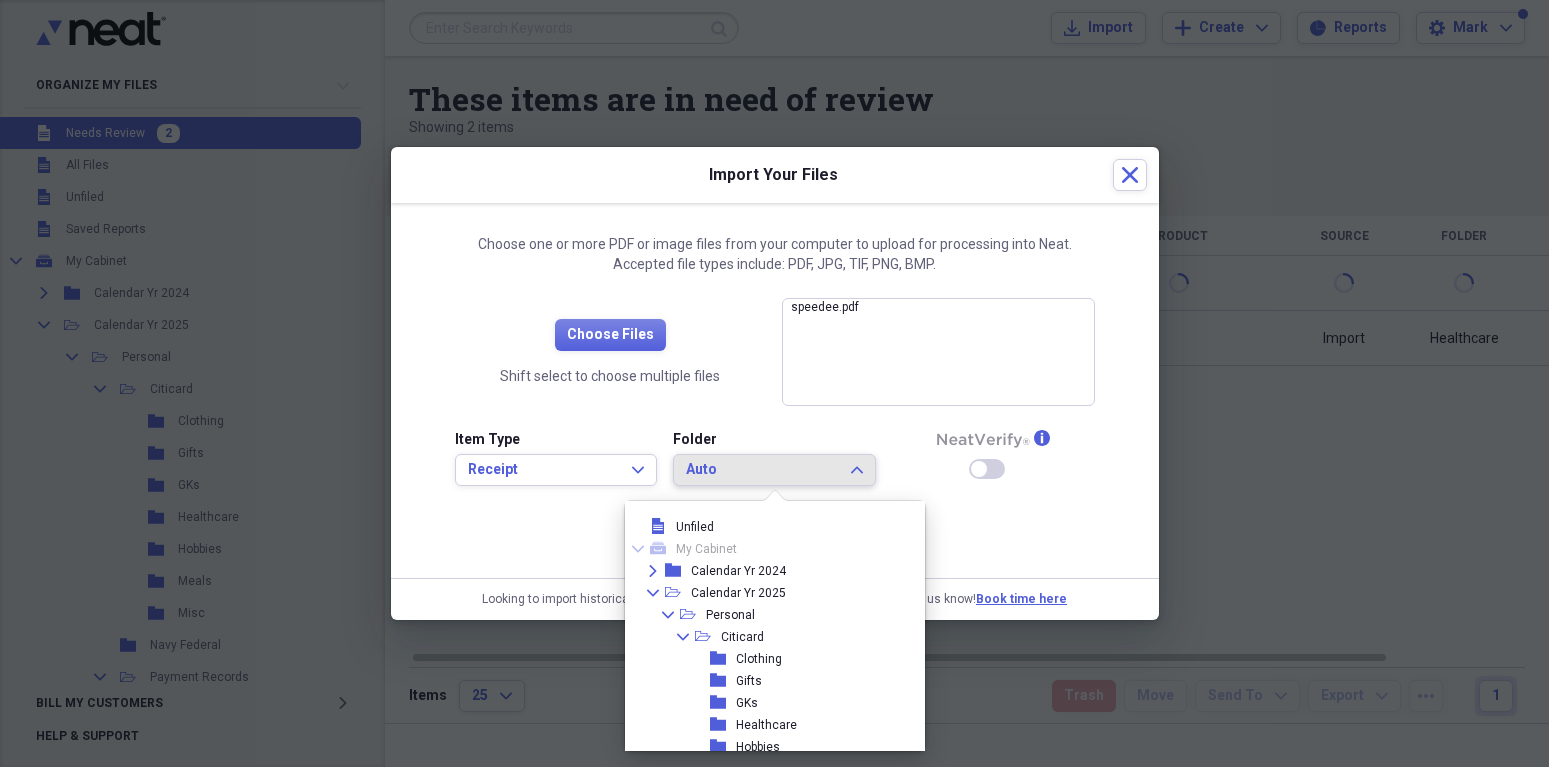 scroll, scrollTop: 759, scrollLeft: 0, axis: vertical 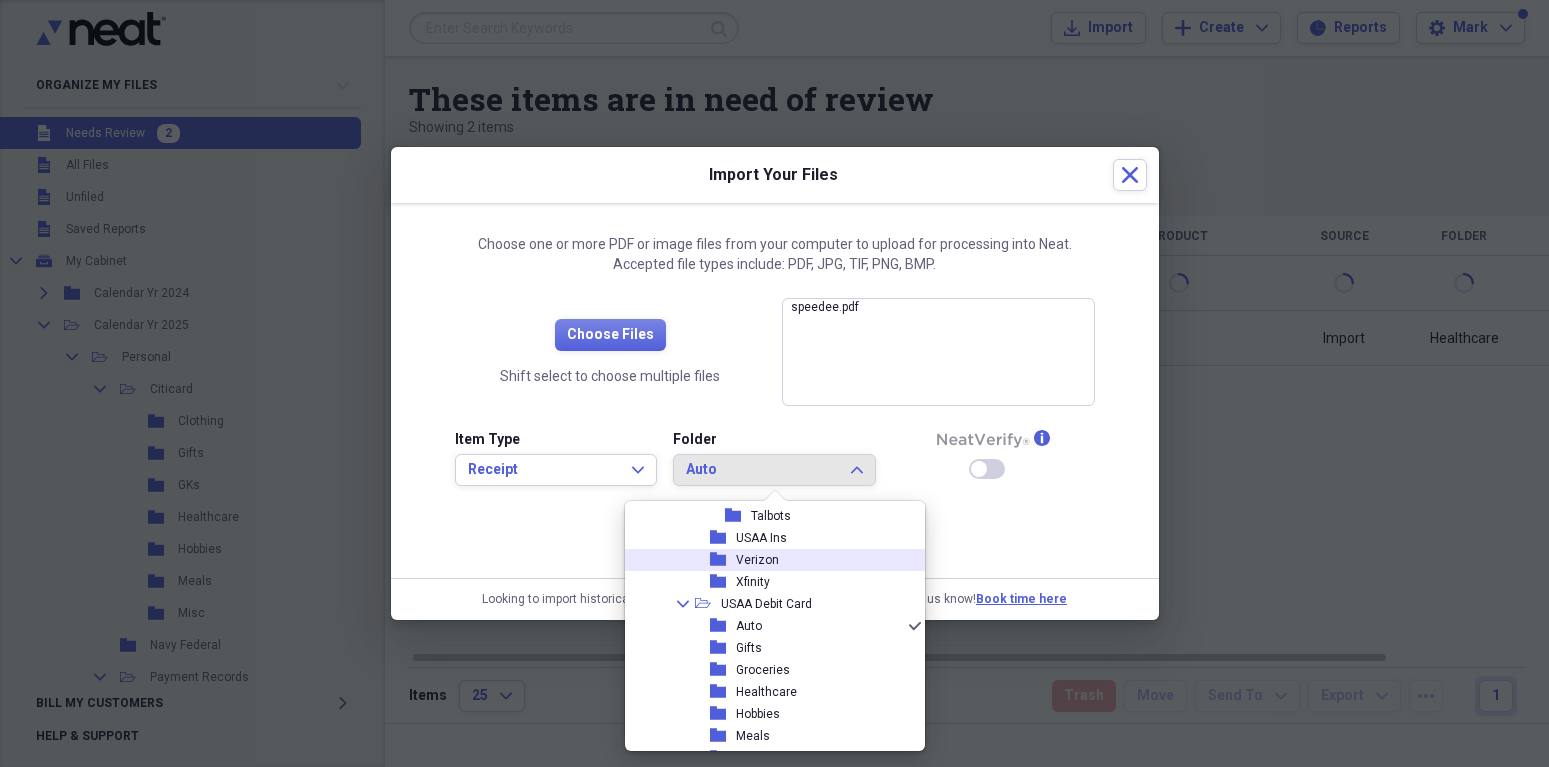 click on "Cancel Import" at bounding box center [775, 530] 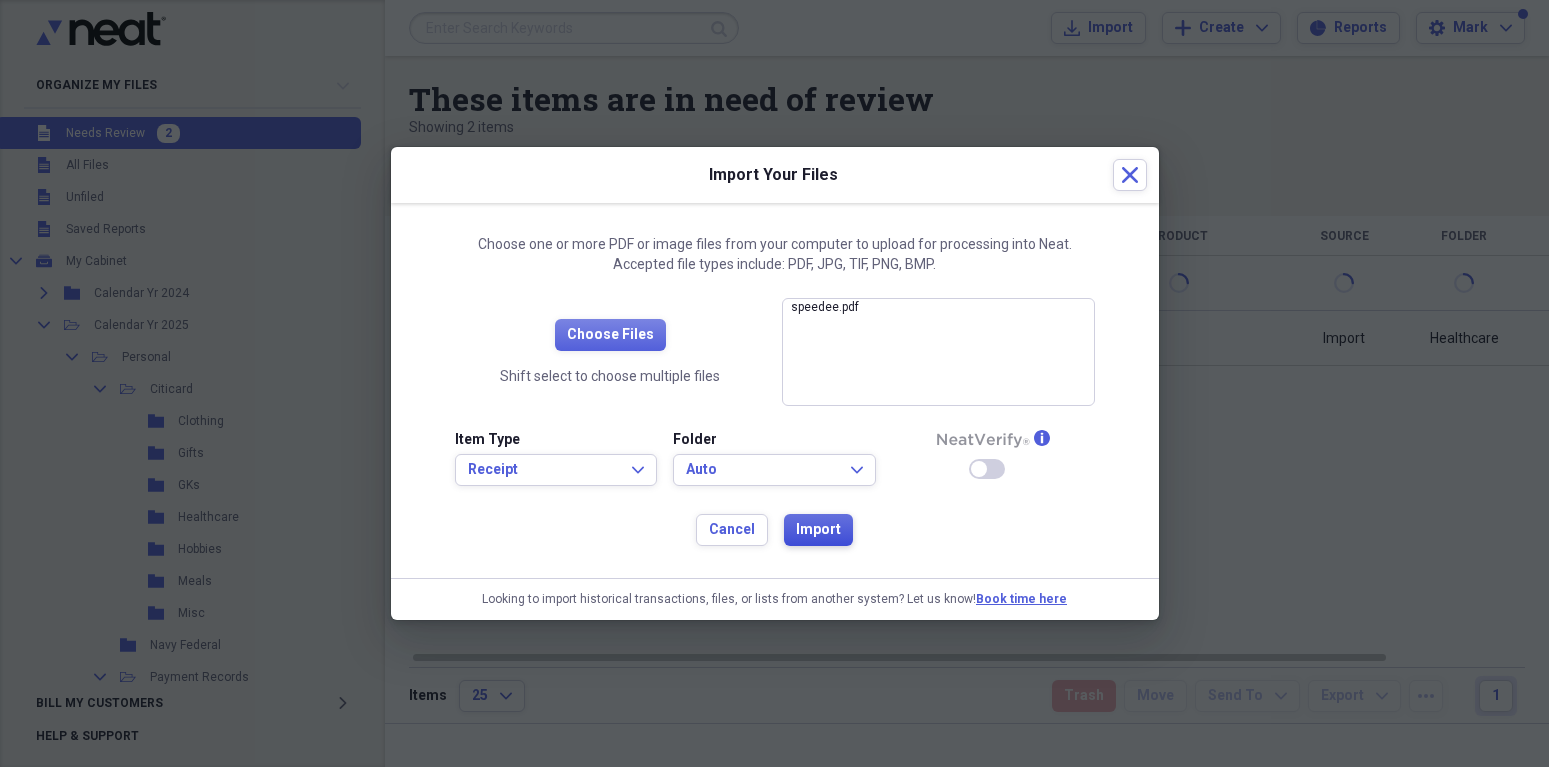 click on "Import" at bounding box center [818, 530] 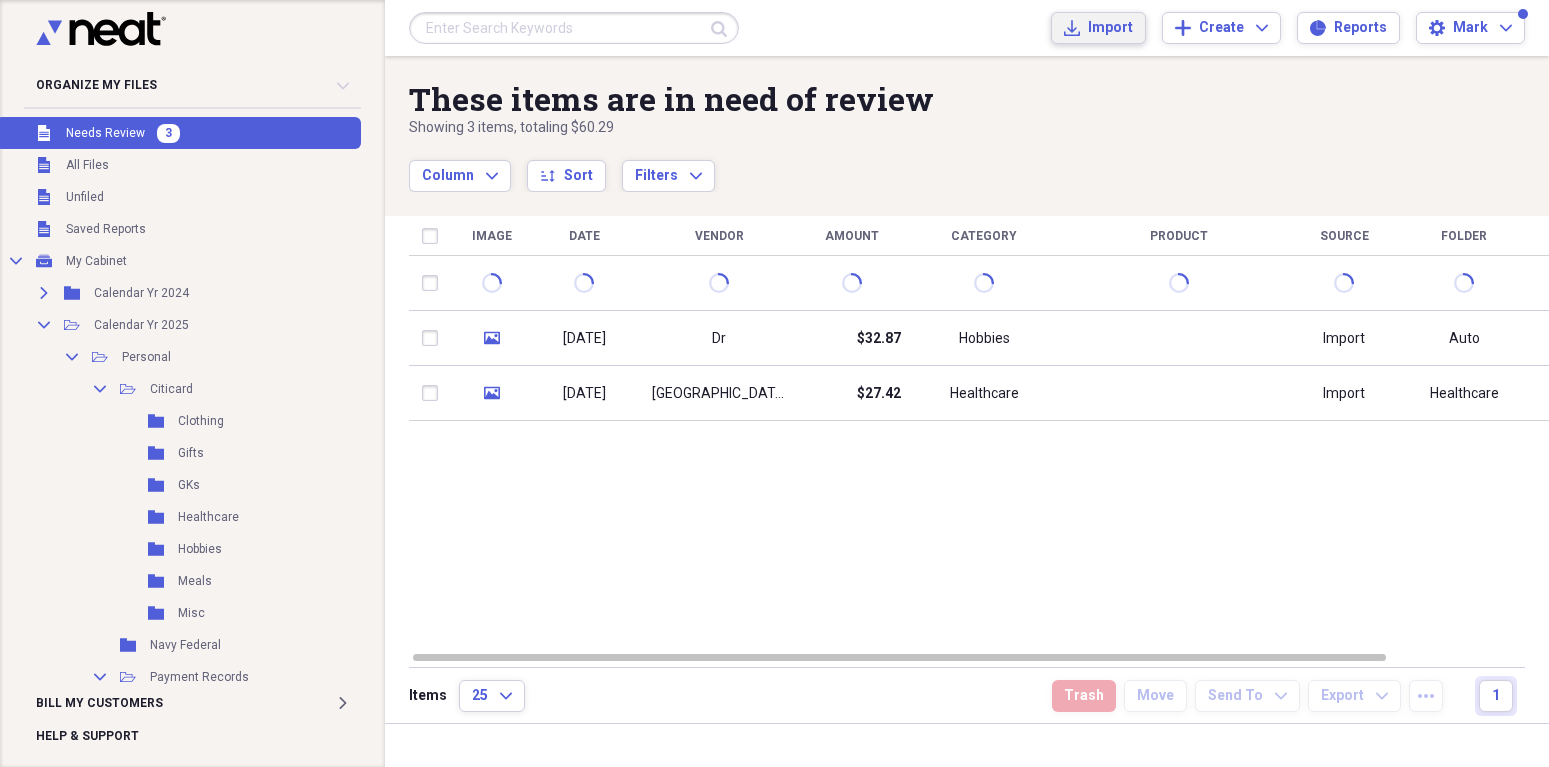click 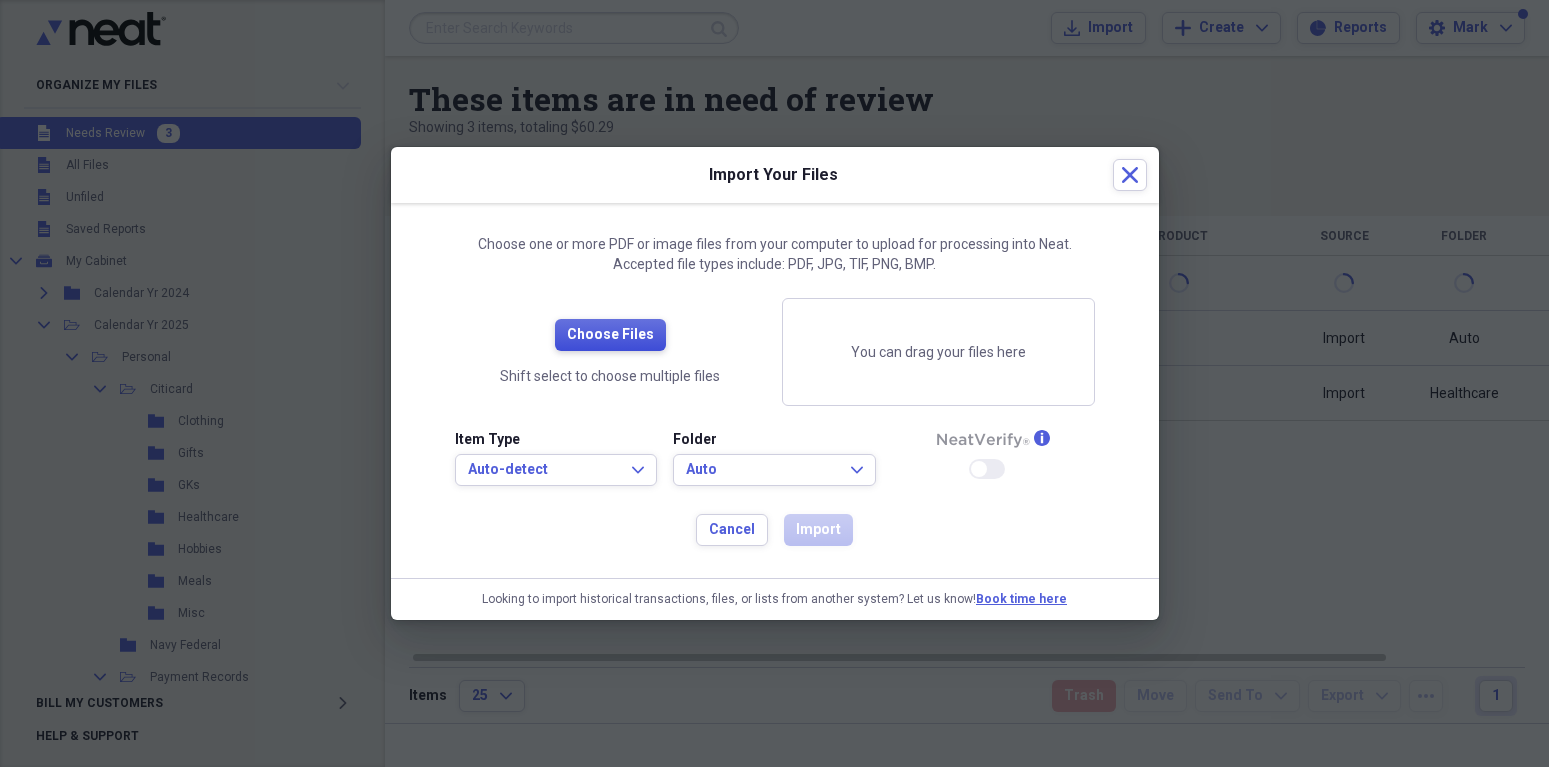 click on "Choose Files" at bounding box center [610, 335] 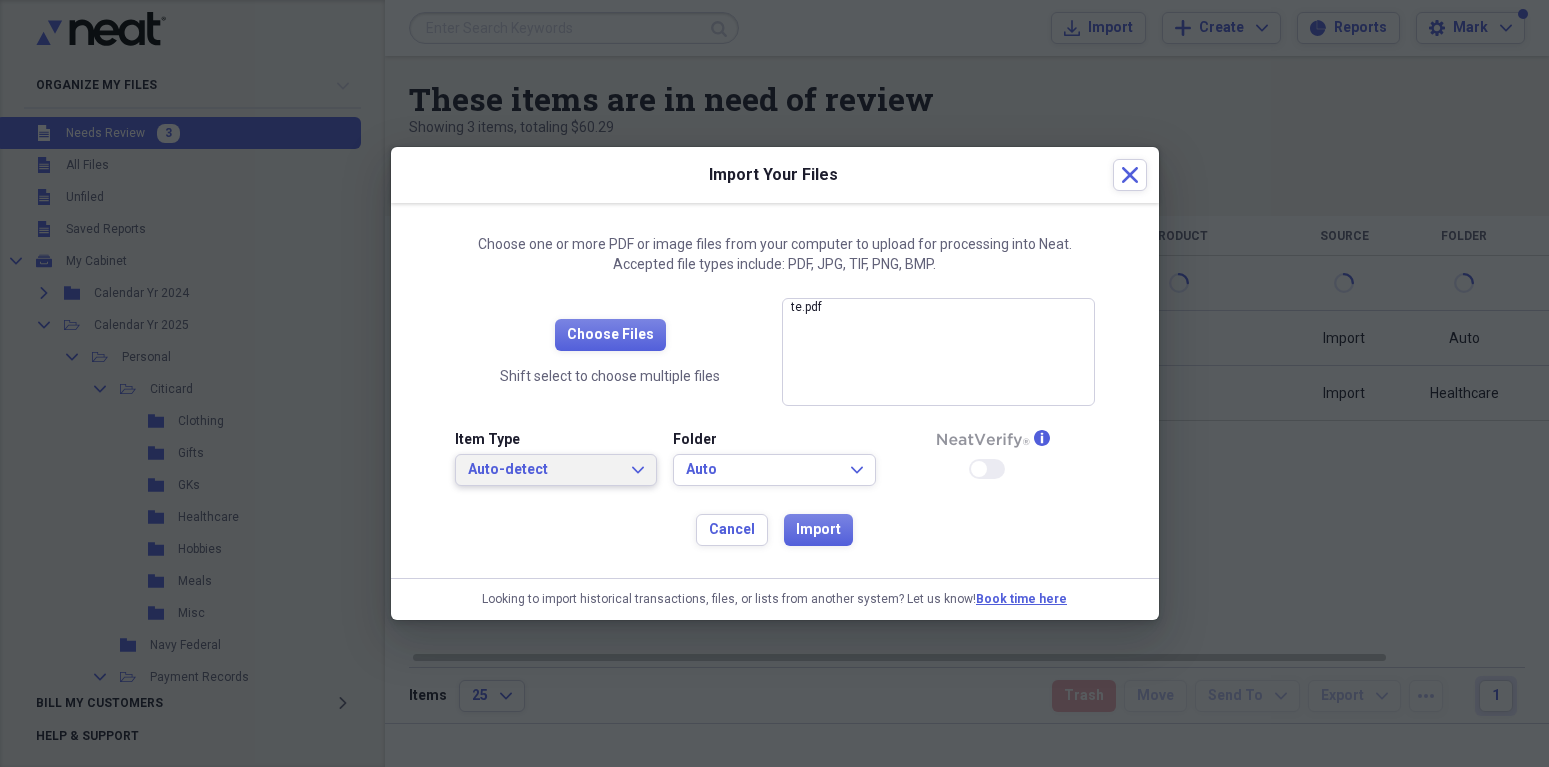 click on "Auto-detect Expand" at bounding box center (556, 470) 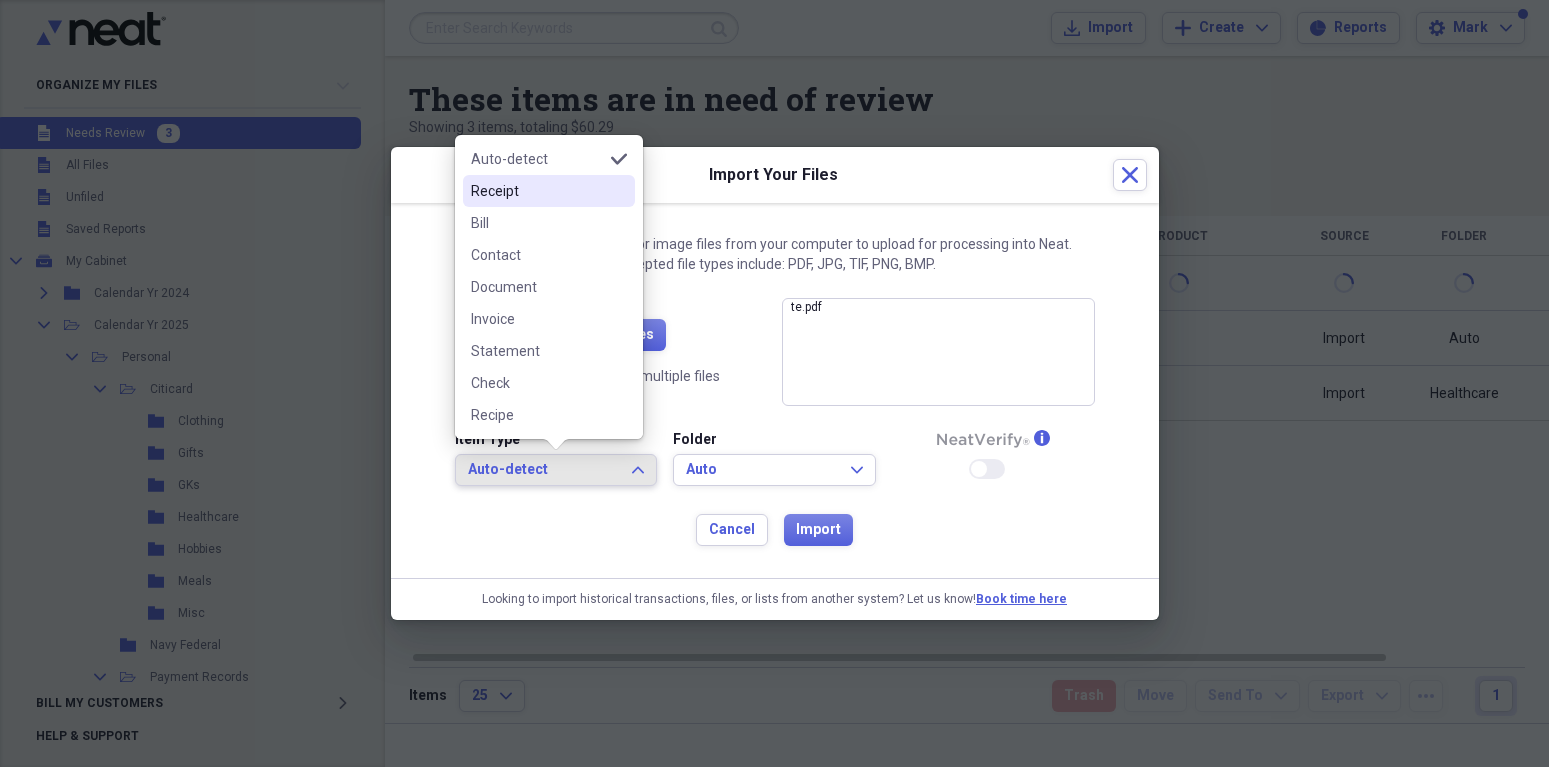 click on "Receipt" at bounding box center (537, 191) 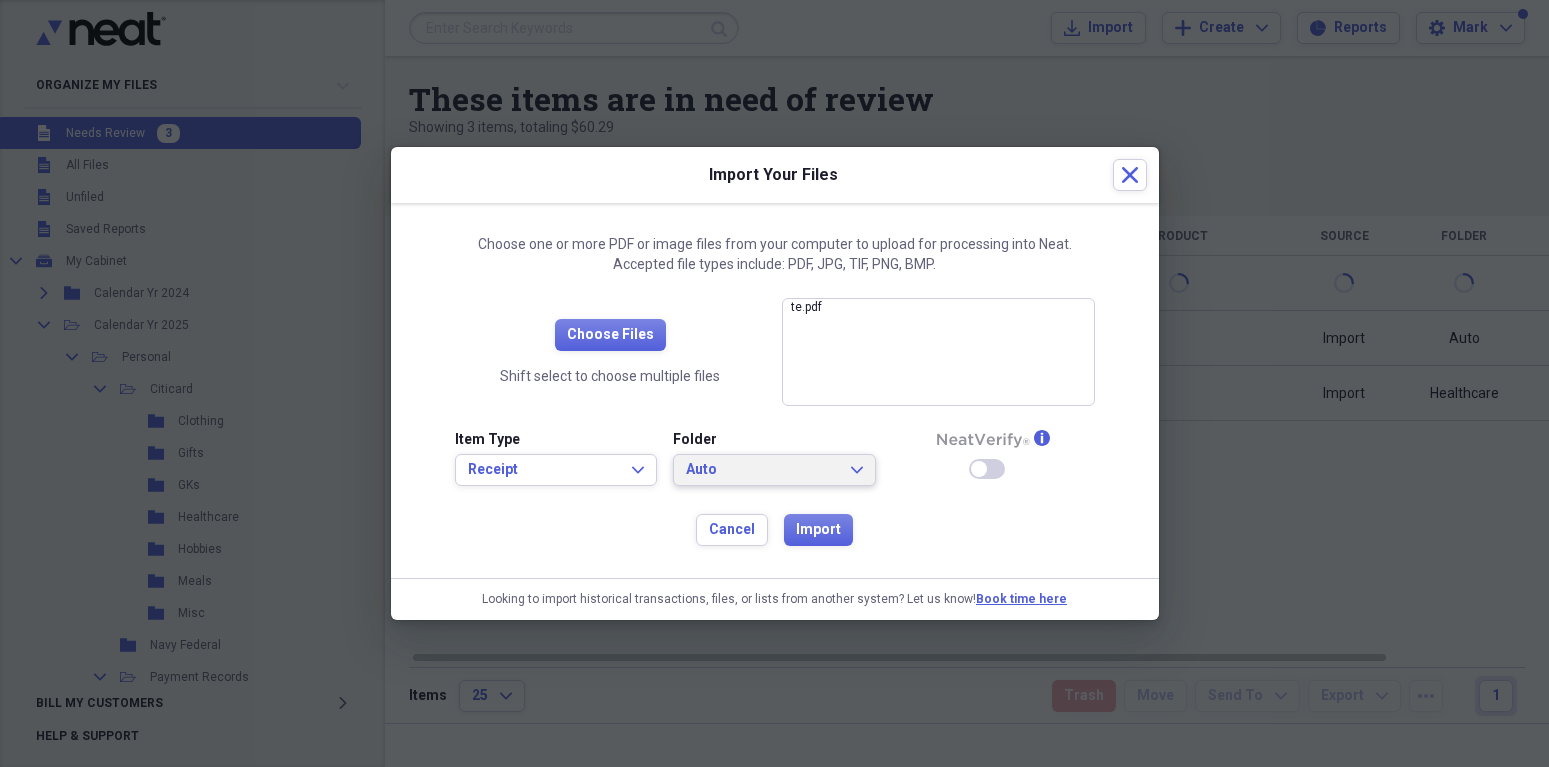 click on "Expand" 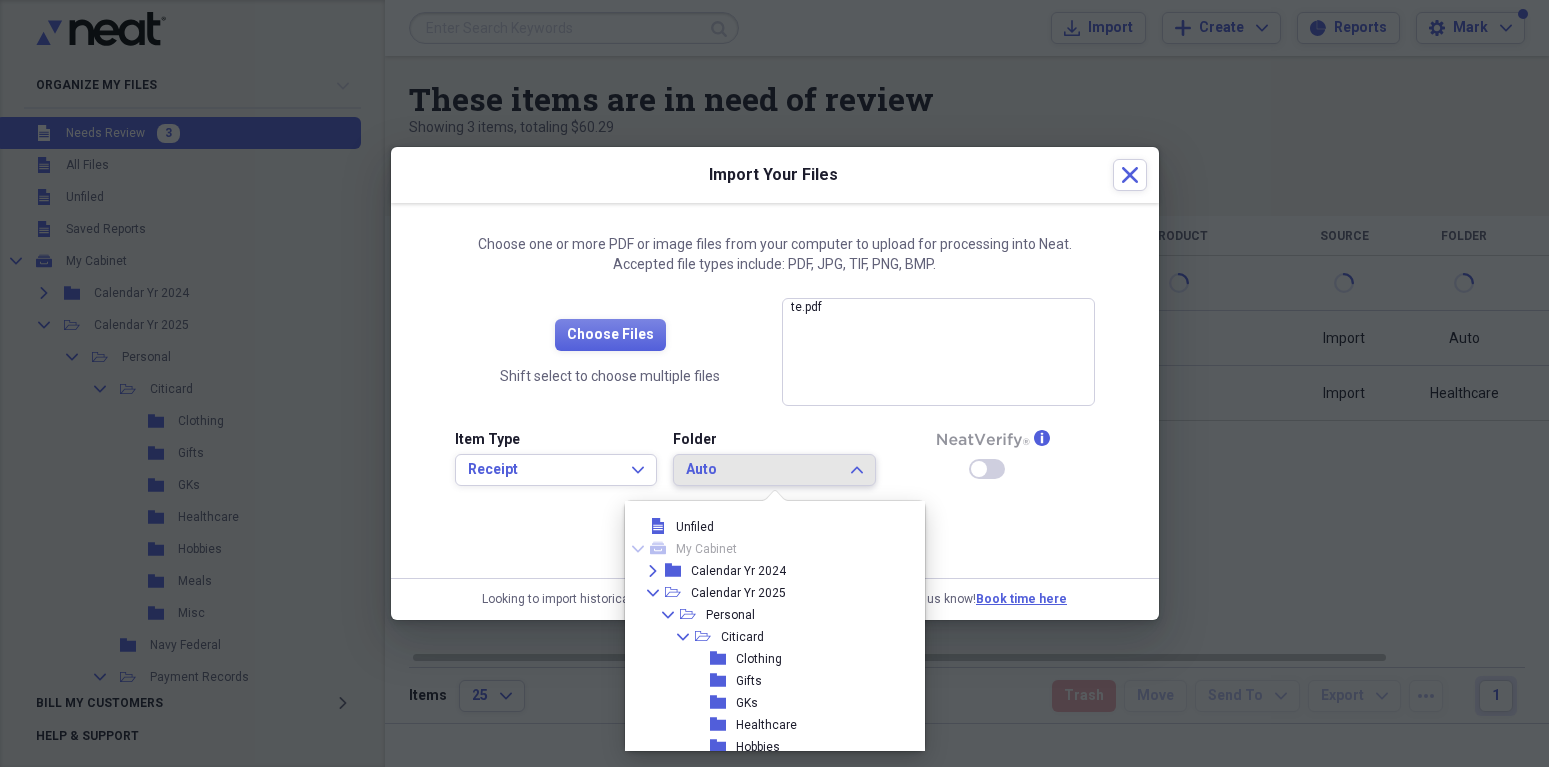 scroll, scrollTop: 759, scrollLeft: 0, axis: vertical 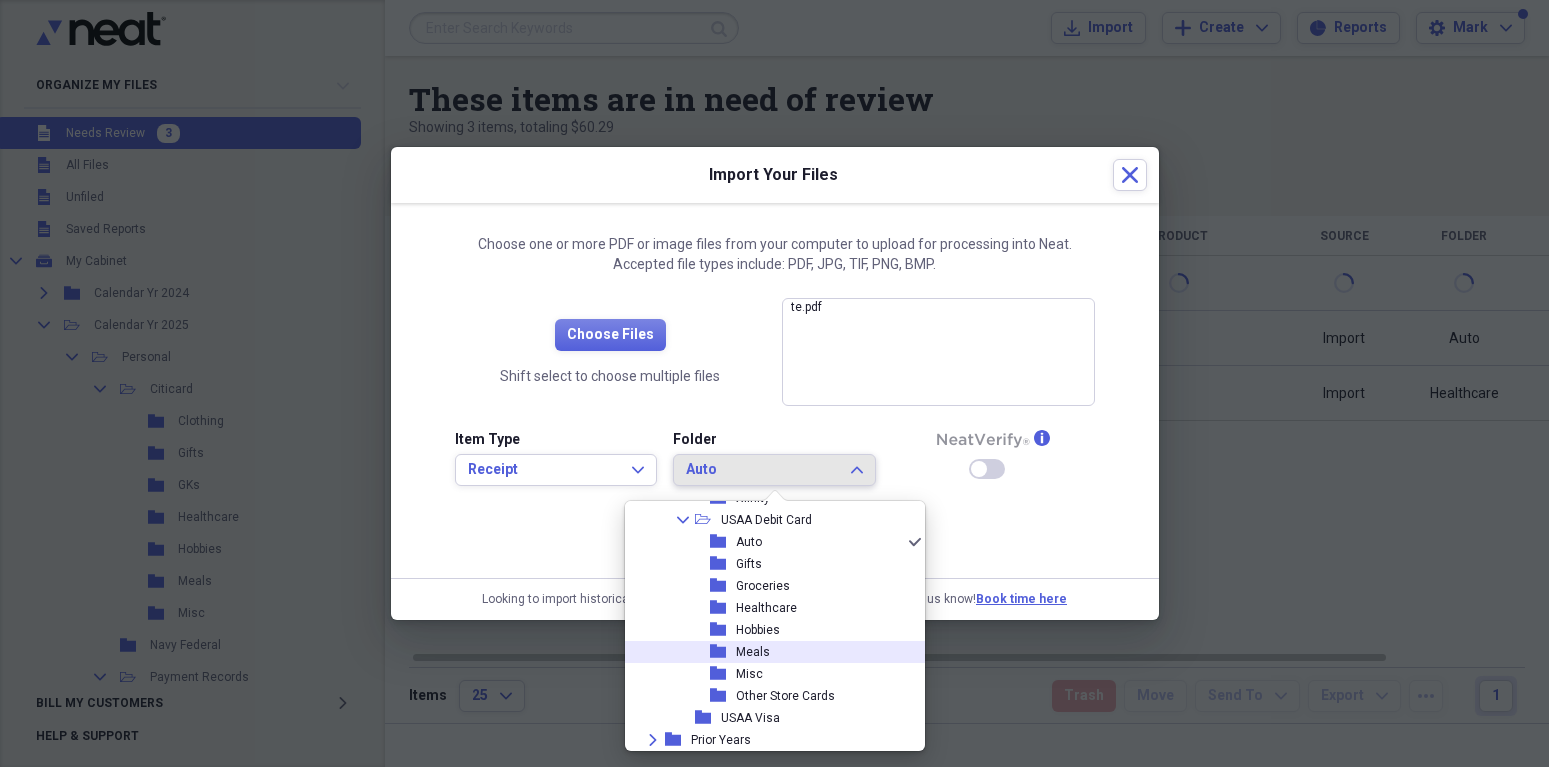click on "Meals" at bounding box center (753, 652) 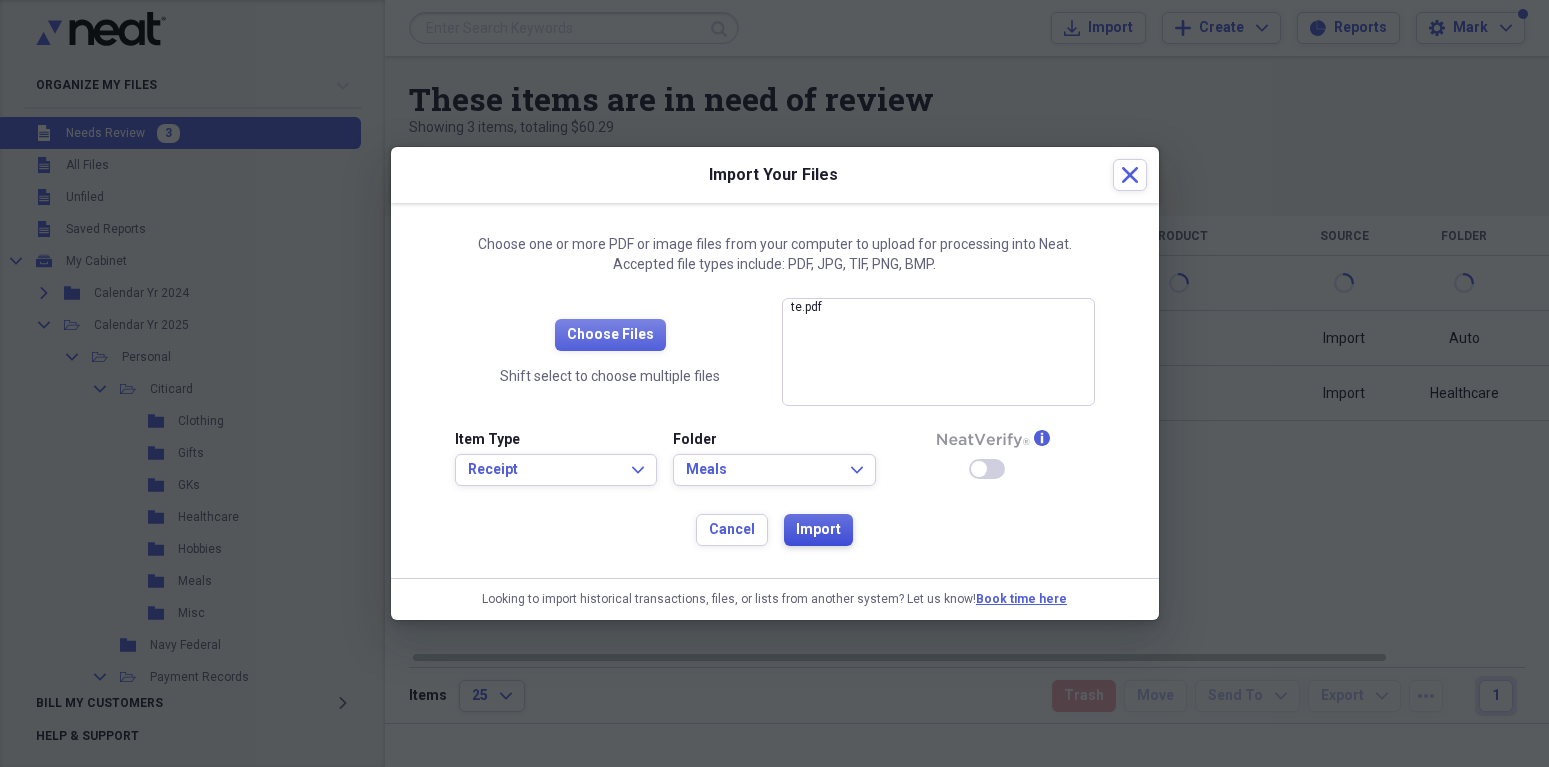 click on "Import" at bounding box center [818, 530] 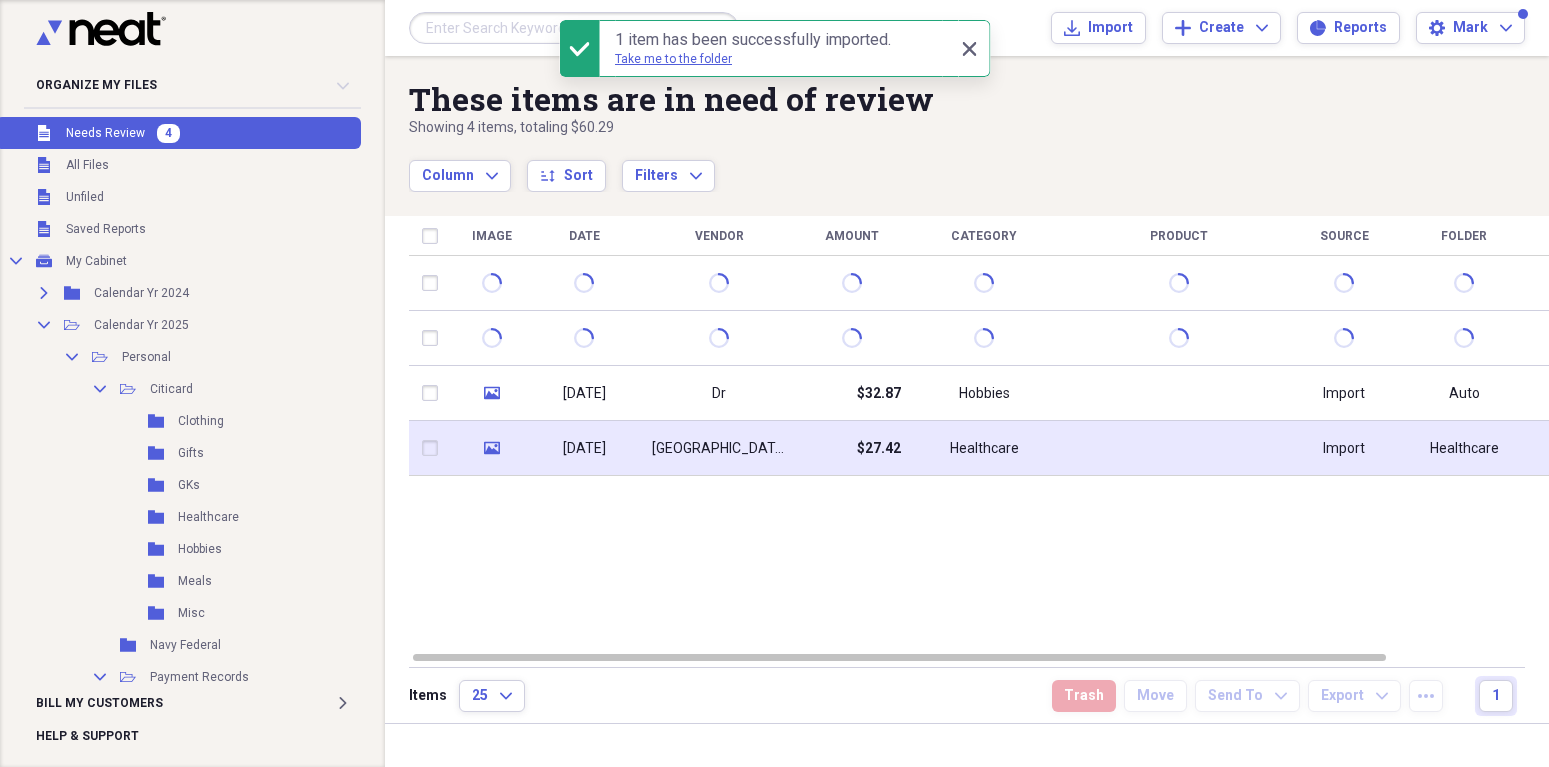 click on "[DATE]" at bounding box center [584, 449] 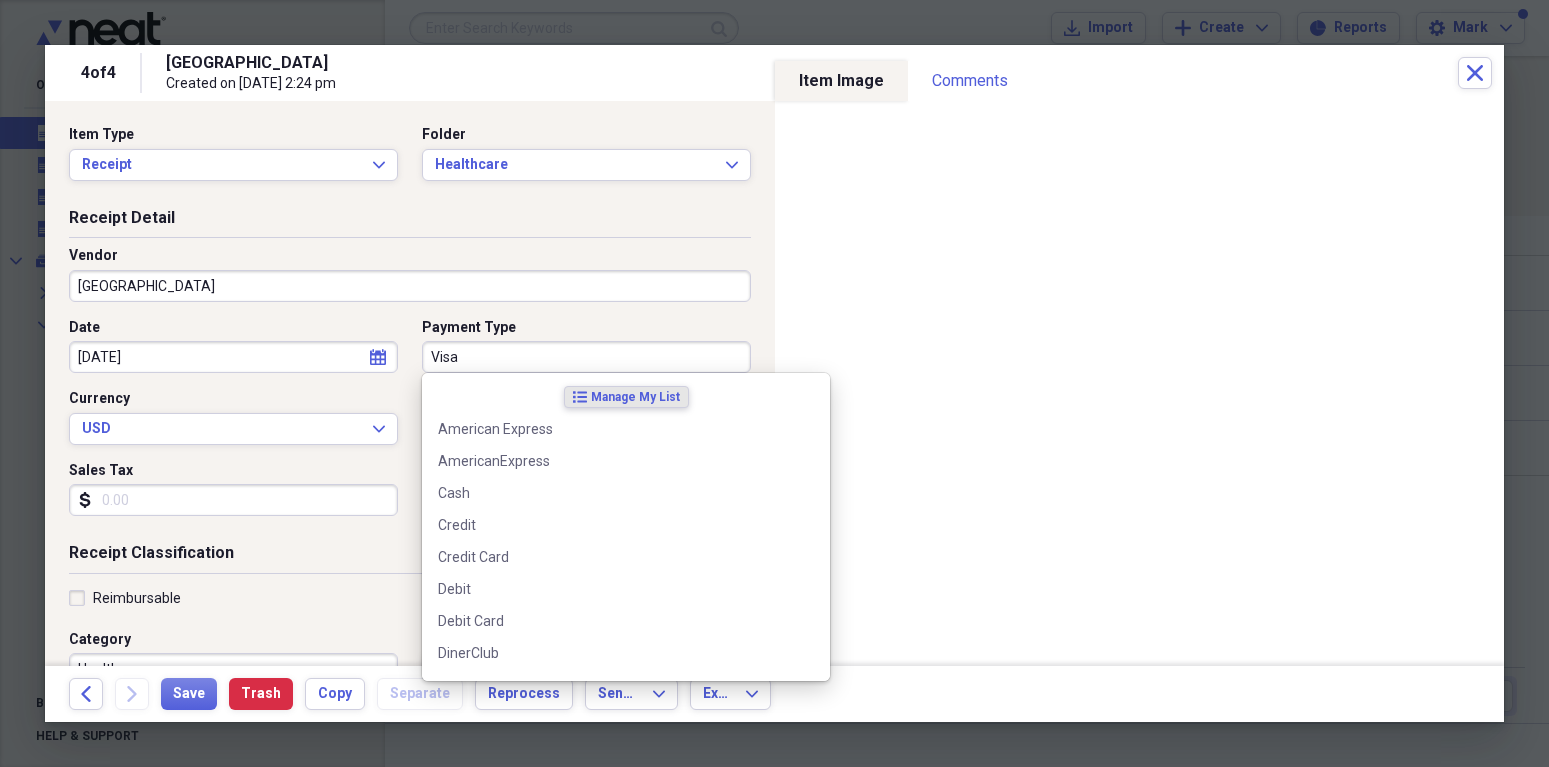 drag, startPoint x: 429, startPoint y: 355, endPoint x: 511, endPoint y: 359, distance: 82.0975 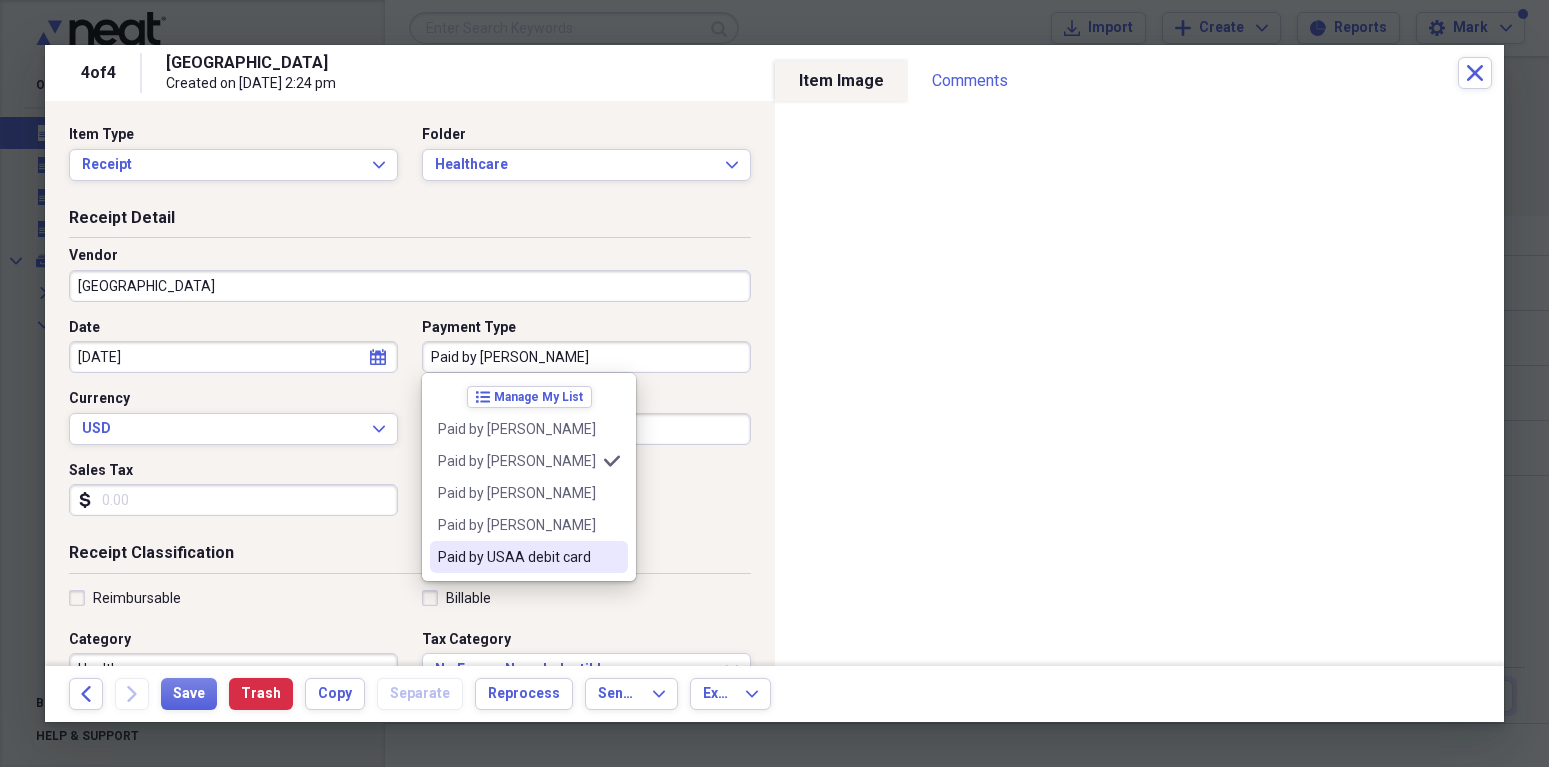 click on "Paid by USAA debit card" at bounding box center [517, 557] 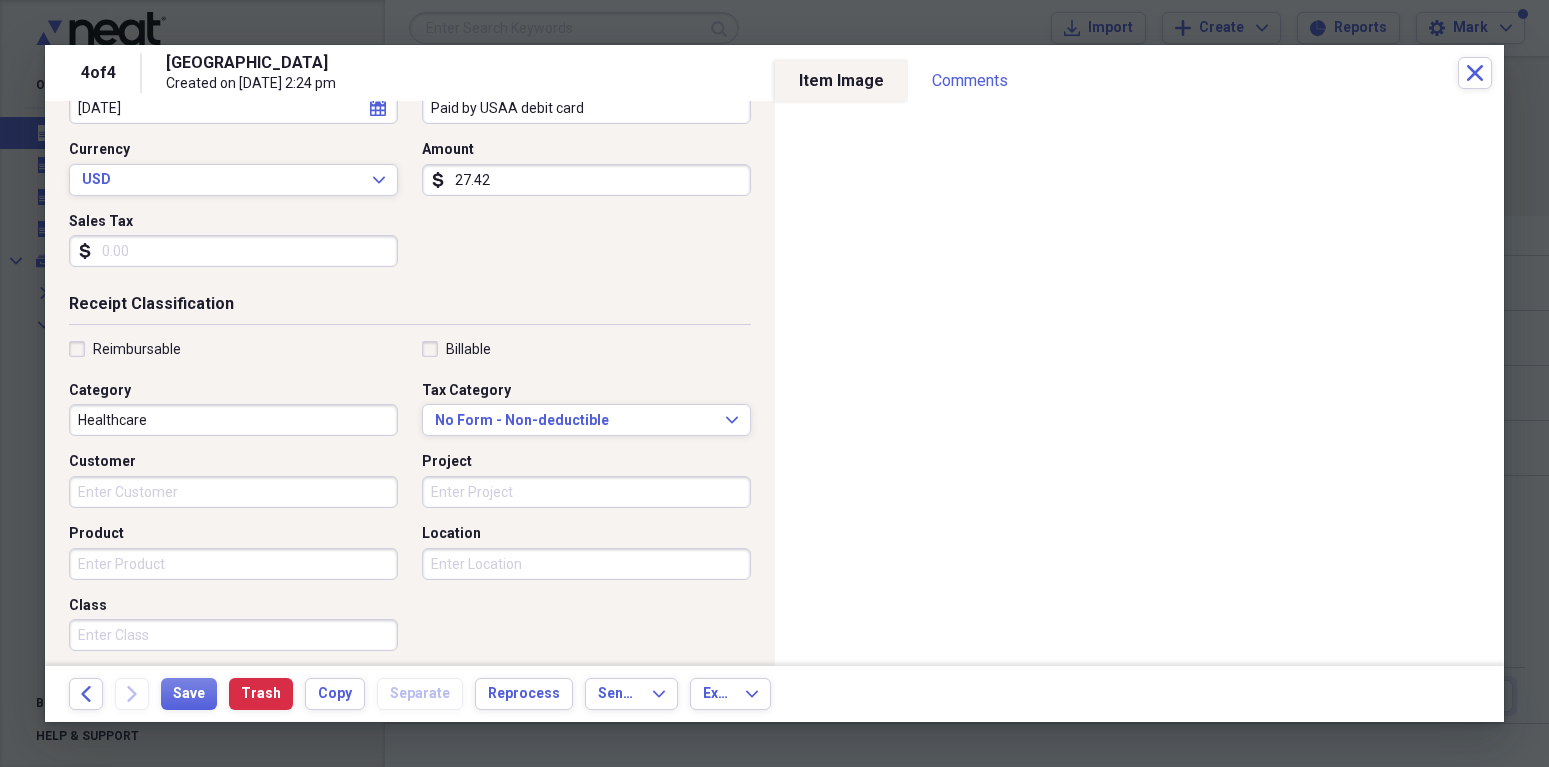 scroll, scrollTop: 257, scrollLeft: 0, axis: vertical 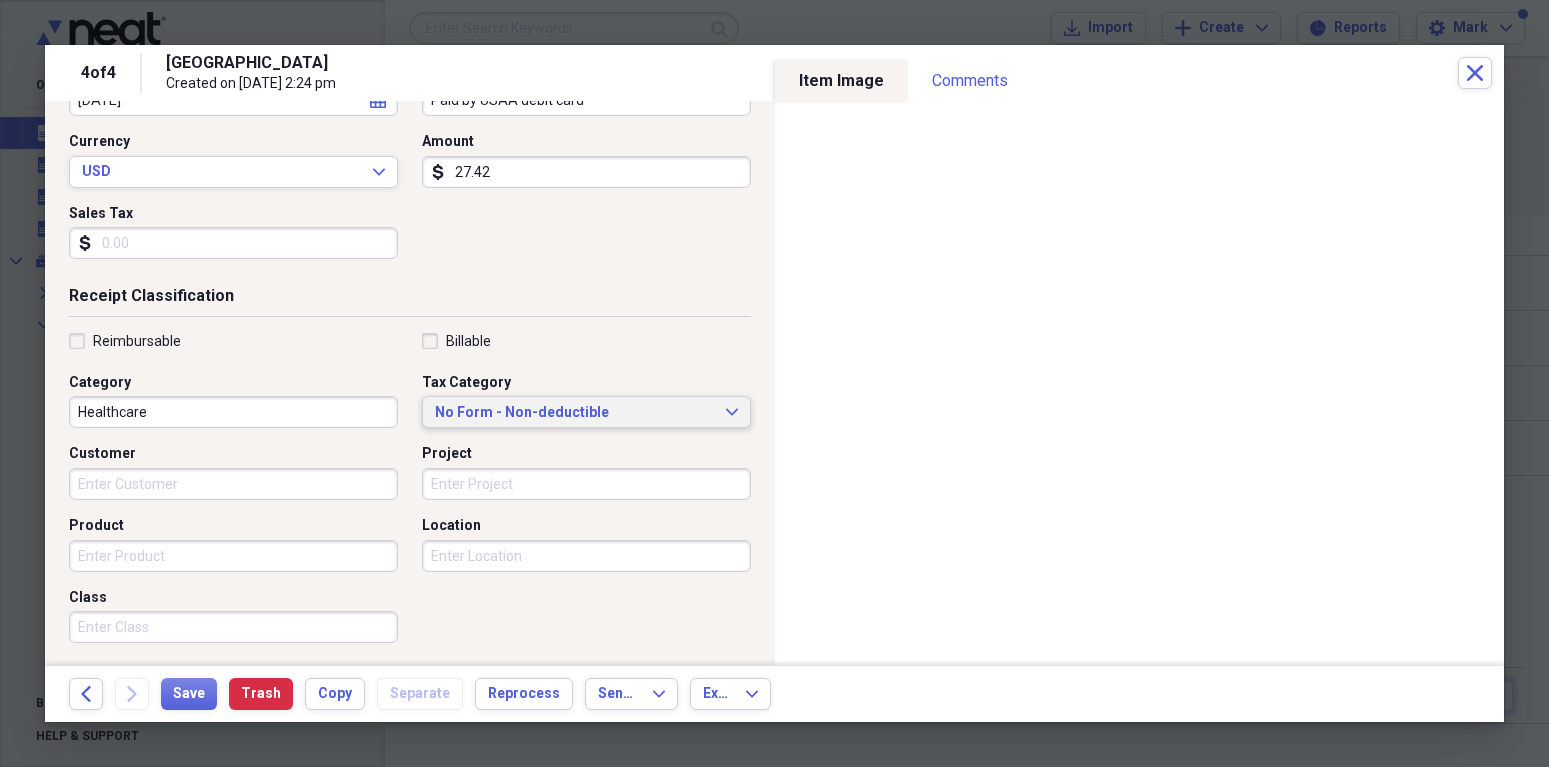 click on "Expand" 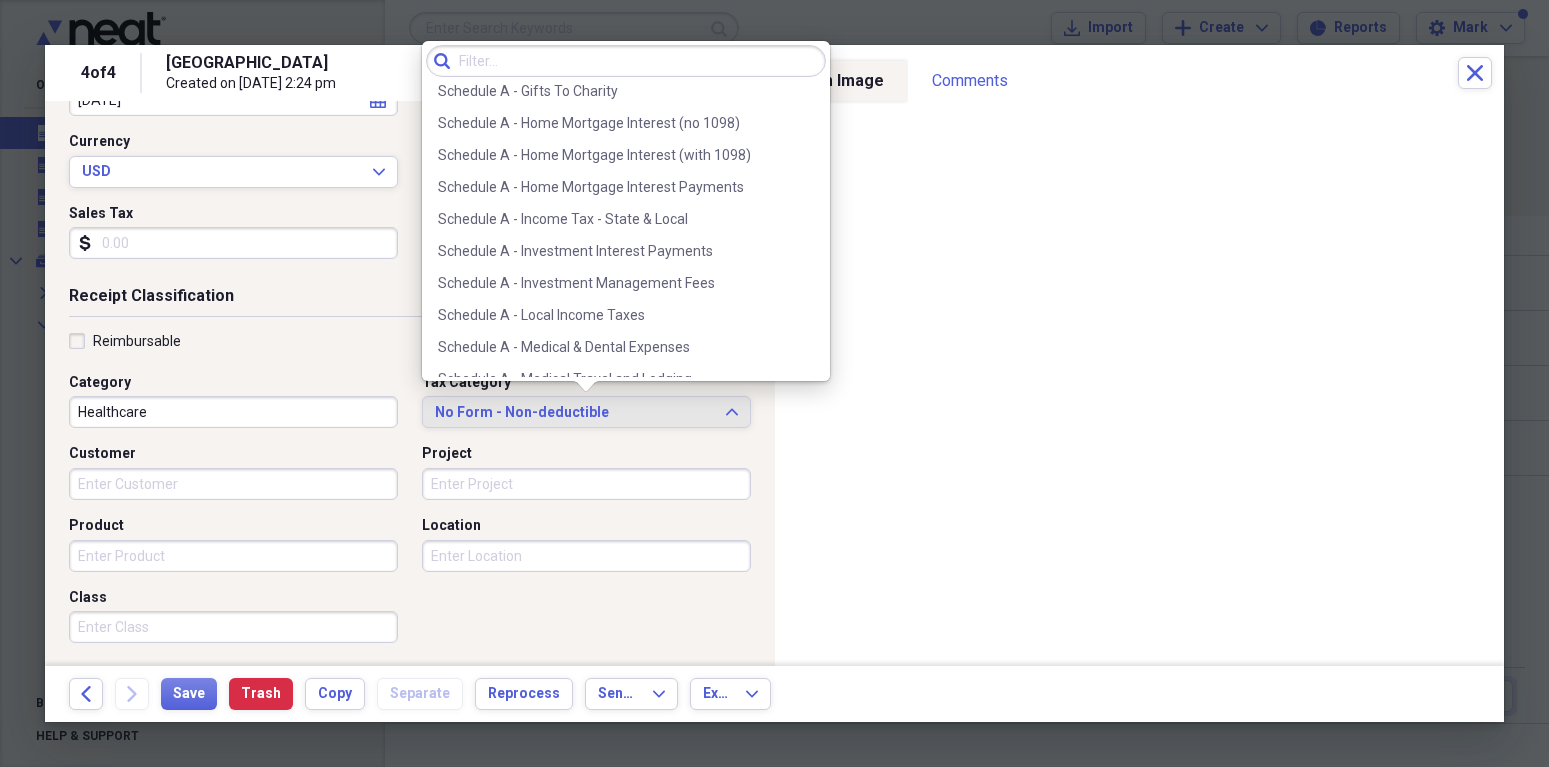 scroll, scrollTop: 1117, scrollLeft: 0, axis: vertical 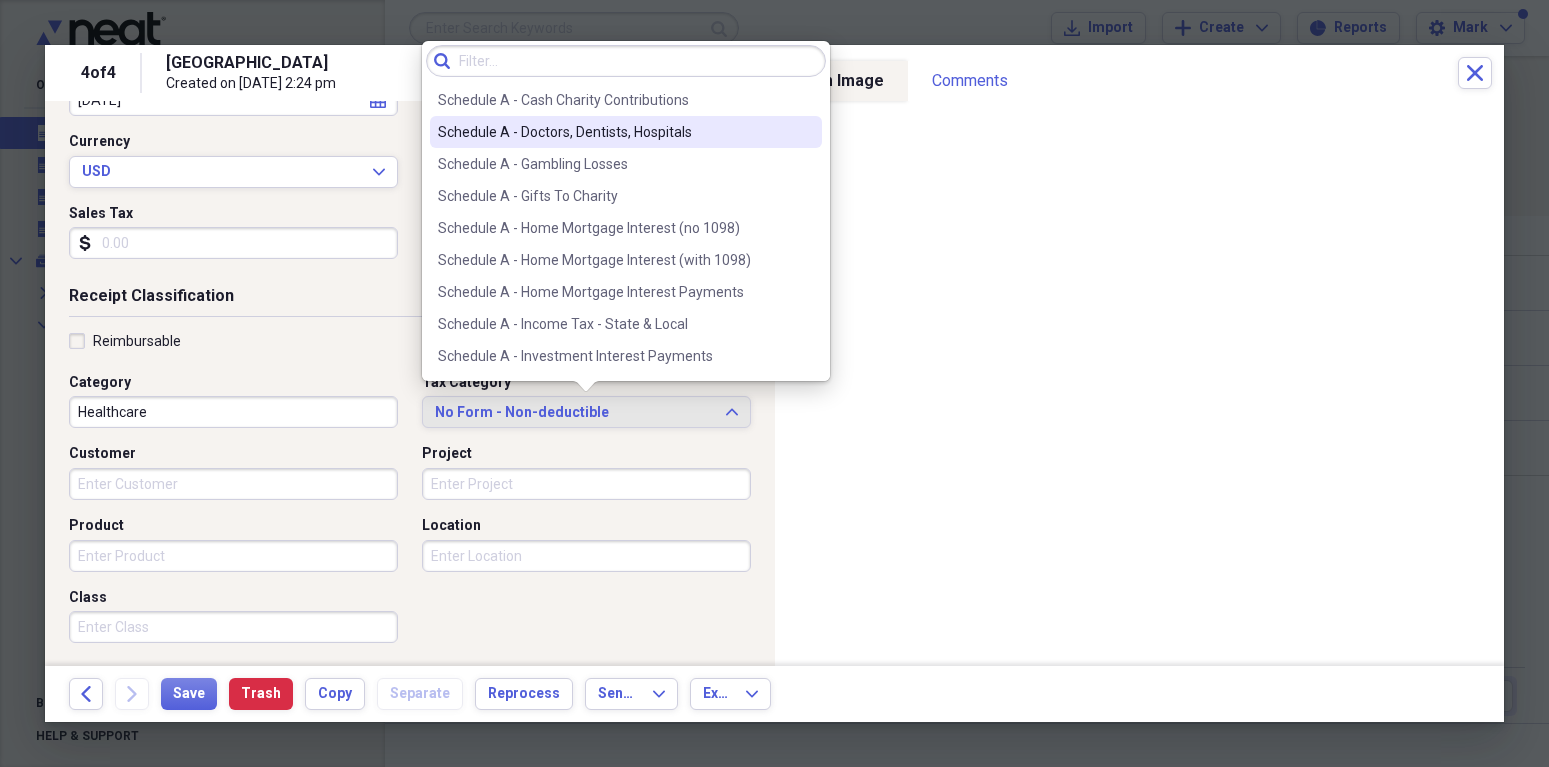 click on "Schedule A - Doctors, Dentists, Hospitals" at bounding box center [614, 132] 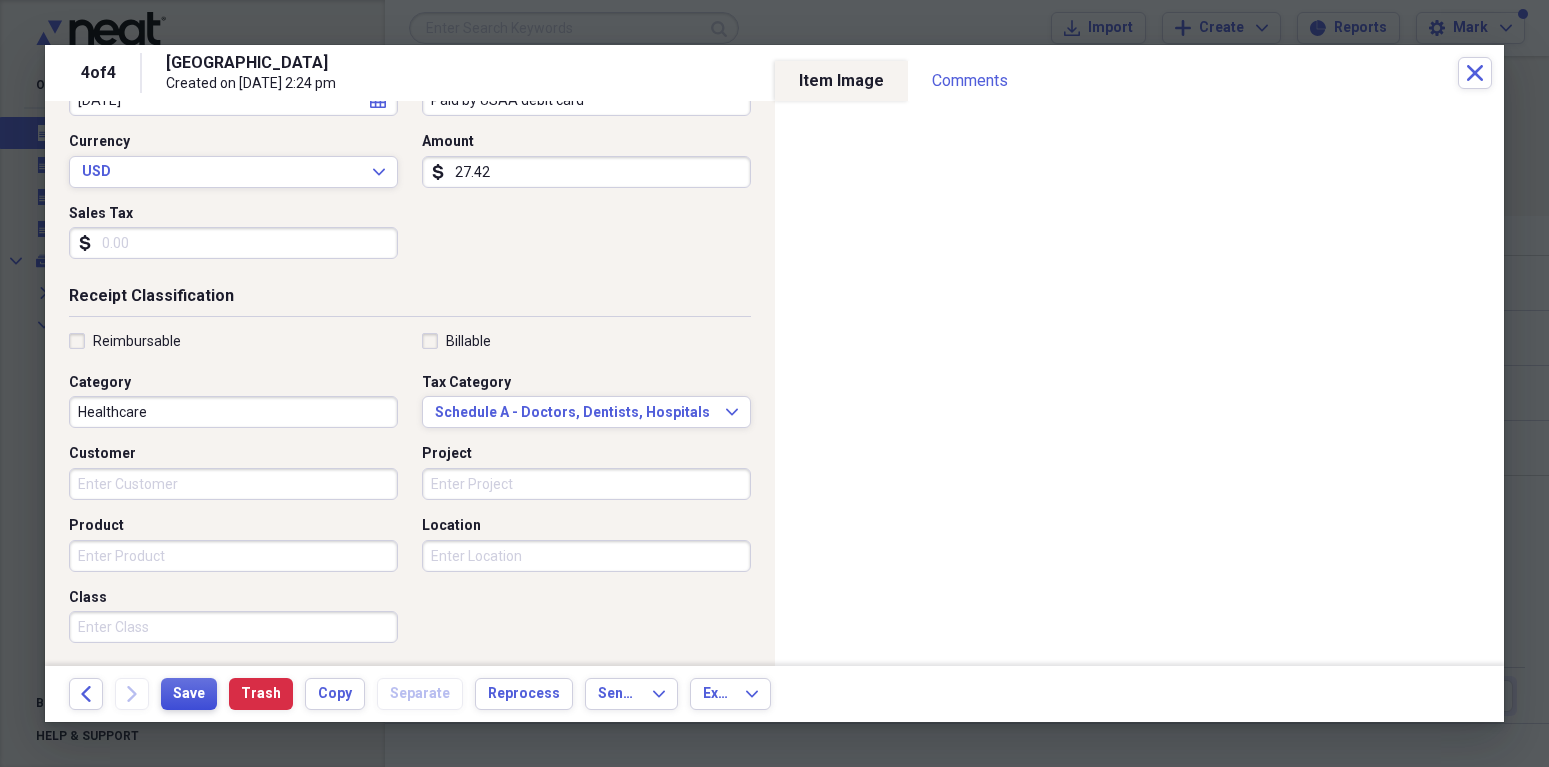 click on "Save" at bounding box center (189, 694) 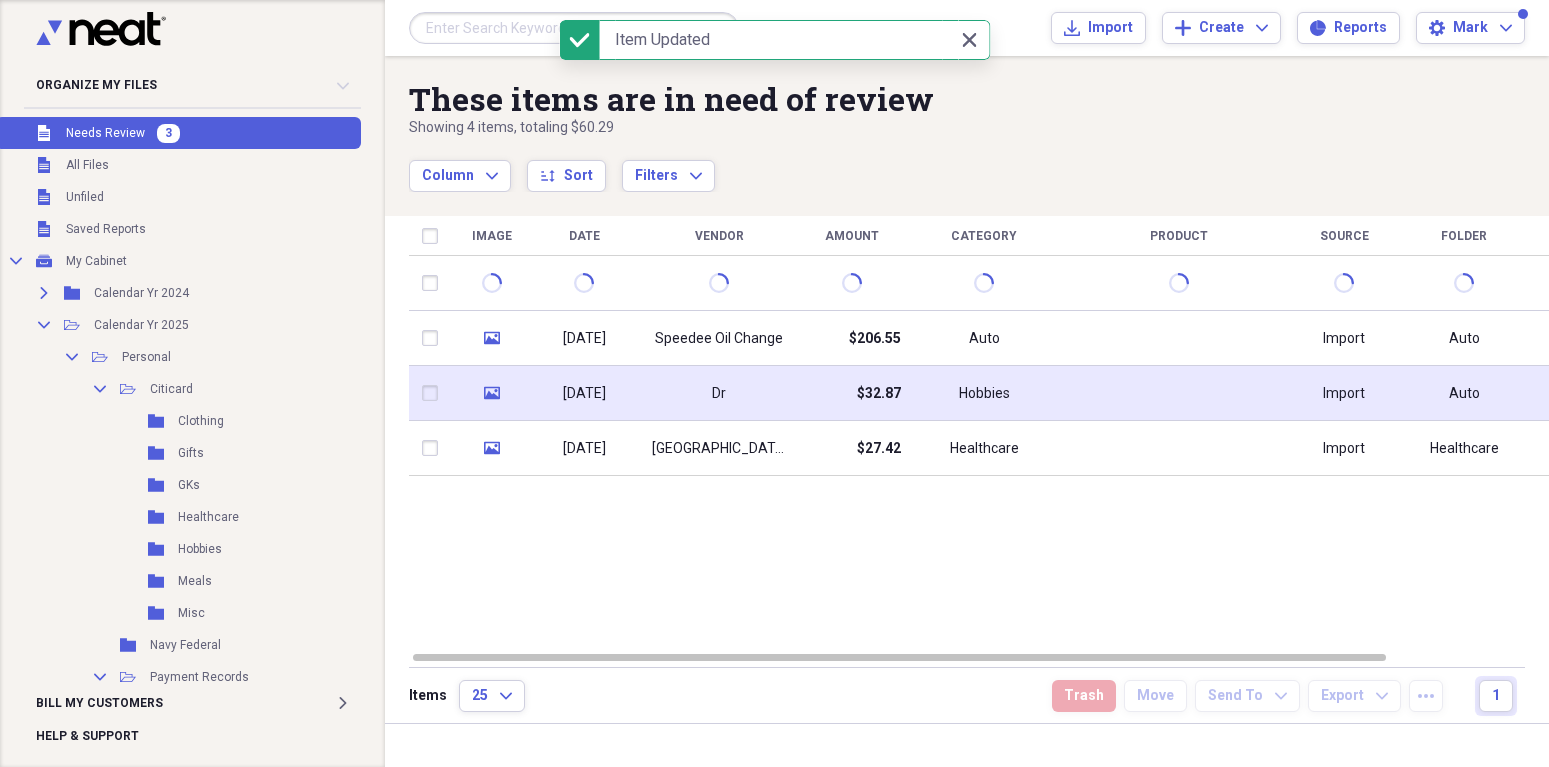click on "[DATE]" at bounding box center [584, 393] 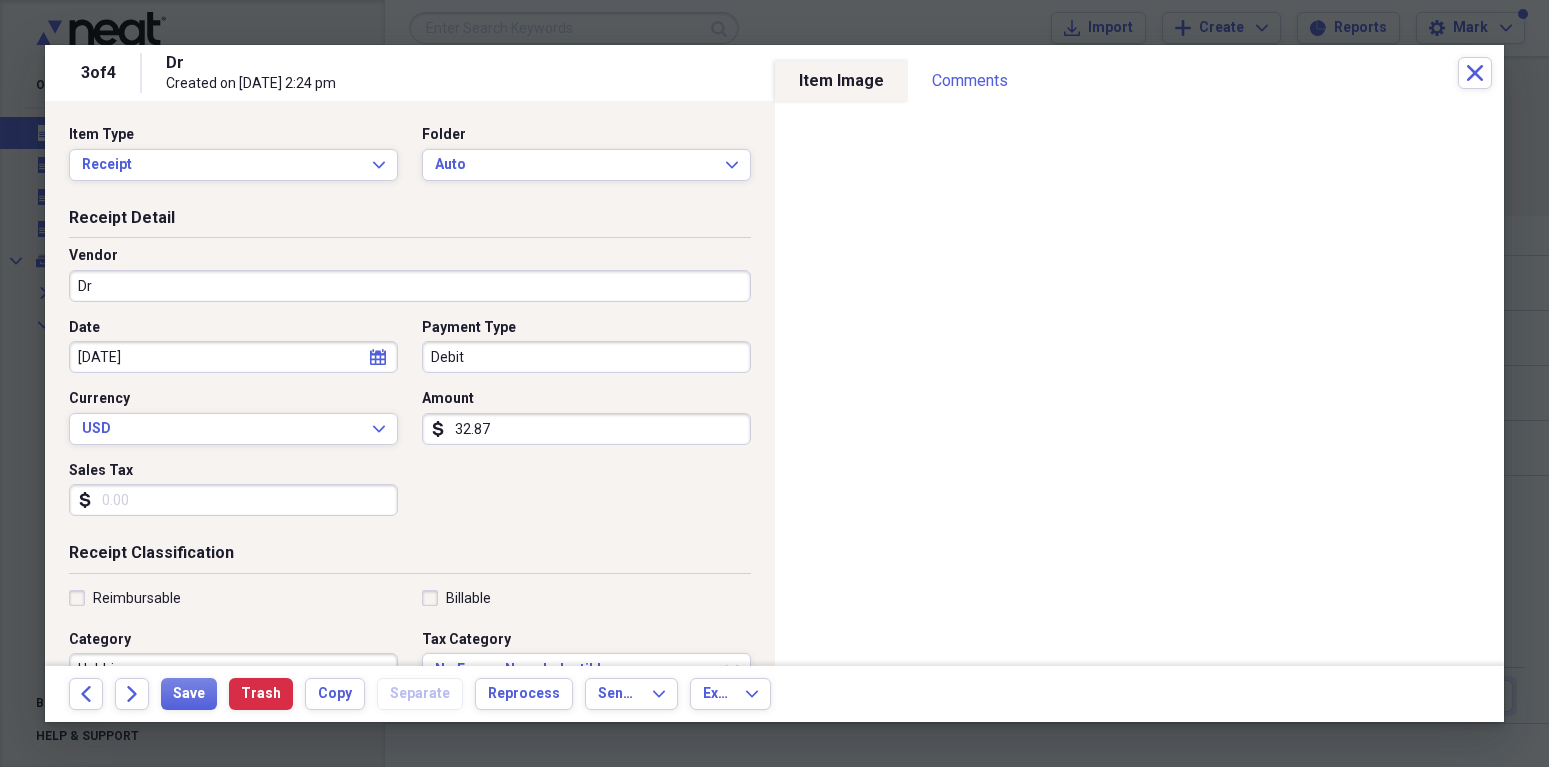 click on "Dr" at bounding box center (410, 286) 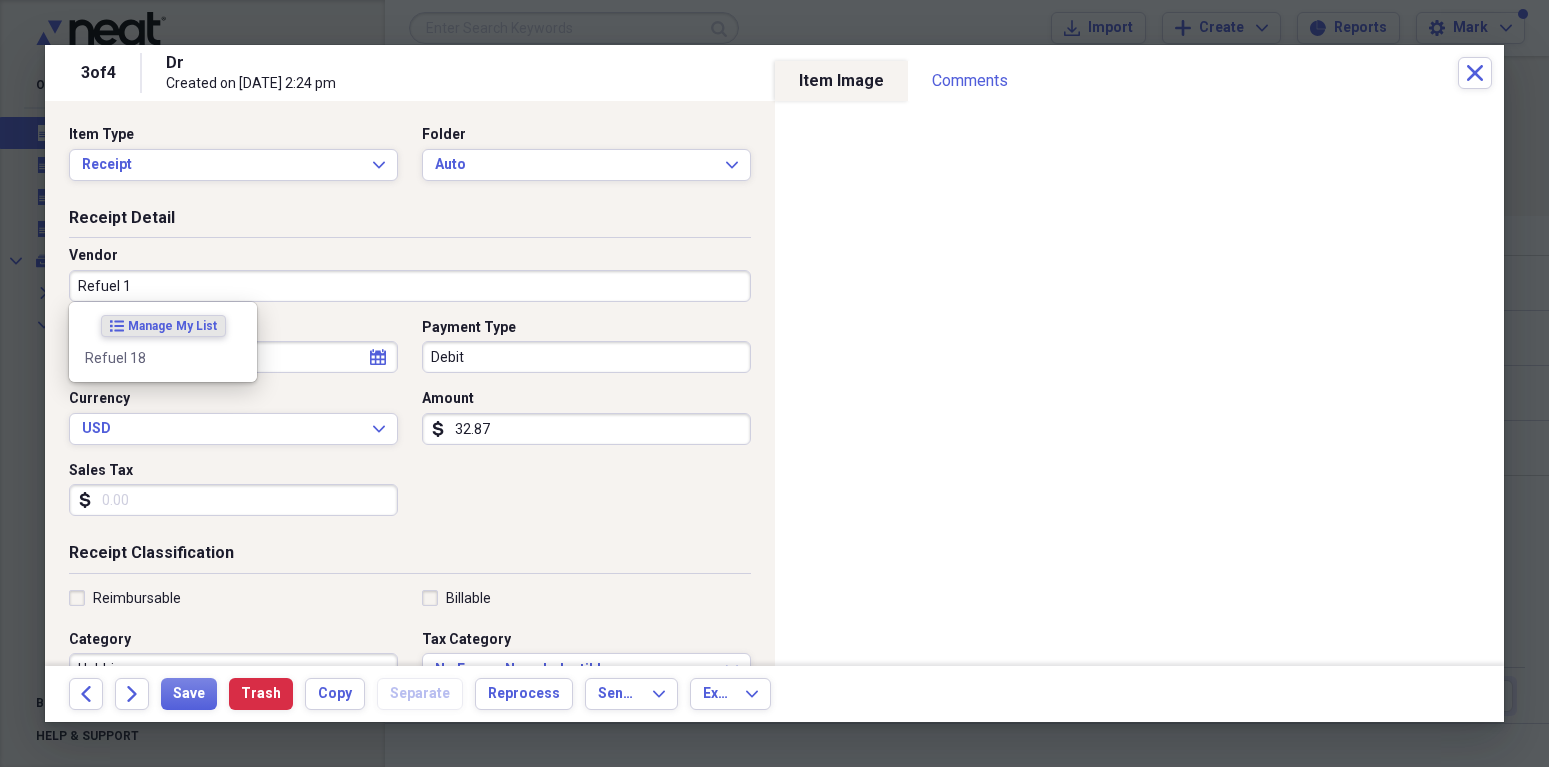 type on "Refuel 18" 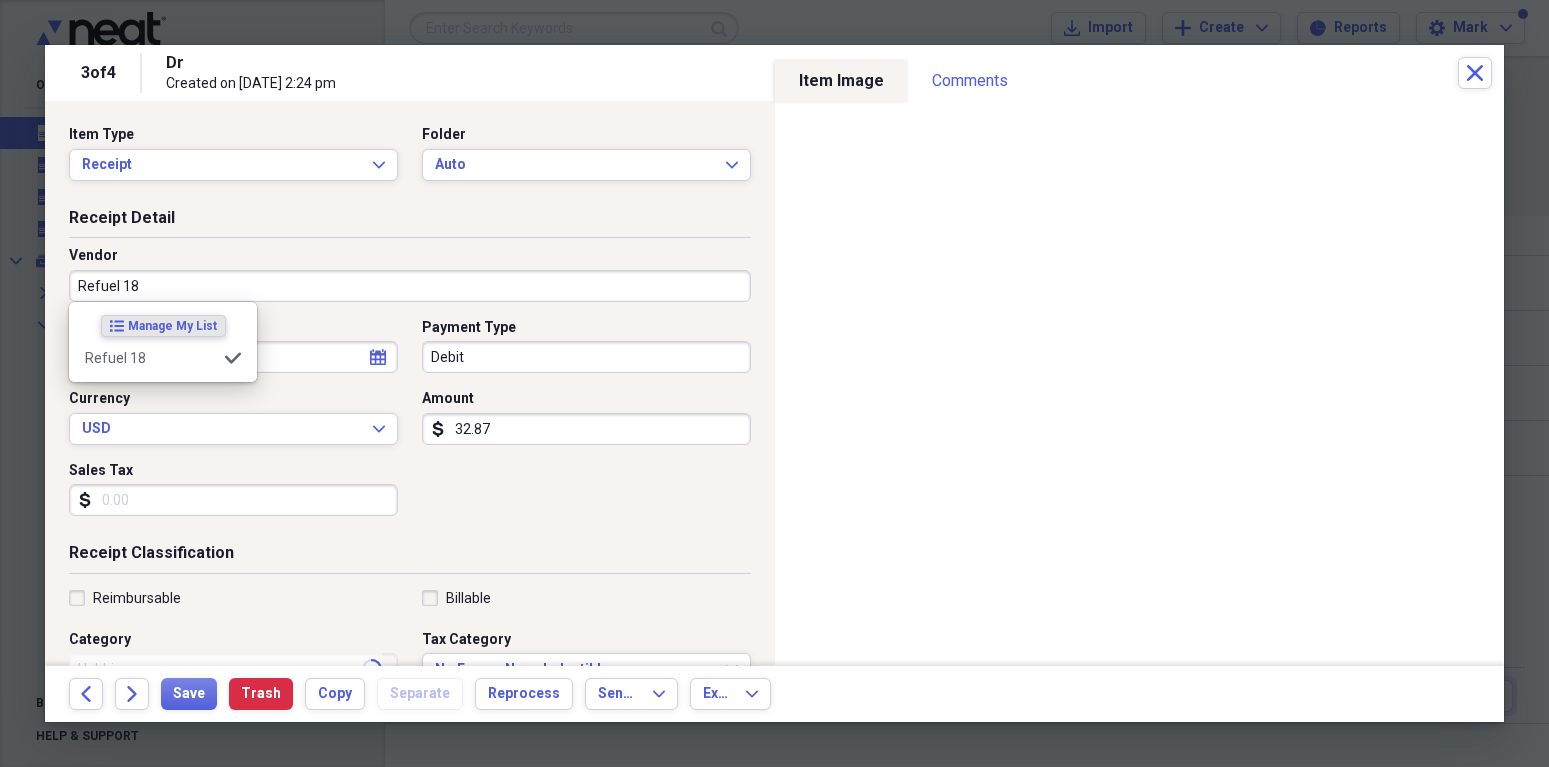 type on "Fuel/Auto" 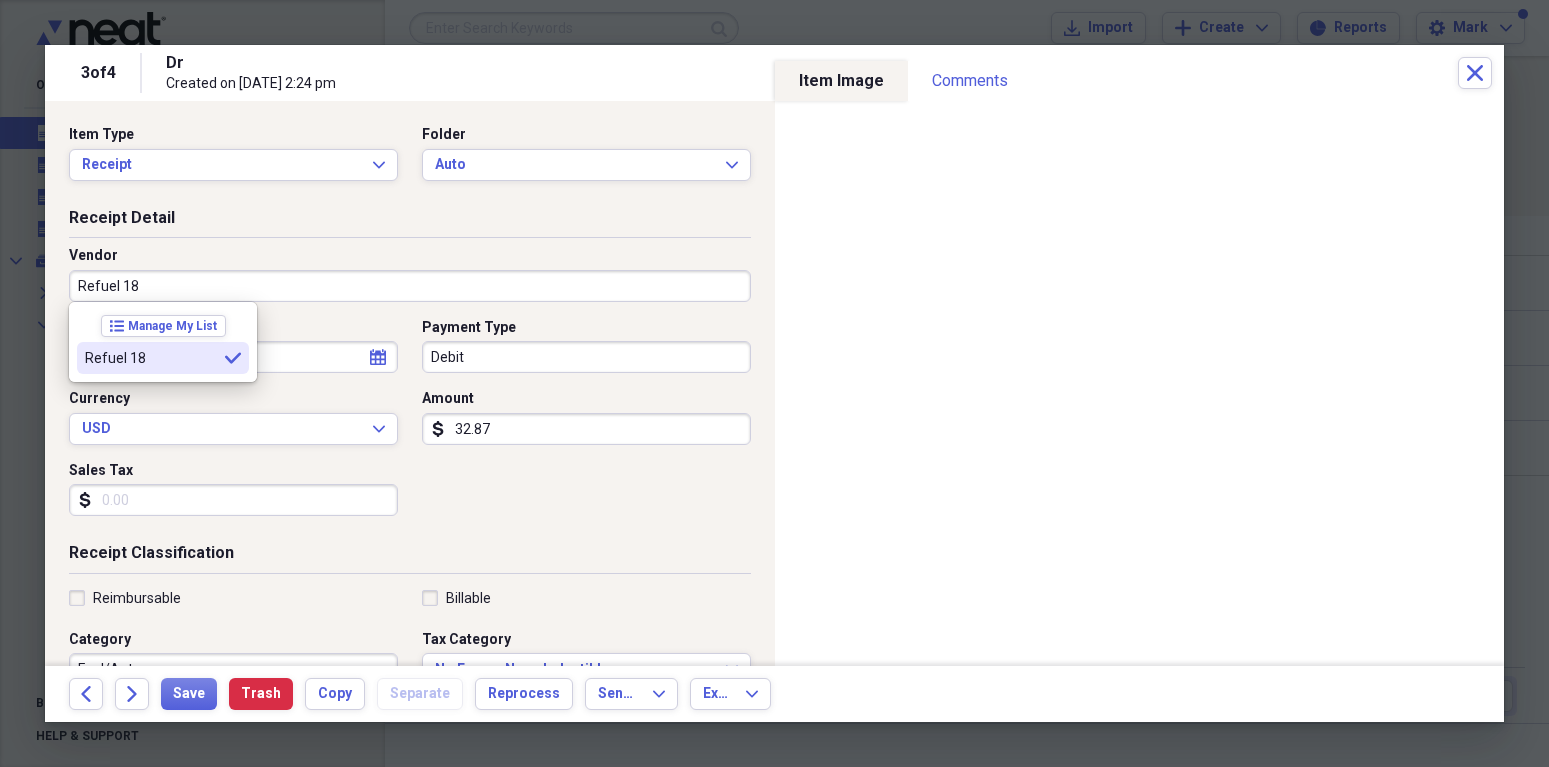 type on "Refuel 18" 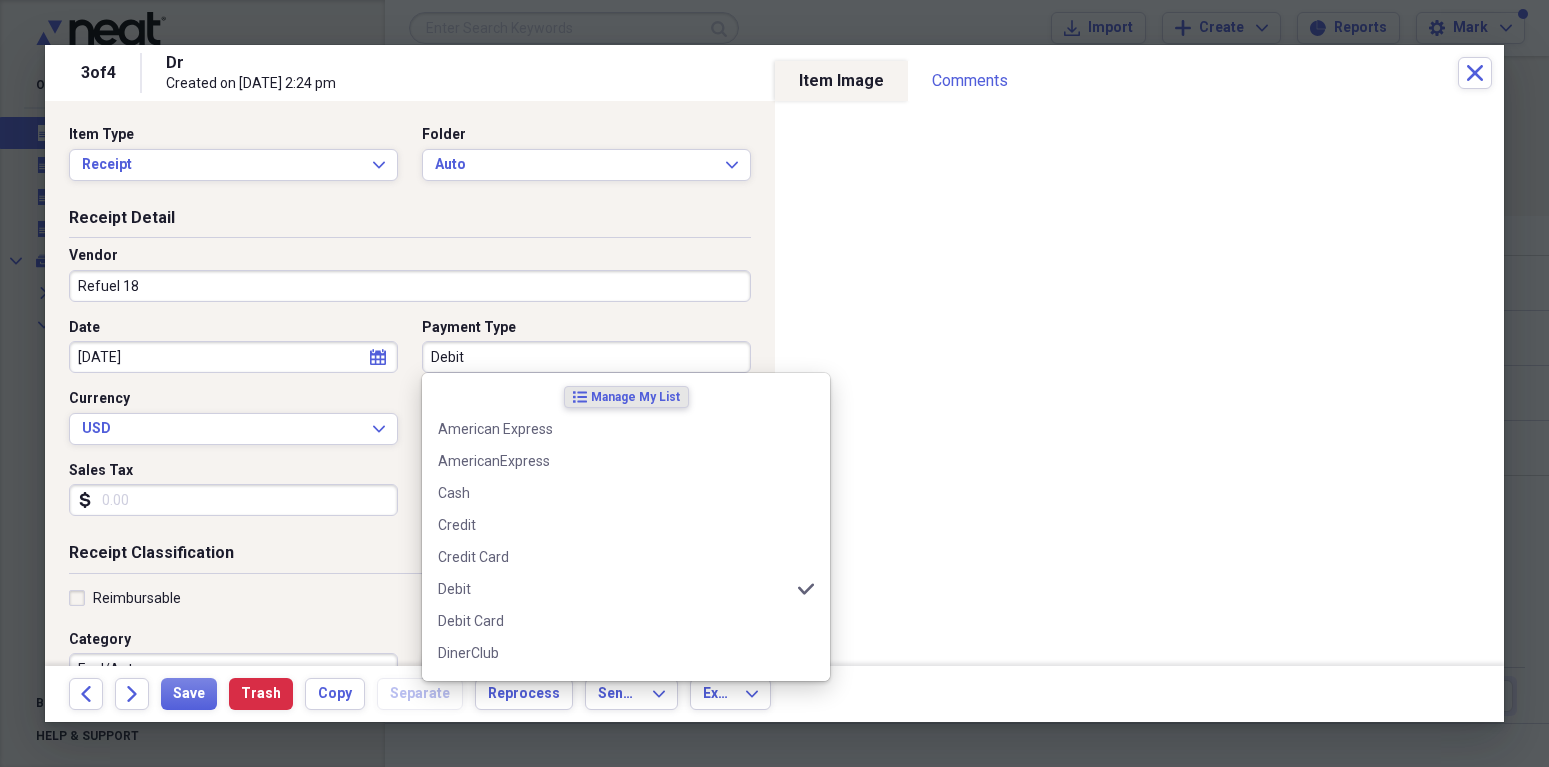 drag, startPoint x: 430, startPoint y: 358, endPoint x: 485, endPoint y: 358, distance: 55 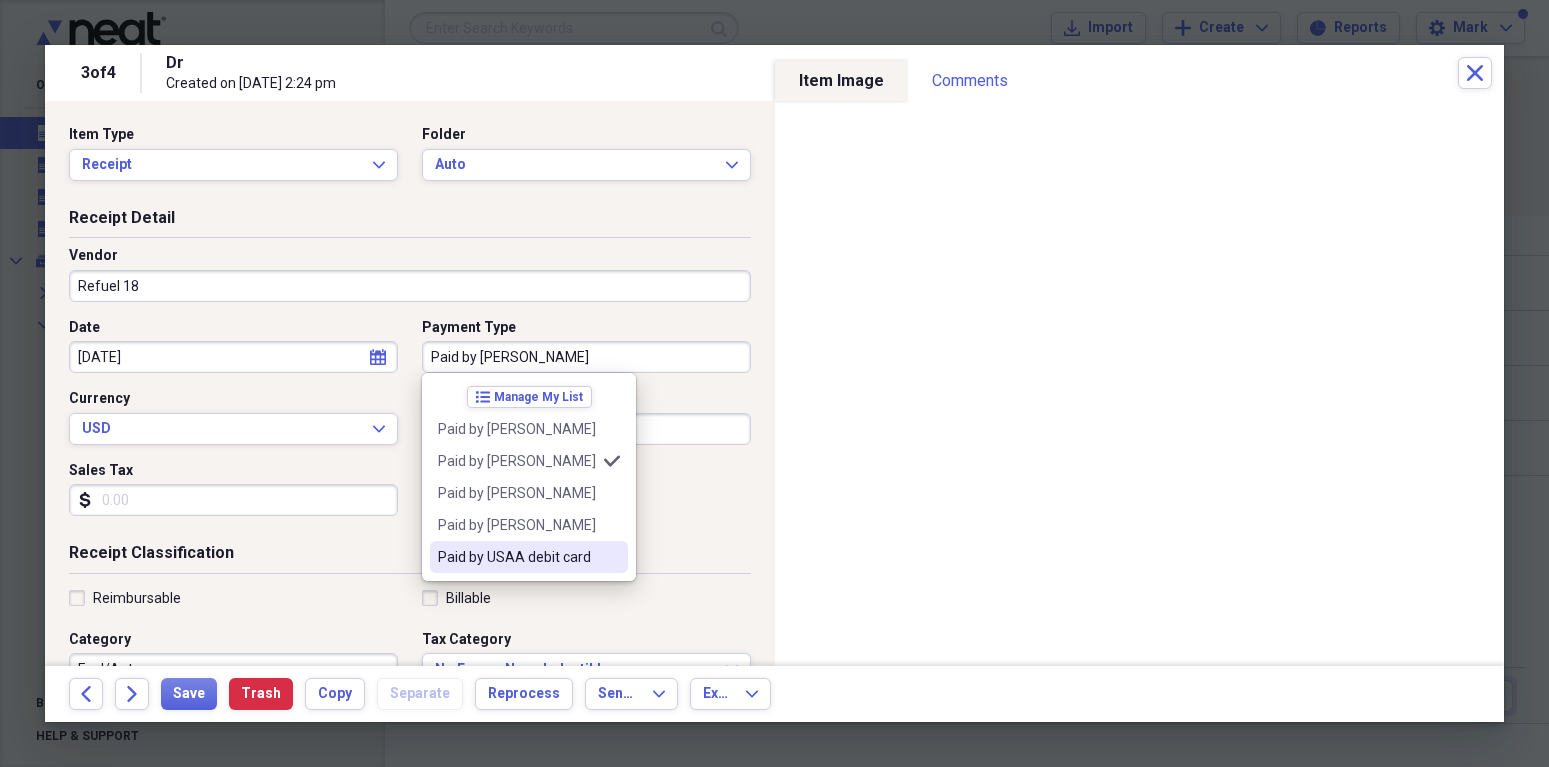 click on "Paid by USAA debit card" at bounding box center (517, 557) 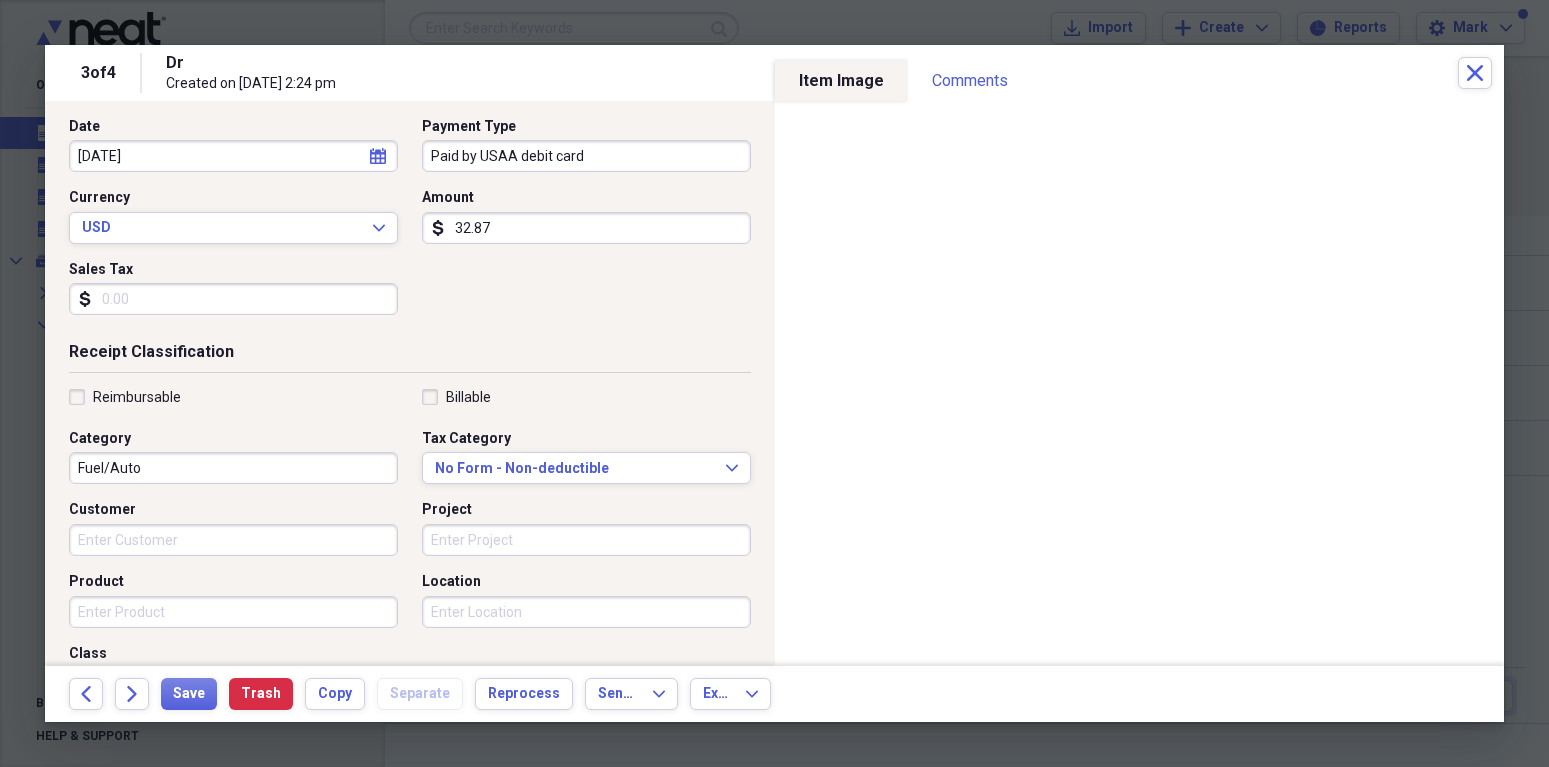 scroll, scrollTop: 203, scrollLeft: 0, axis: vertical 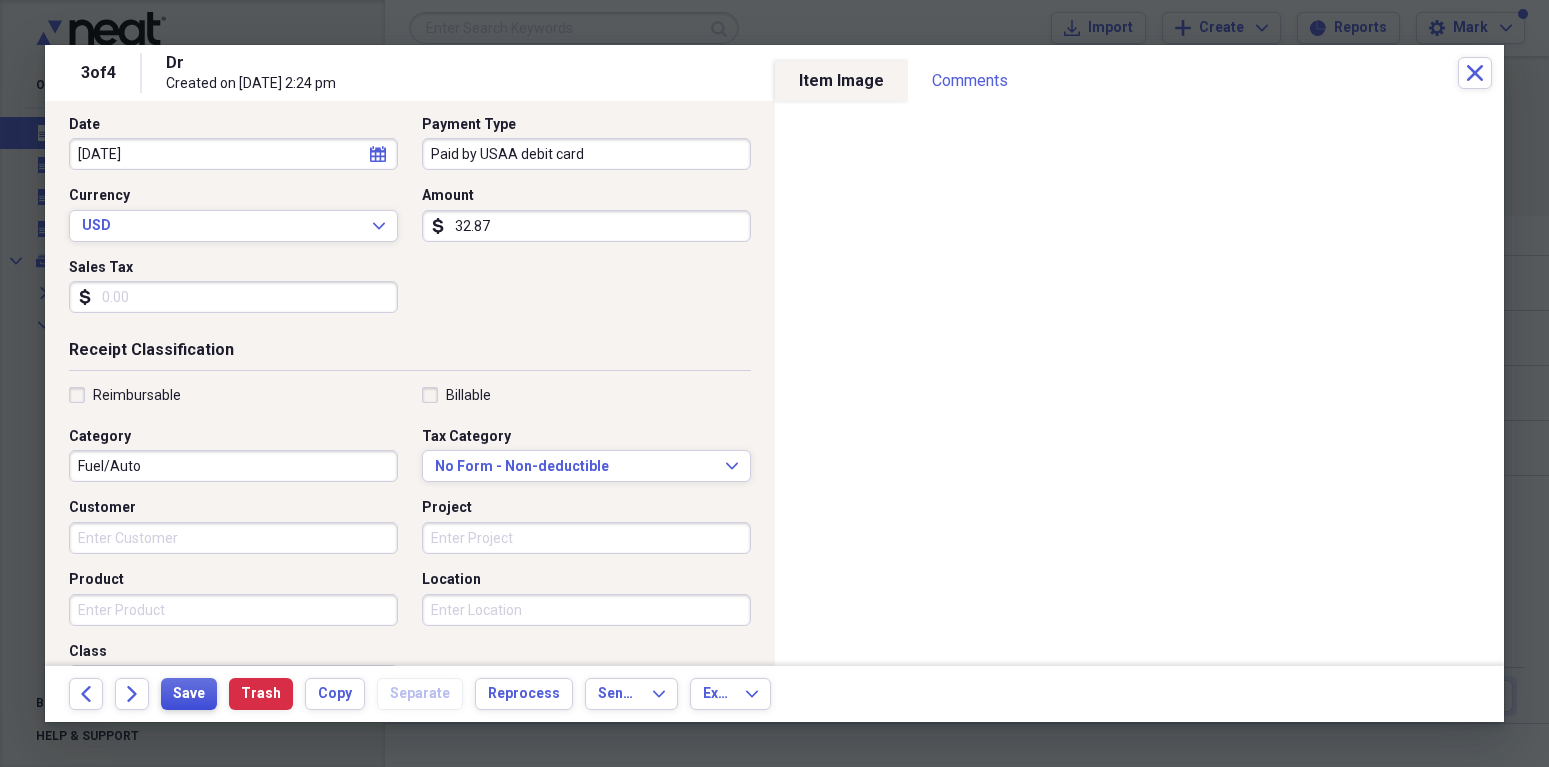 click on "Save" at bounding box center [189, 694] 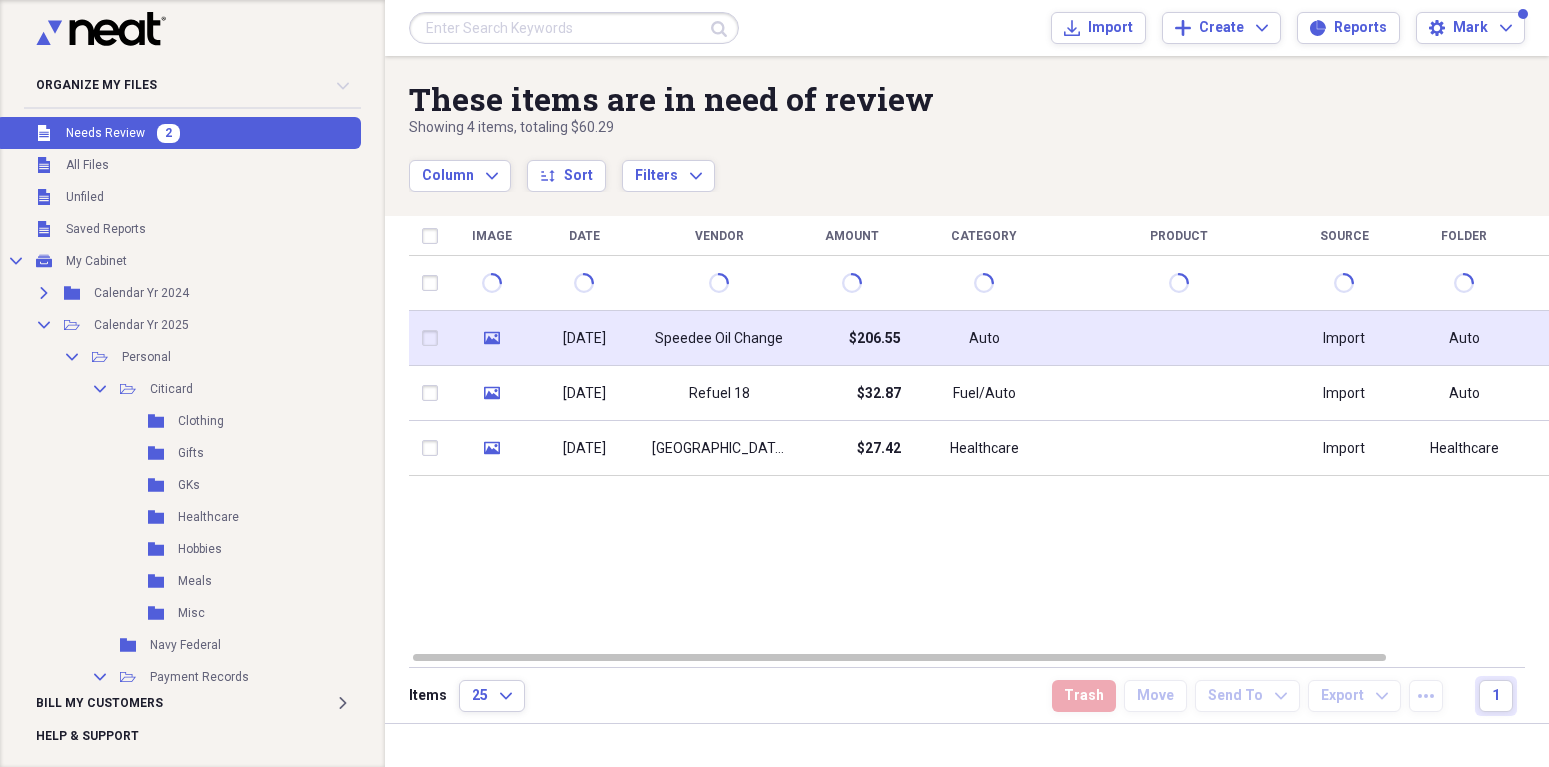 click on "[DATE]" at bounding box center [584, 339] 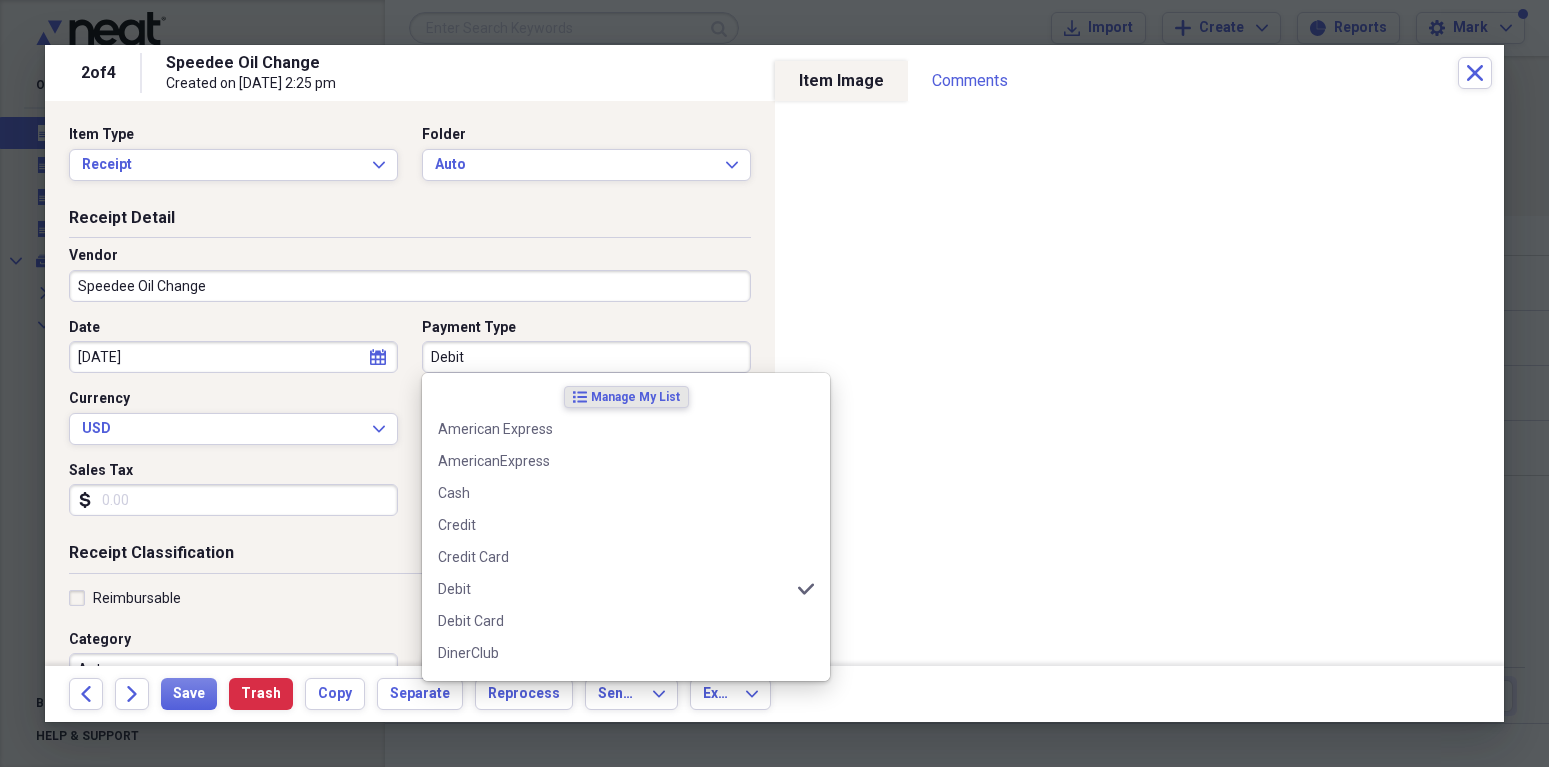 drag, startPoint x: 436, startPoint y: 358, endPoint x: 514, endPoint y: 368, distance: 78.63841 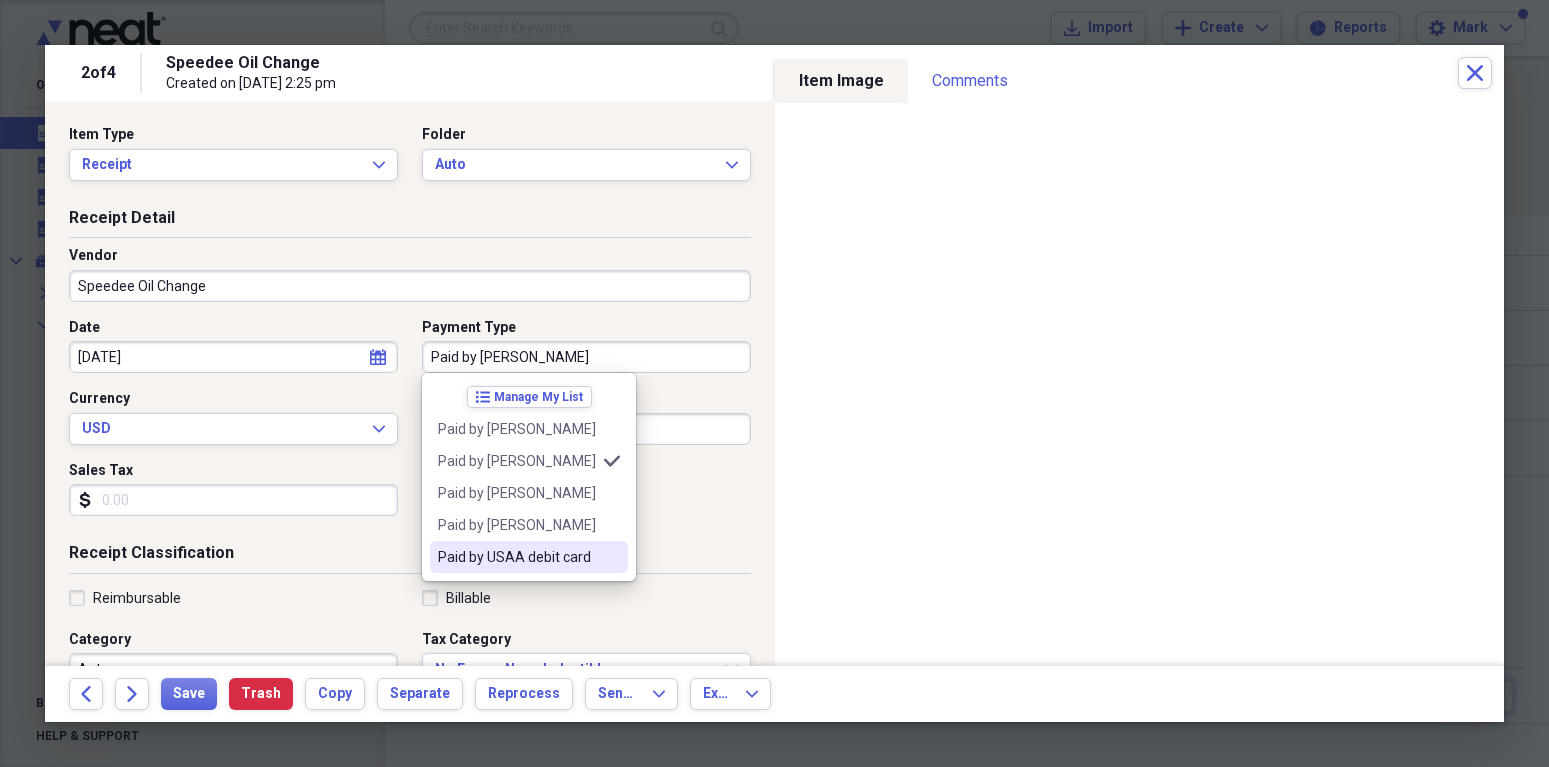 click on "Paid by USAA debit card" at bounding box center (517, 557) 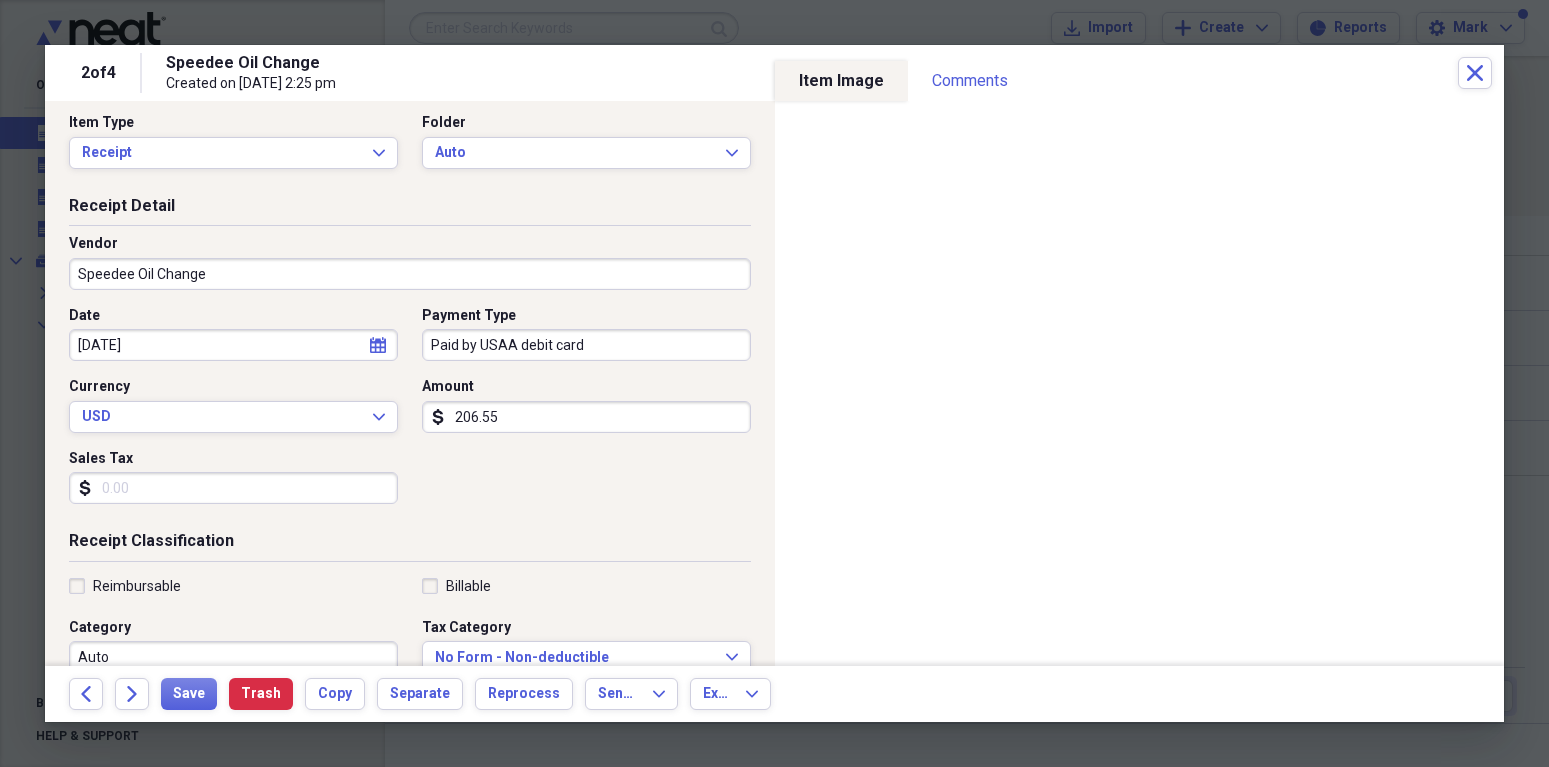 scroll, scrollTop: 0, scrollLeft: 0, axis: both 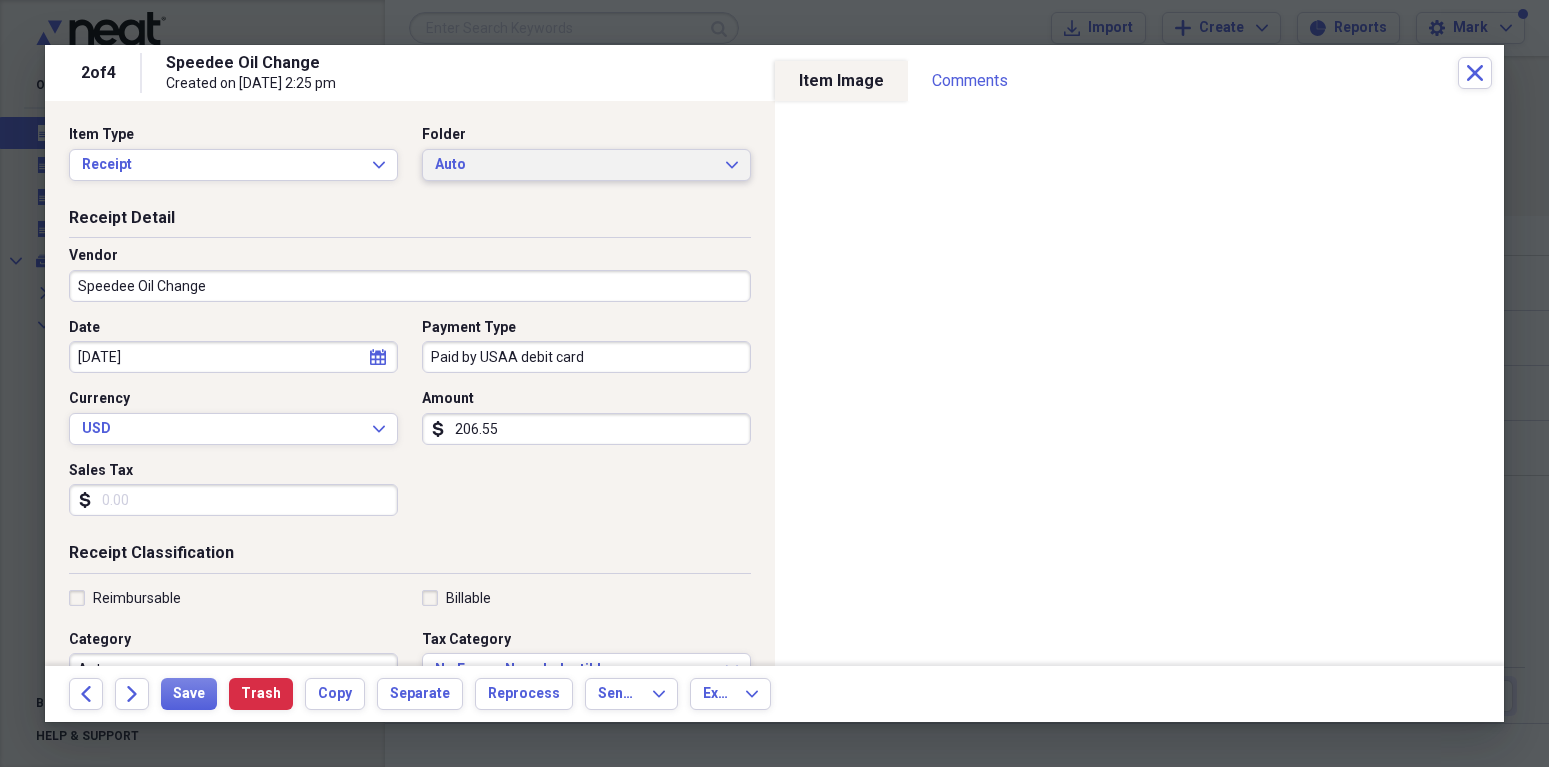 click on "Auto Expand" at bounding box center [586, 165] 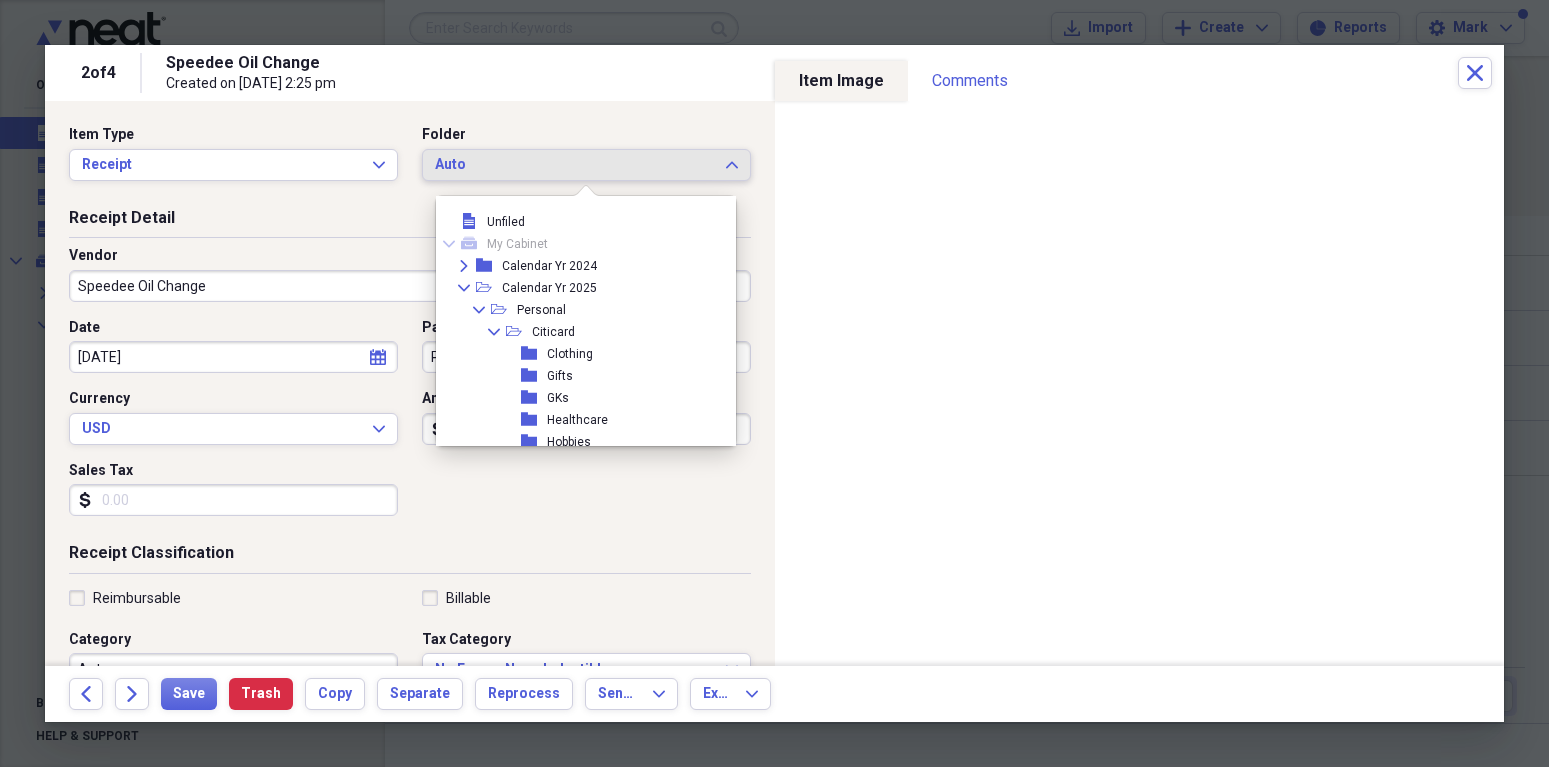 click on "Auto Expand" at bounding box center (586, 165) 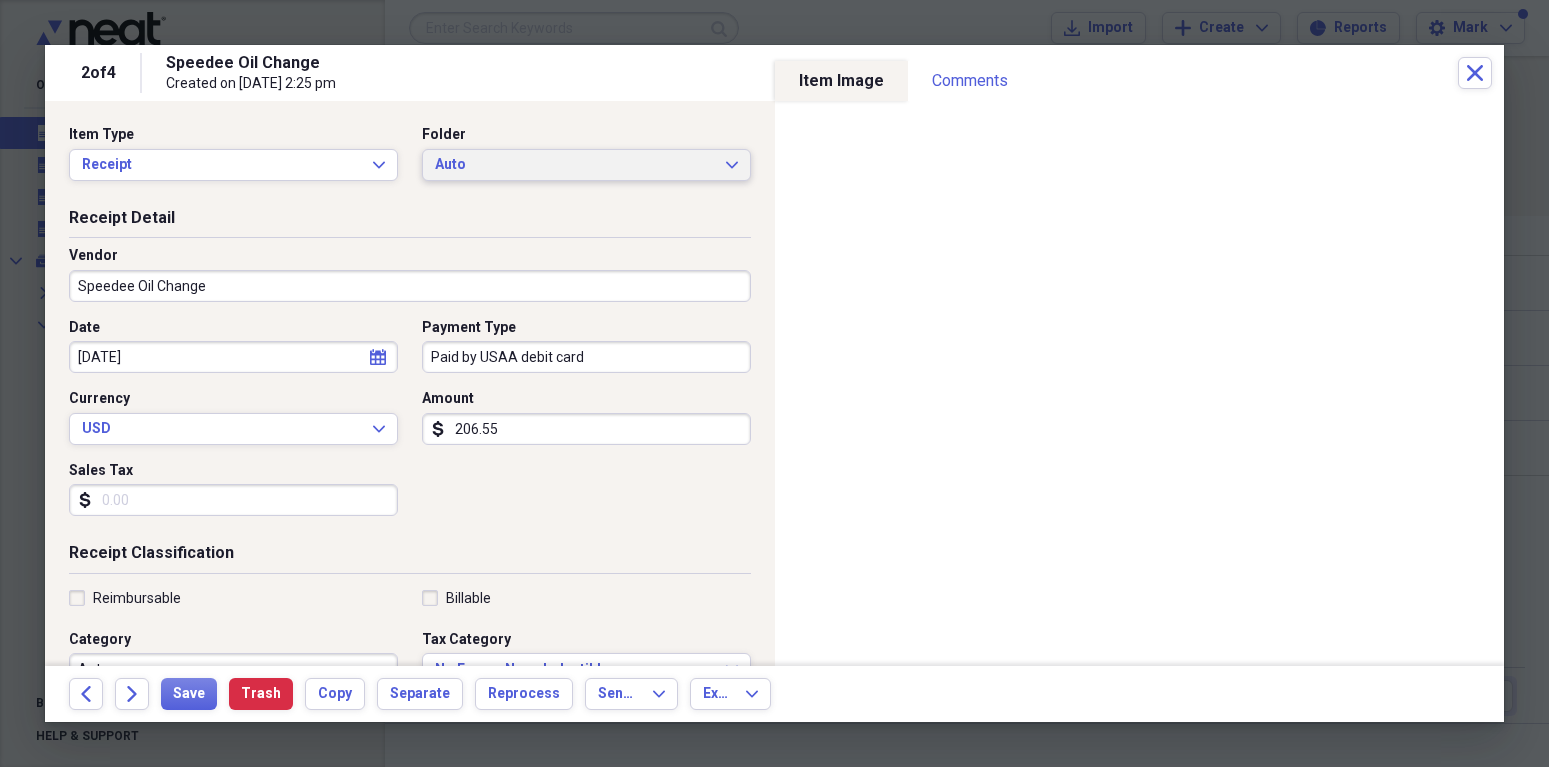 click on "Expand" 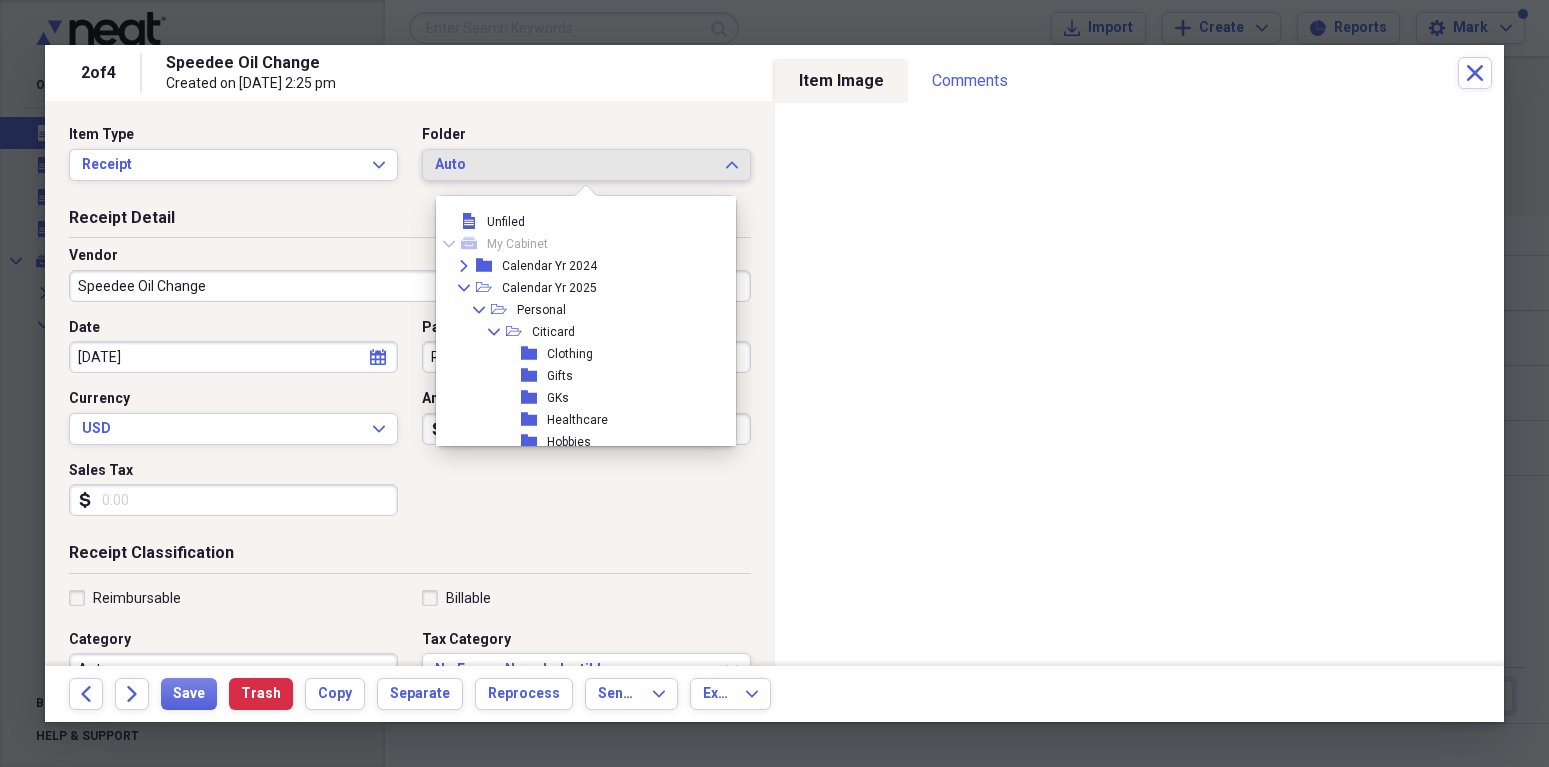 scroll, scrollTop: 759, scrollLeft: 0, axis: vertical 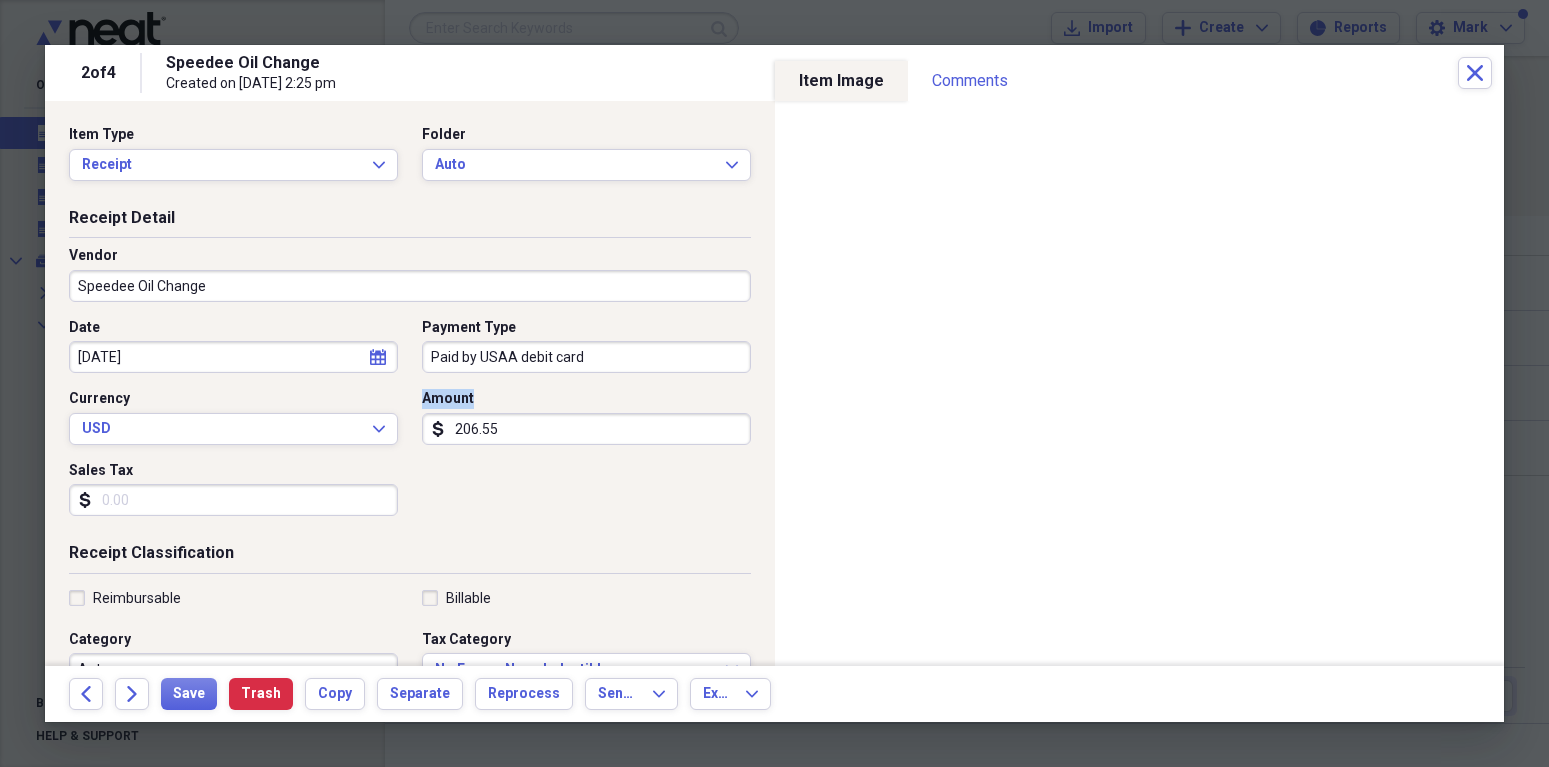 drag, startPoint x: 657, startPoint y: 509, endPoint x: 658, endPoint y: 523, distance: 14.035668 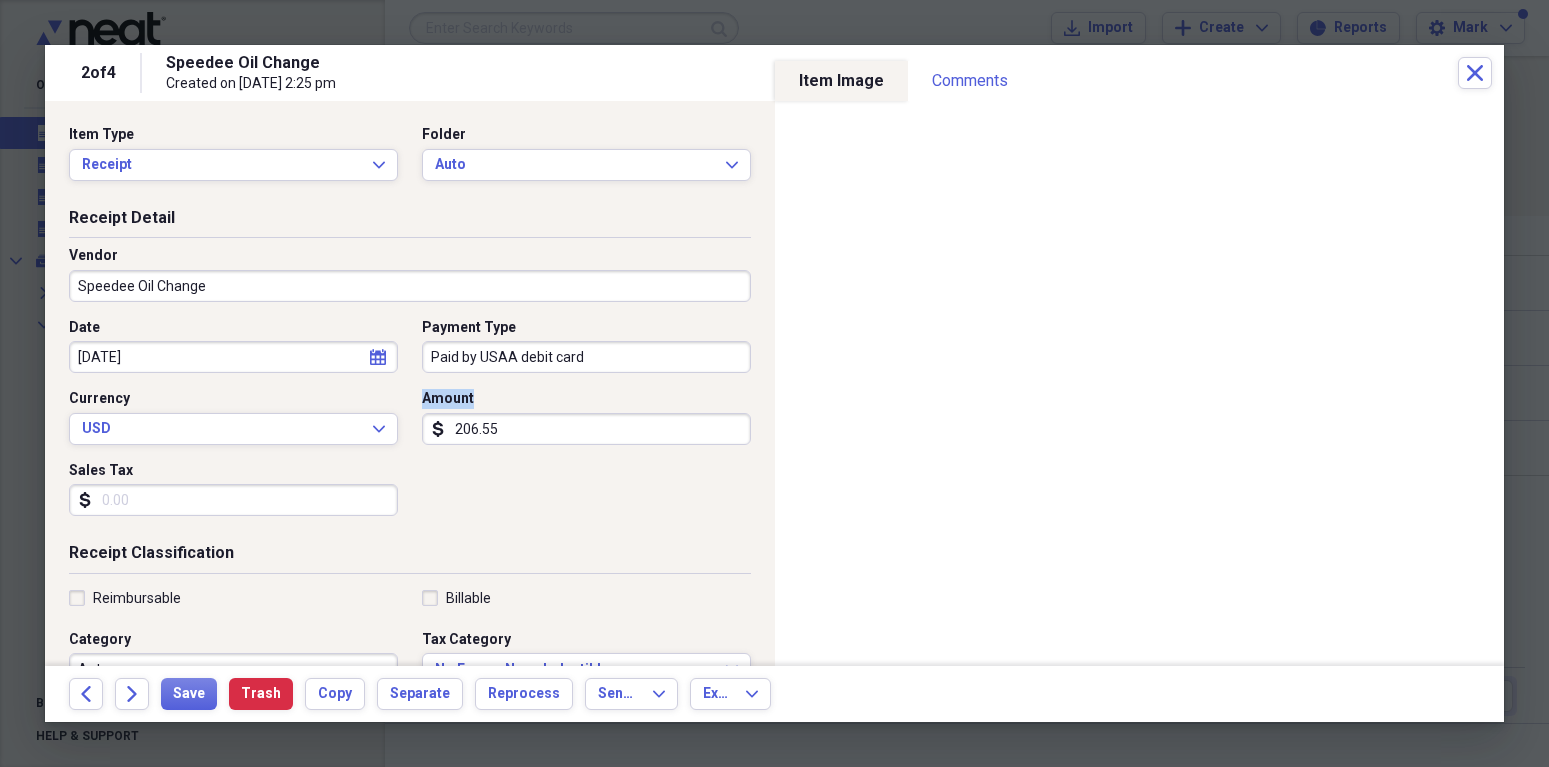 click on "Date [DATE] calendar Calendar Payment Type Paid by USAA debit card Currency USD Expand Amount dollar-sign 206.55 Sales Tax dollar-sign" at bounding box center [410, 425] 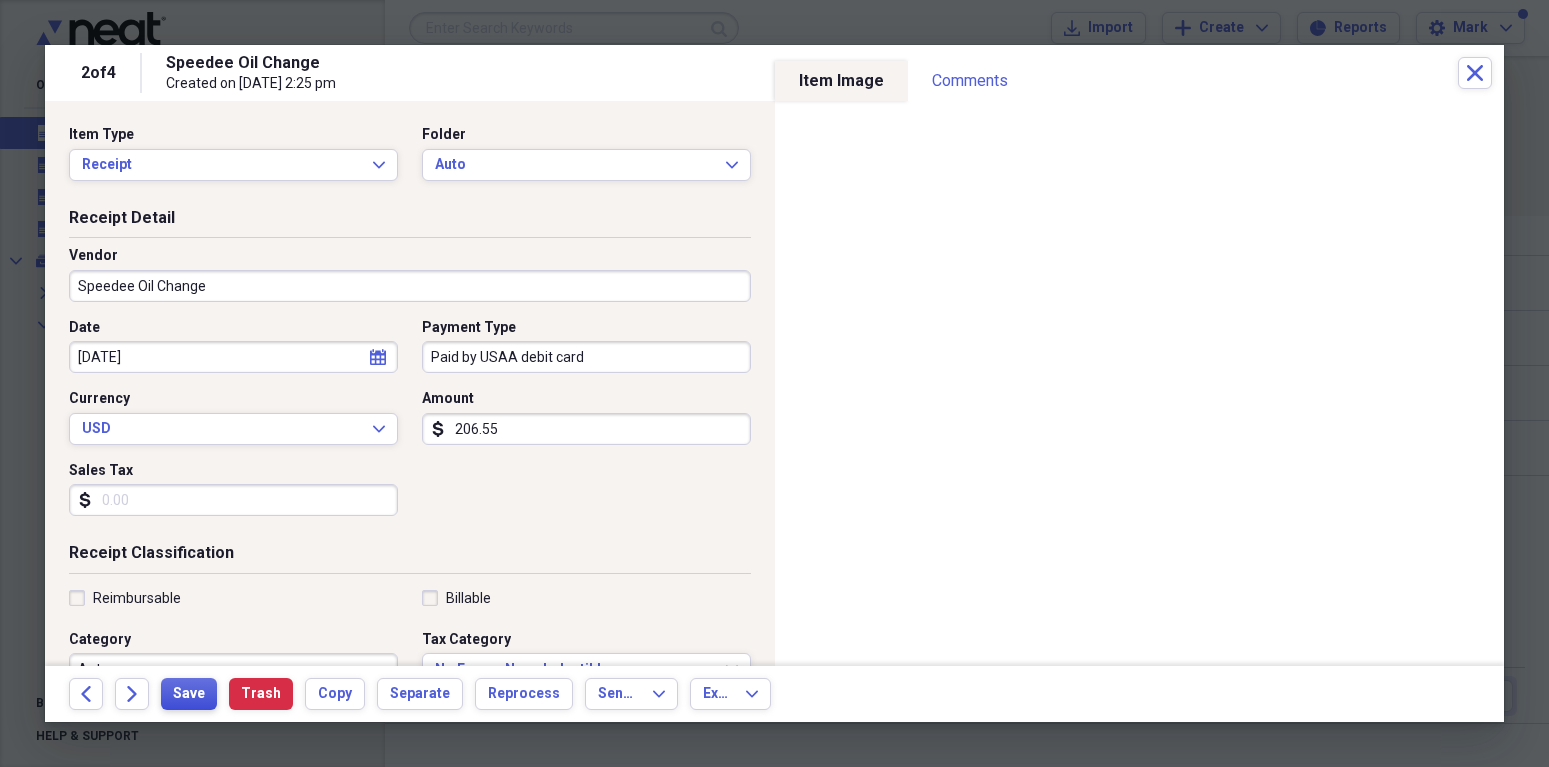 click on "Save" at bounding box center [189, 694] 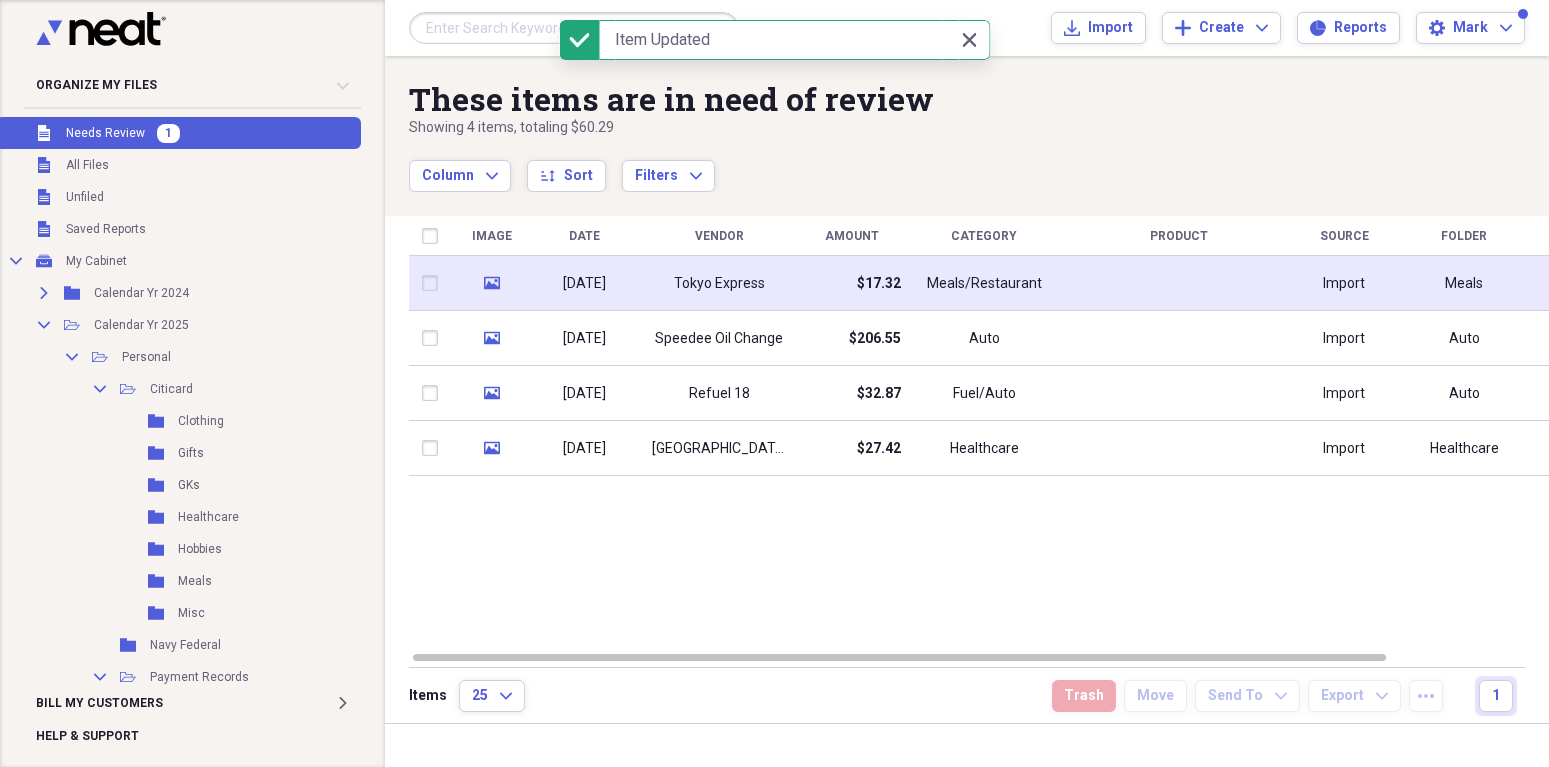 click on "[DATE]" at bounding box center [584, 284] 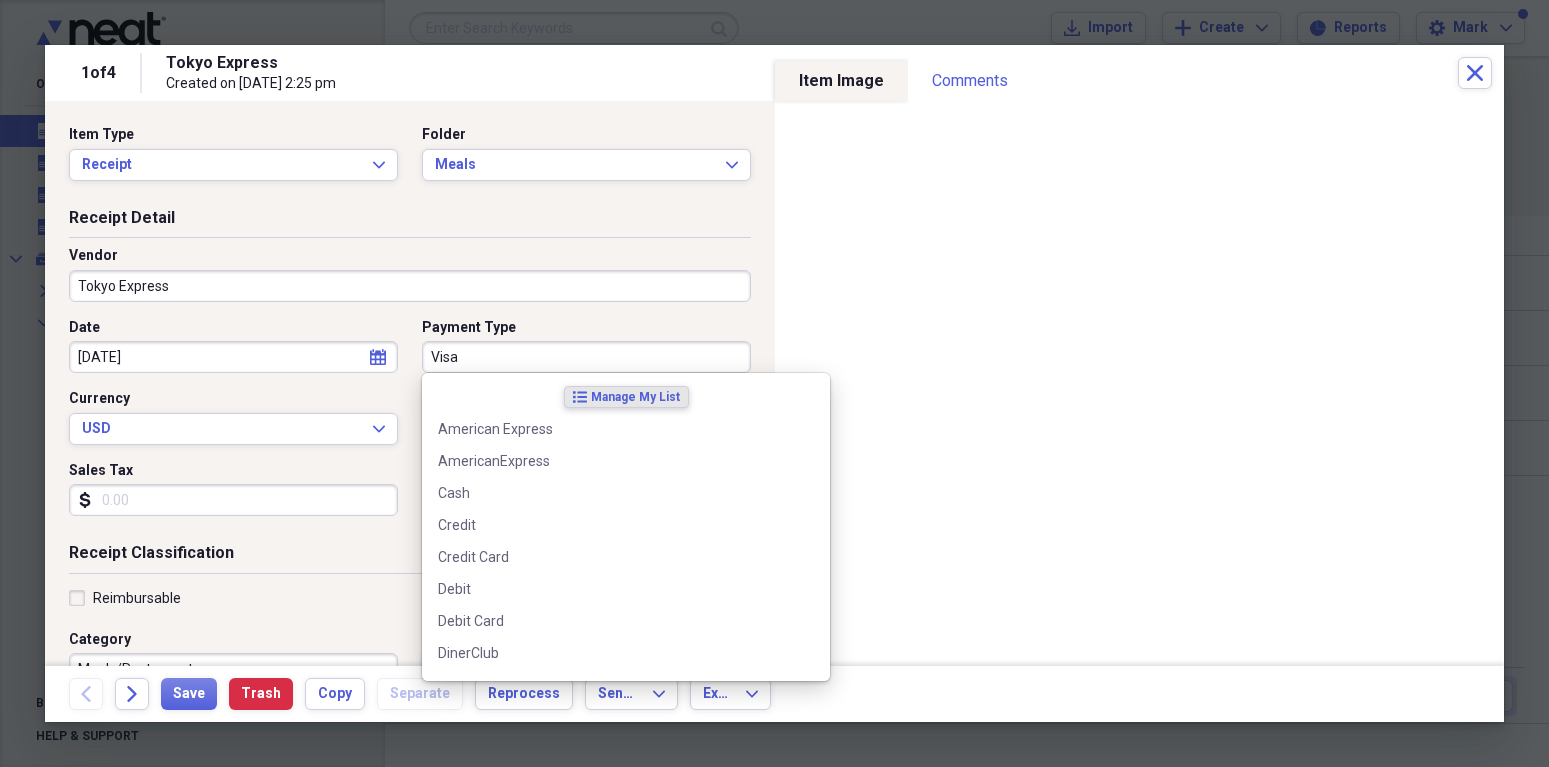 drag, startPoint x: 432, startPoint y: 356, endPoint x: 495, endPoint y: 349, distance: 63.387695 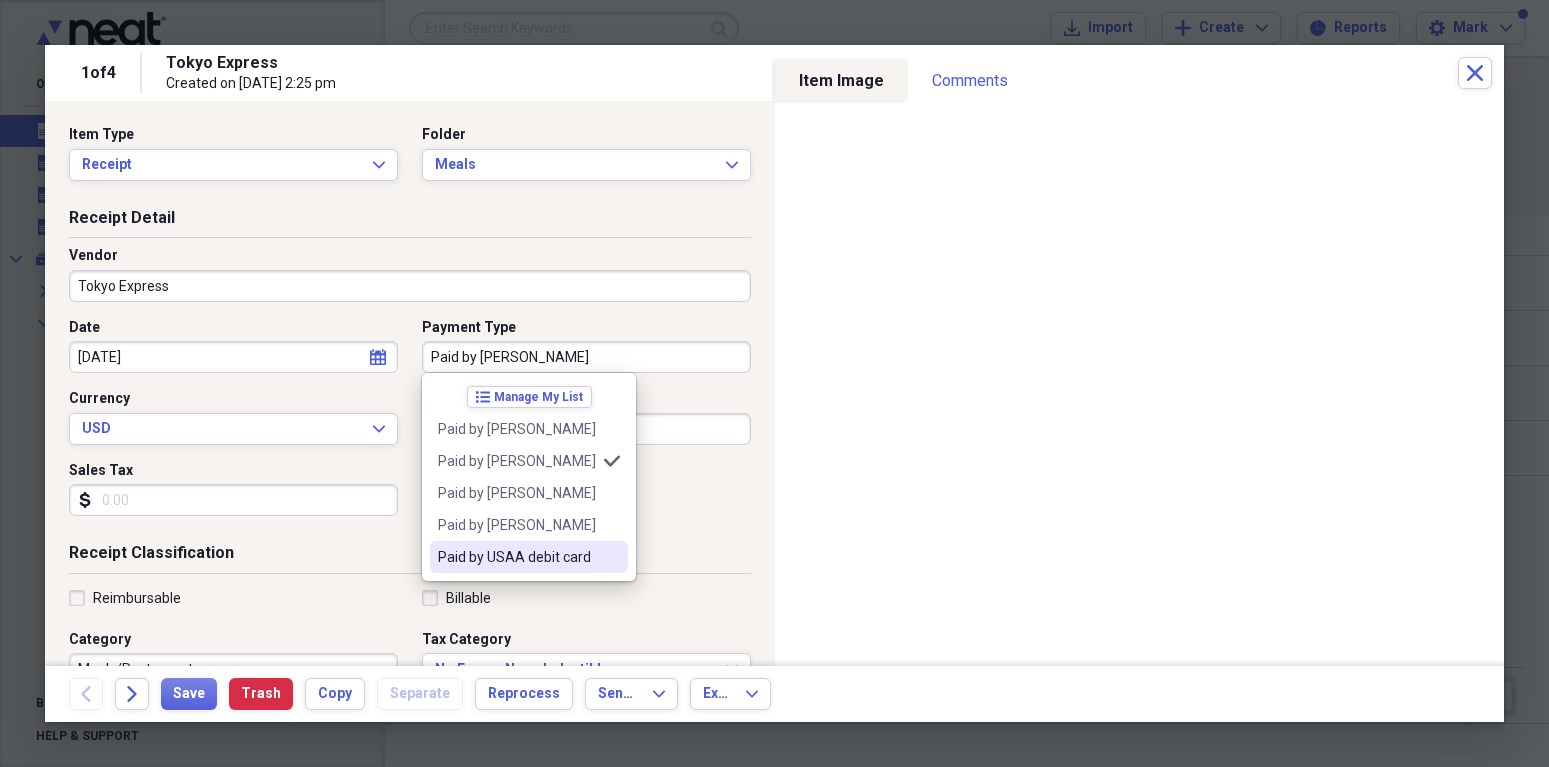 click on "Paid by USAA debit card" at bounding box center [517, 557] 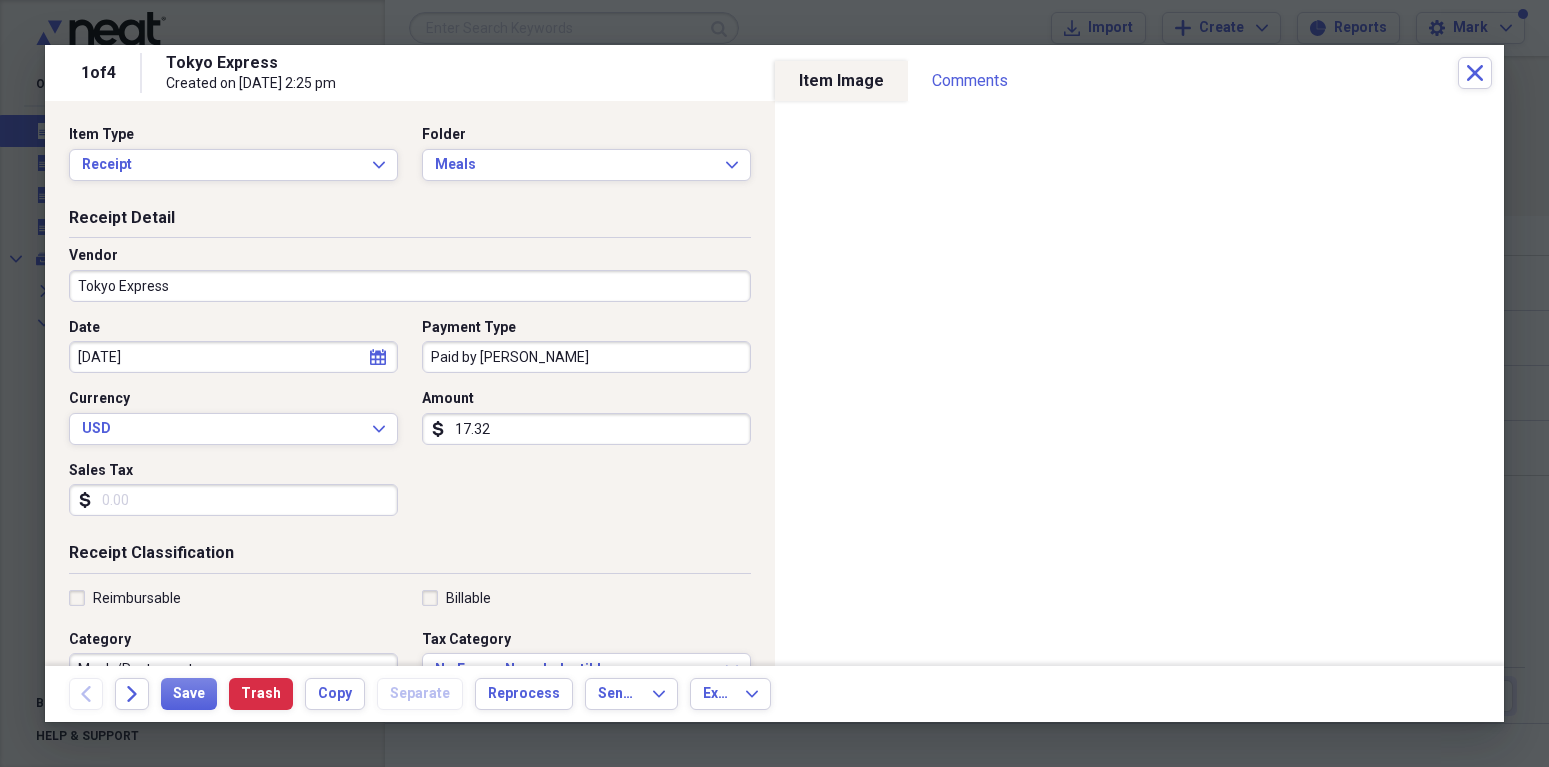 type on "Paid by USAA debit card" 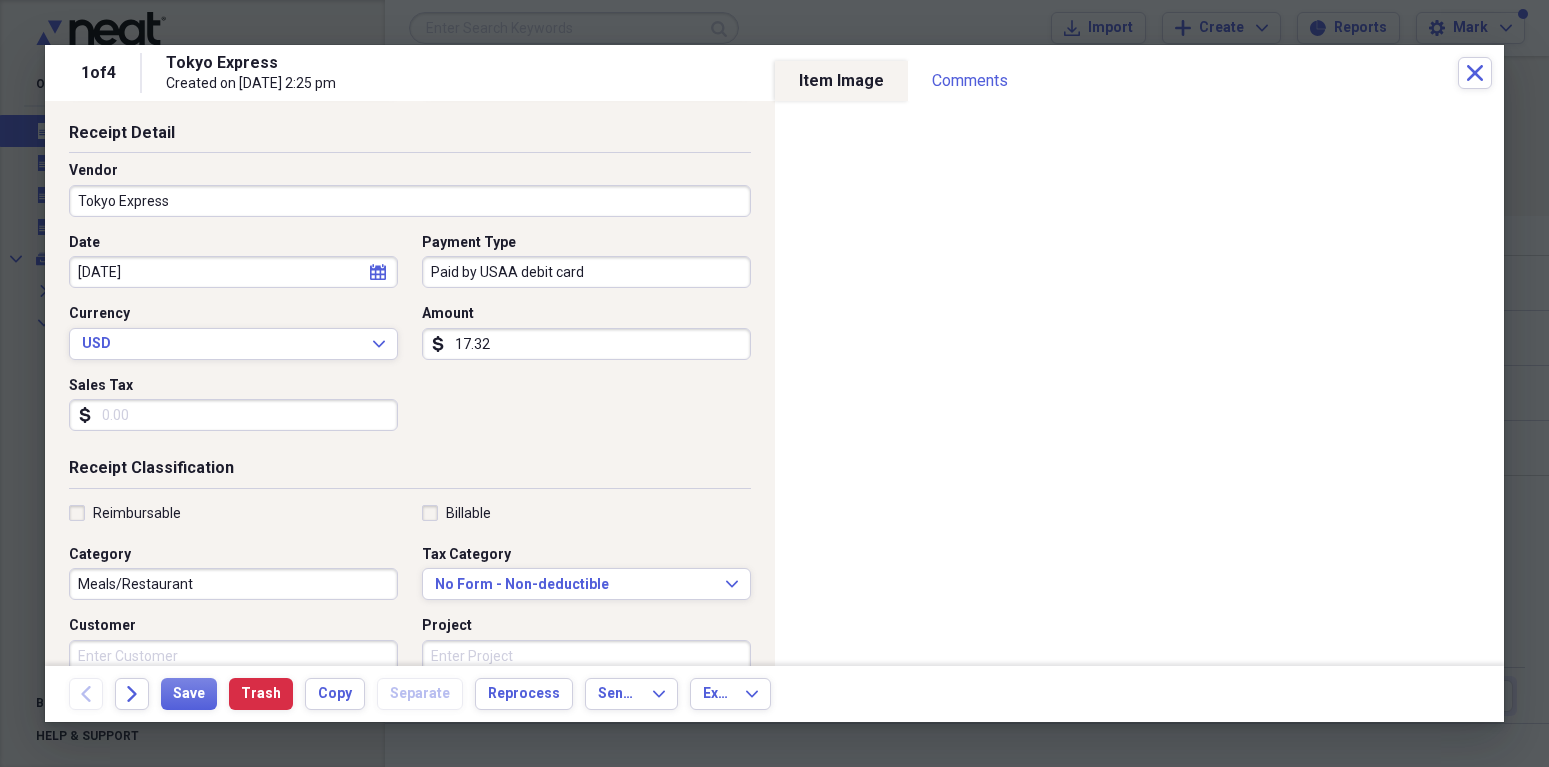 scroll, scrollTop: 0, scrollLeft: 0, axis: both 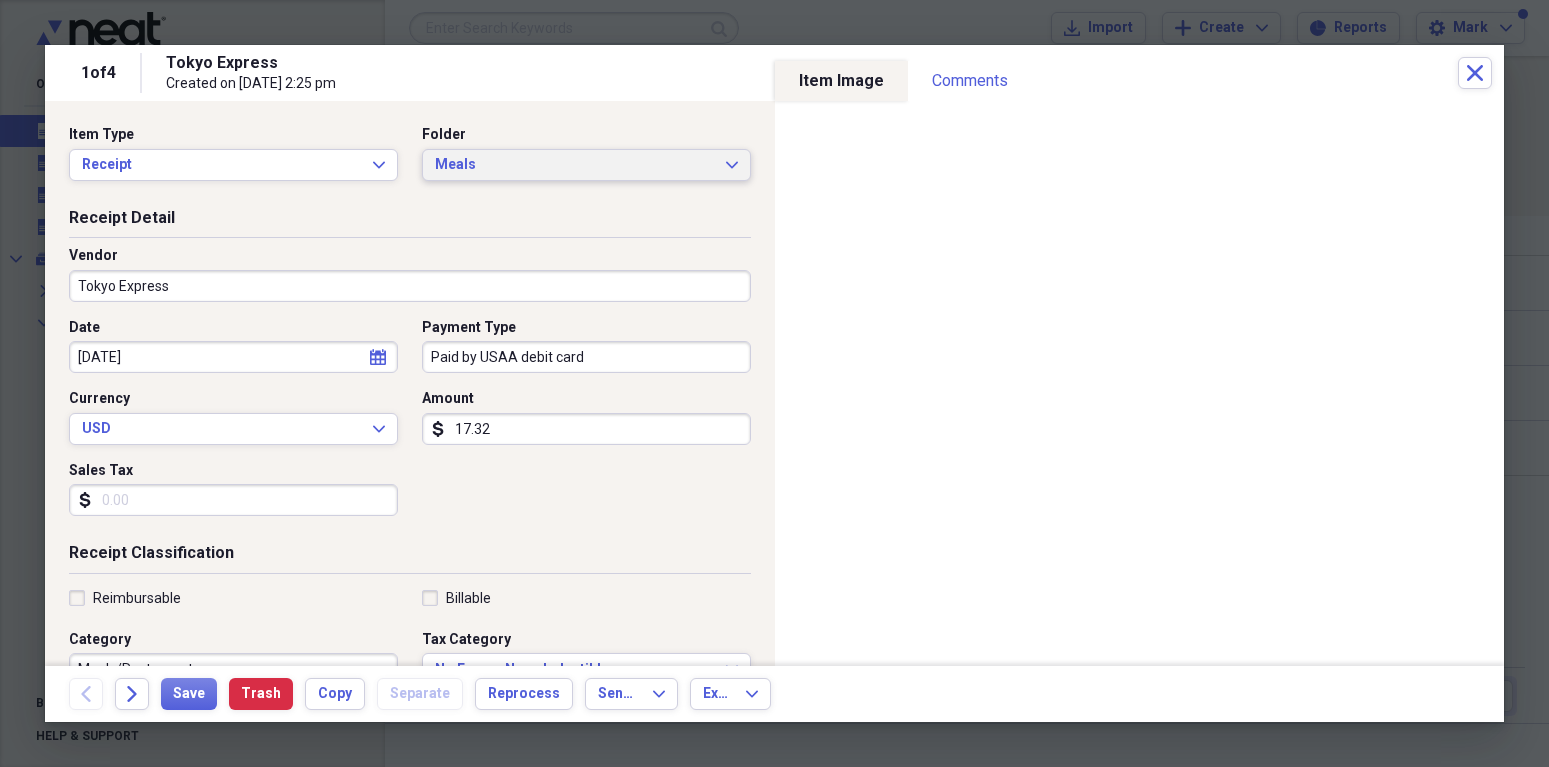 click on "Expand" 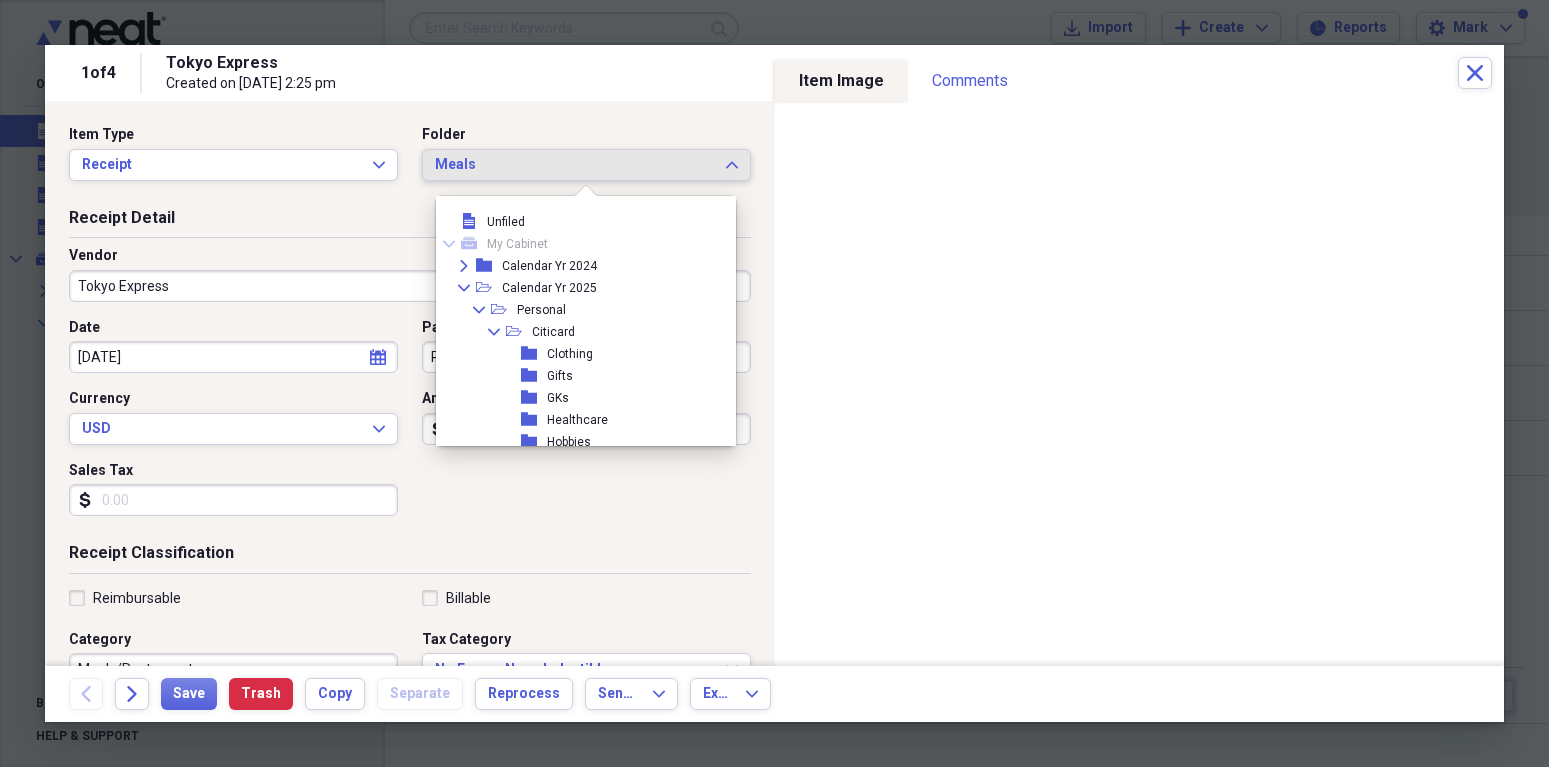 scroll, scrollTop: 865, scrollLeft: 0, axis: vertical 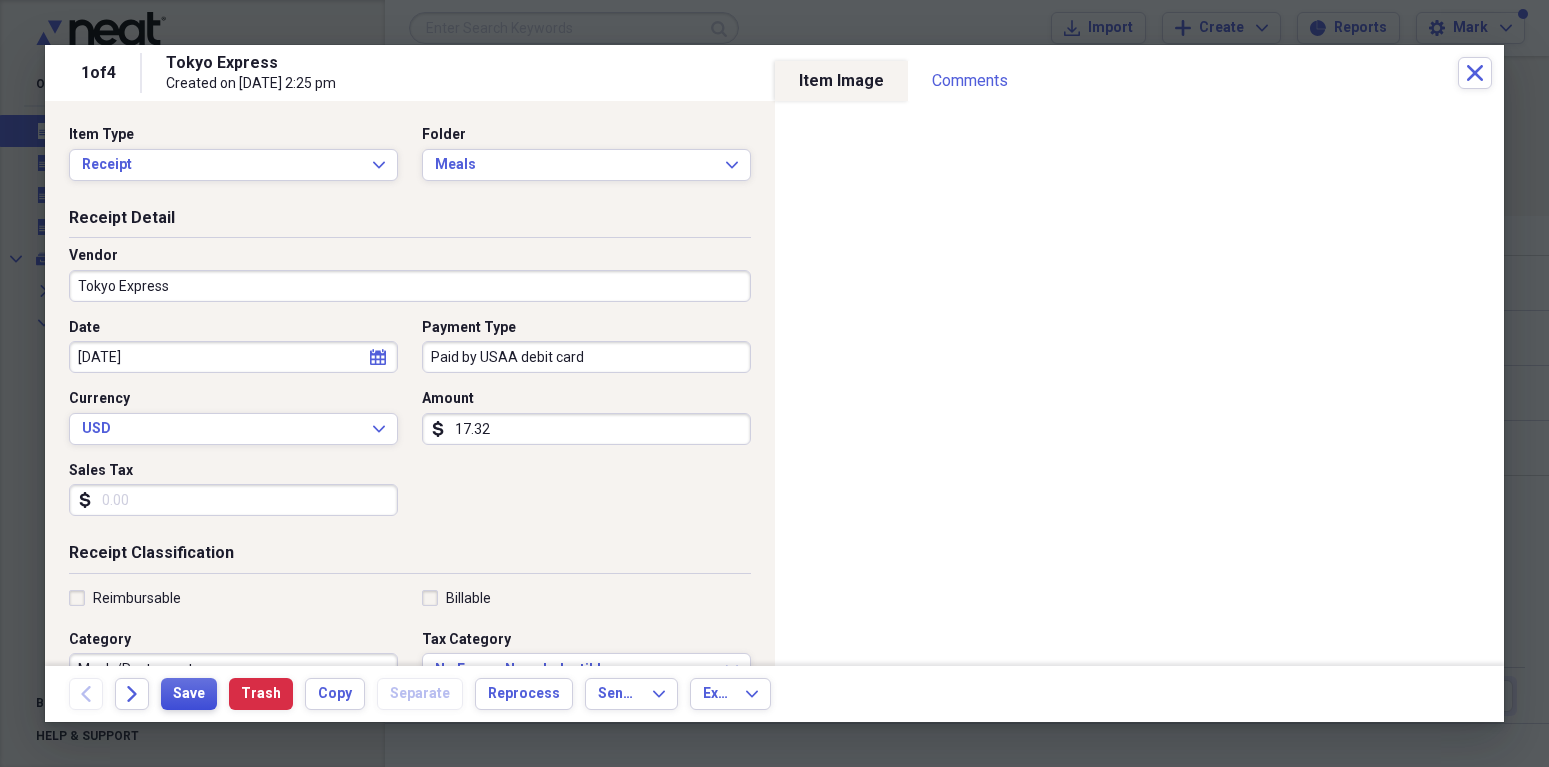 click on "Save" at bounding box center [189, 694] 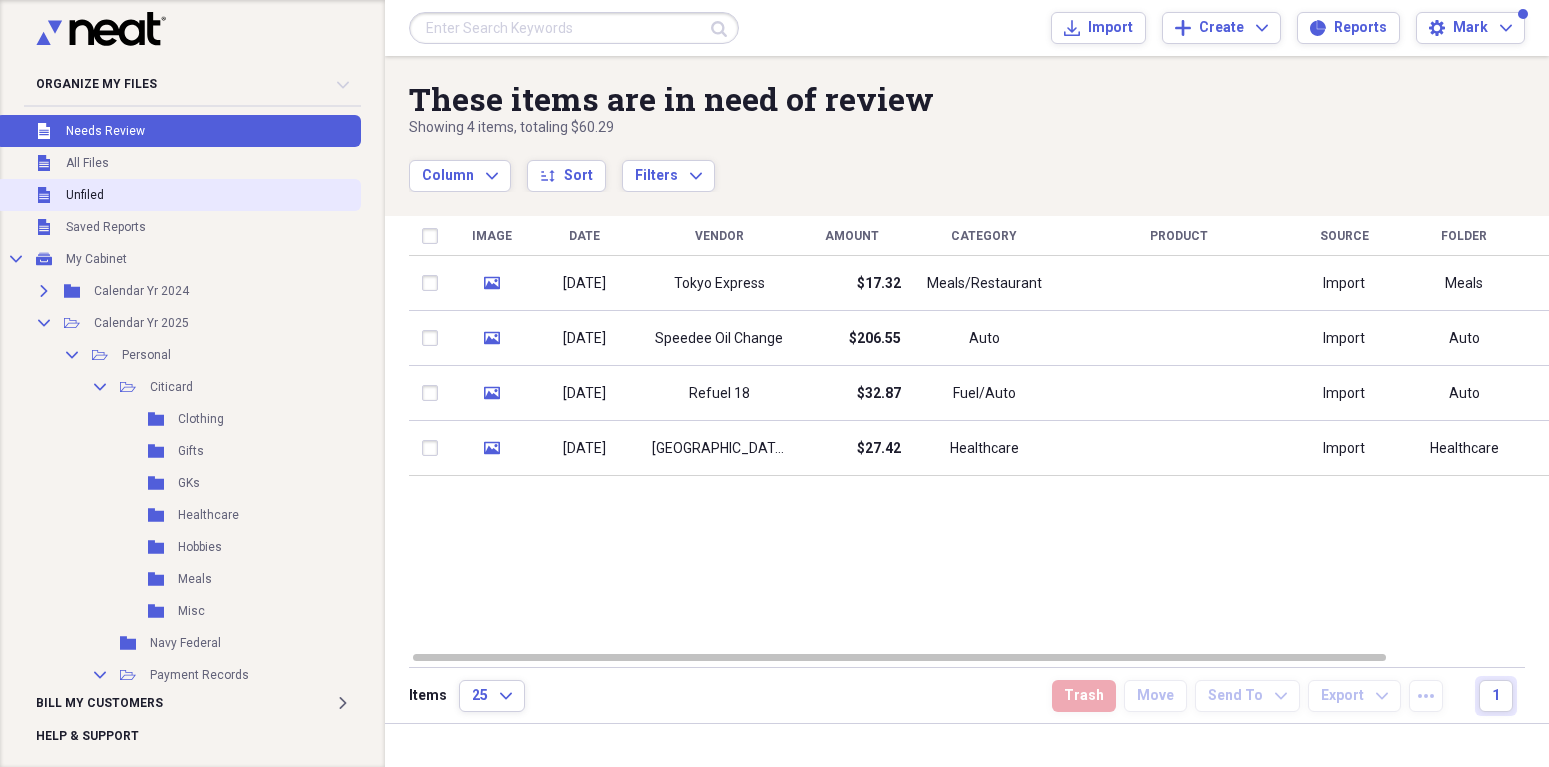 click on "Unfiled" at bounding box center (85, 195) 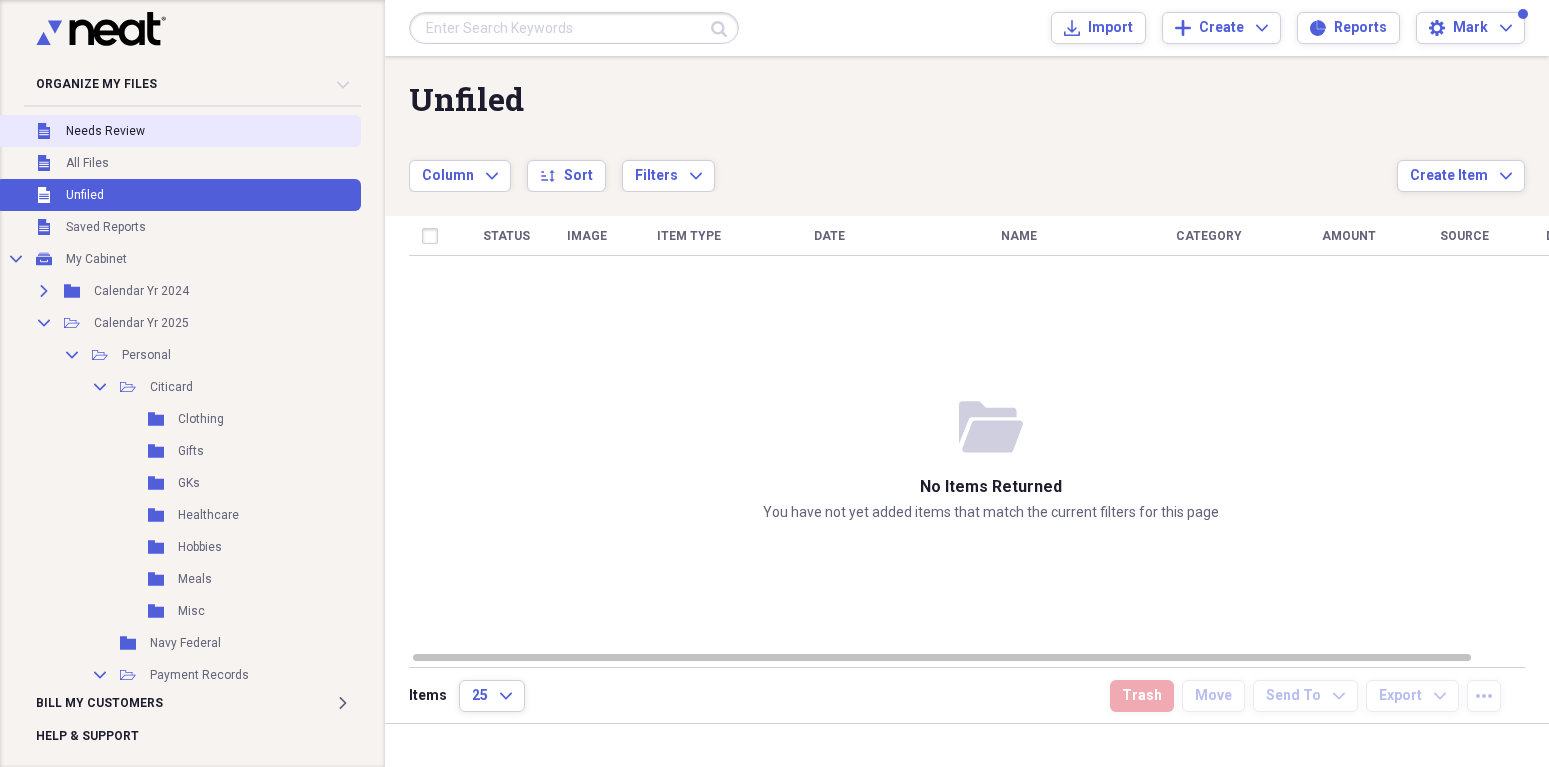 click on "Needs Review" at bounding box center [105, 131] 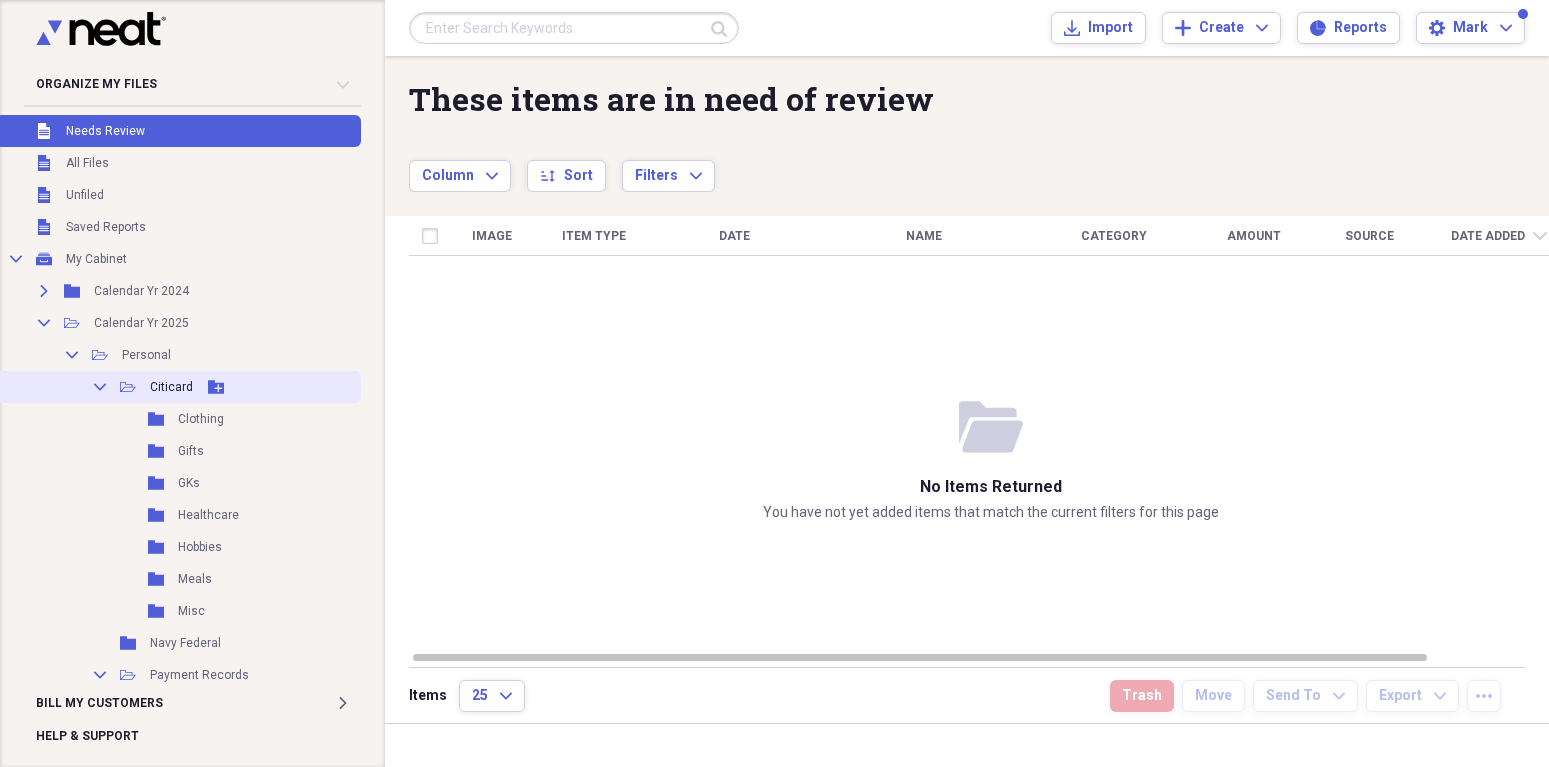 click on "Collapse" at bounding box center [100, 387] 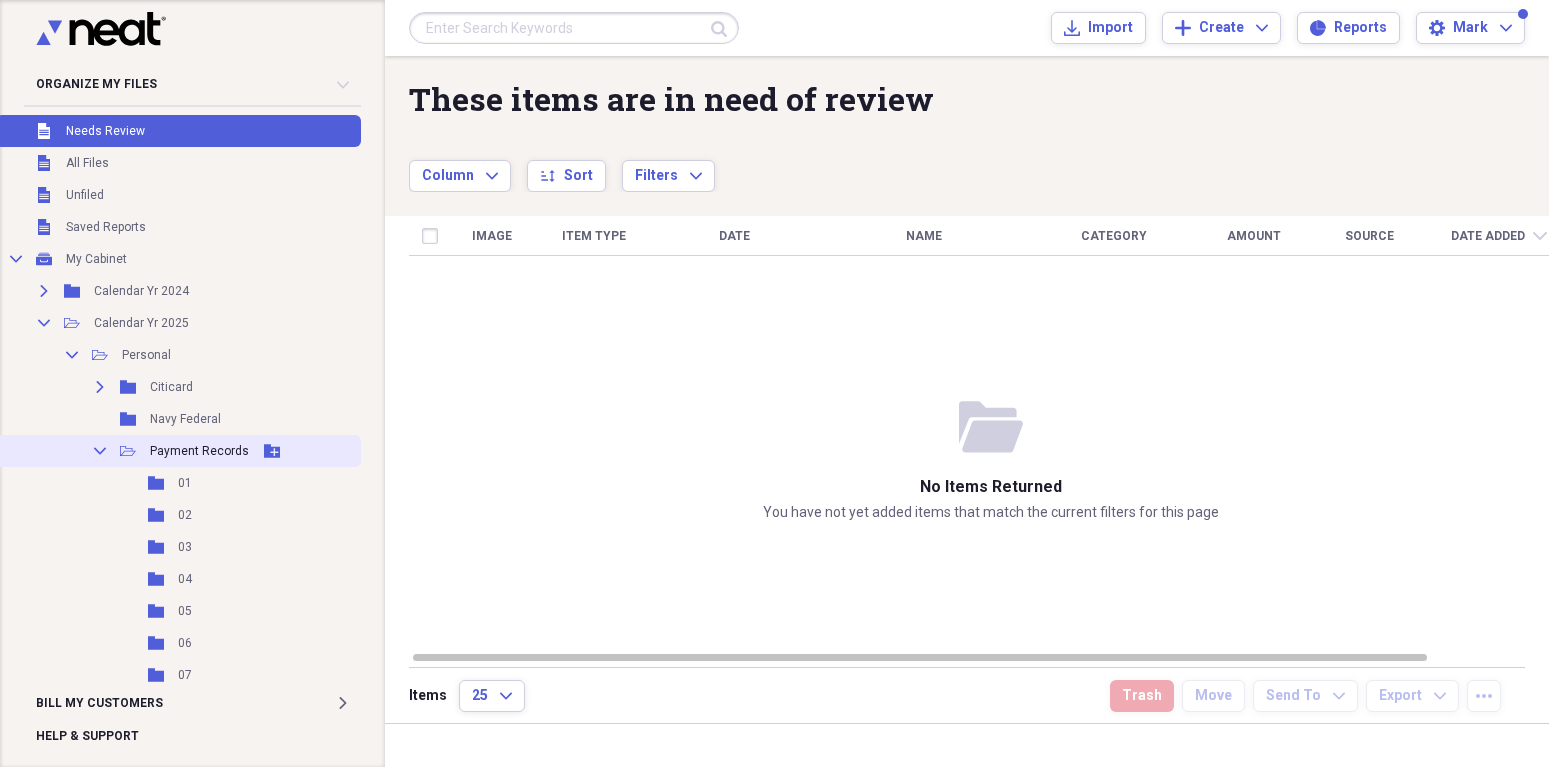 click on "Collapse" 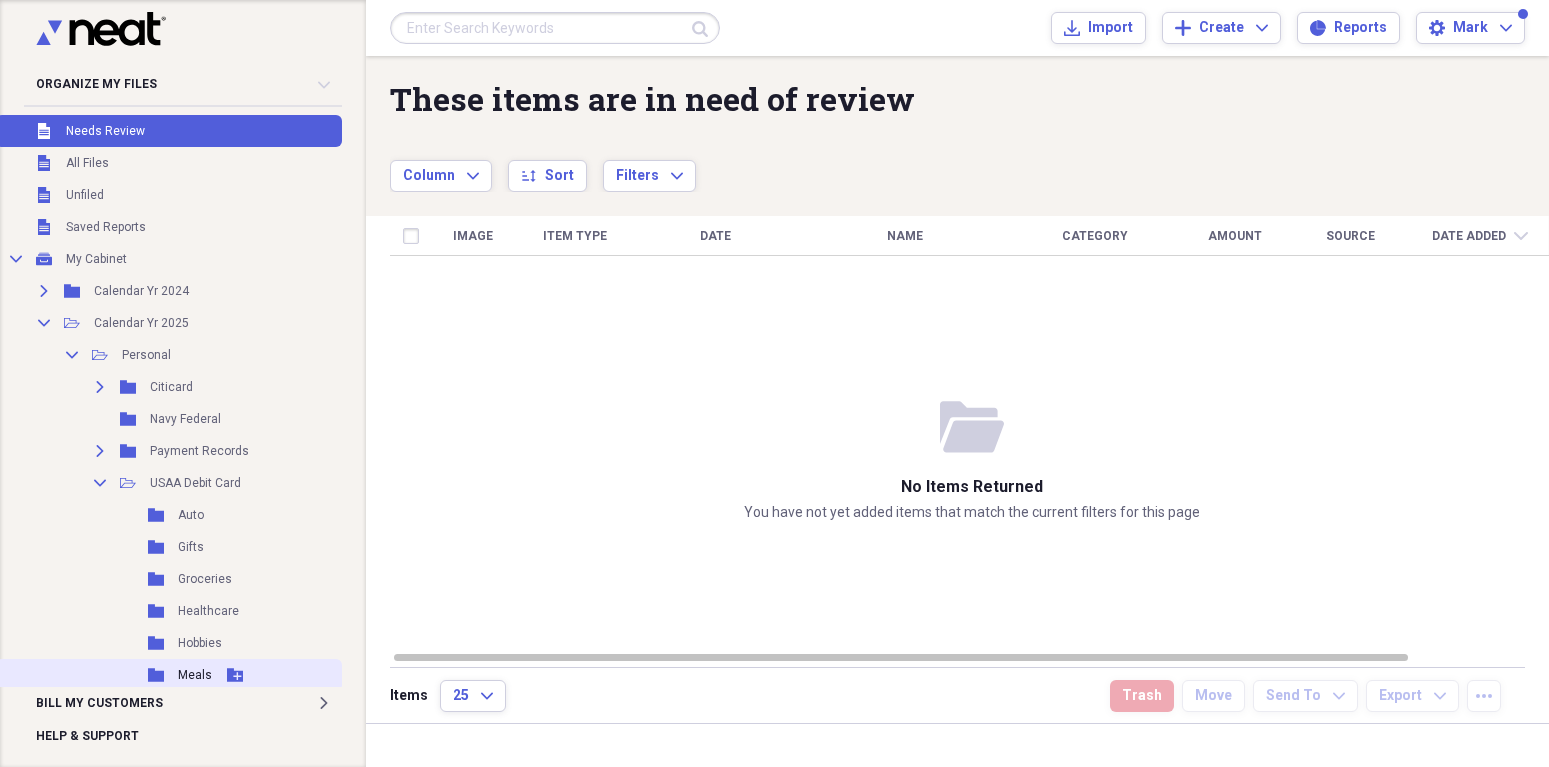 click on "Meals" at bounding box center (195, 675) 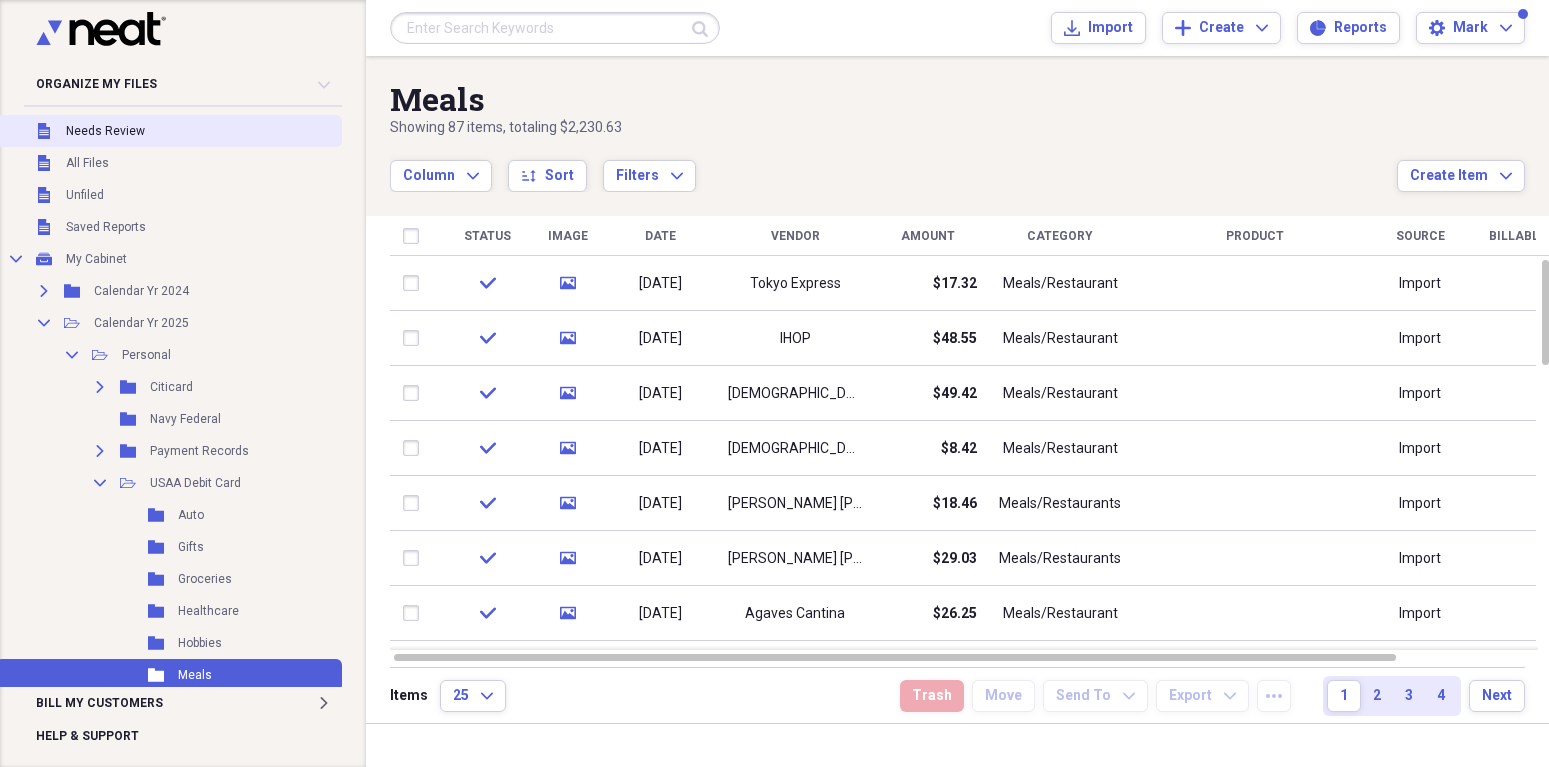 click on "Needs Review" at bounding box center (105, 131) 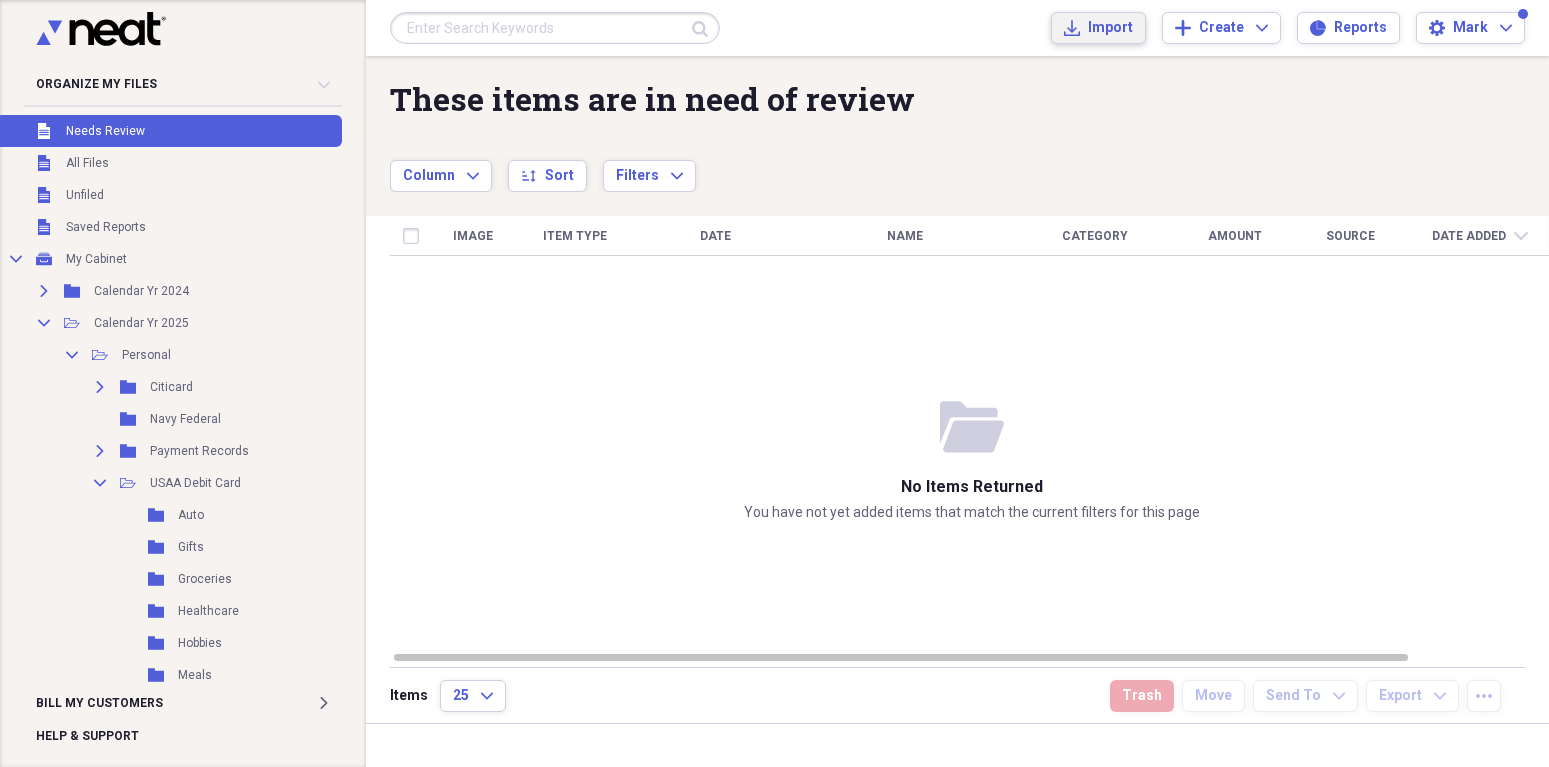 click on "Import Import" at bounding box center (1098, 28) 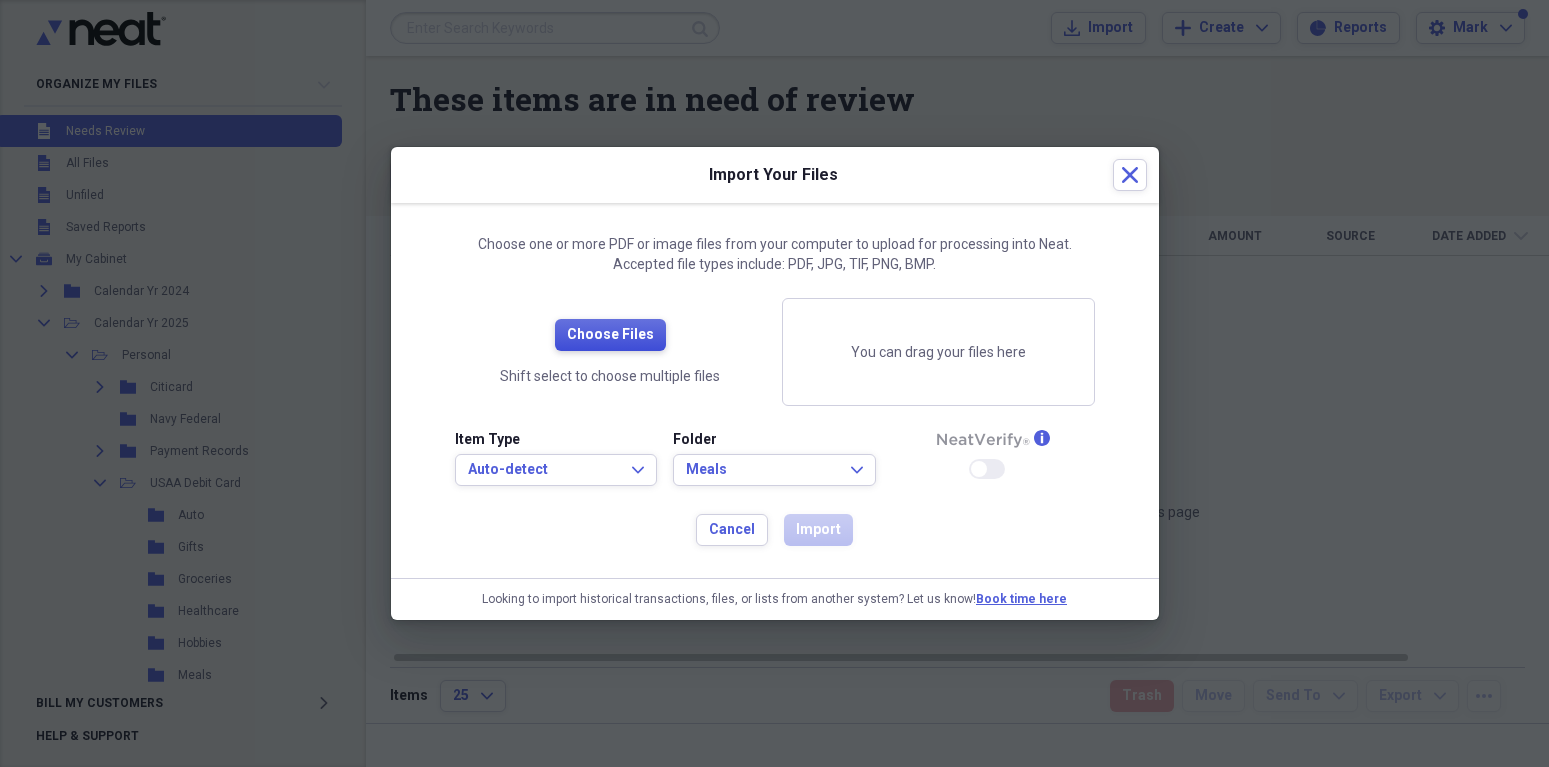 click on "Choose Files" at bounding box center (610, 335) 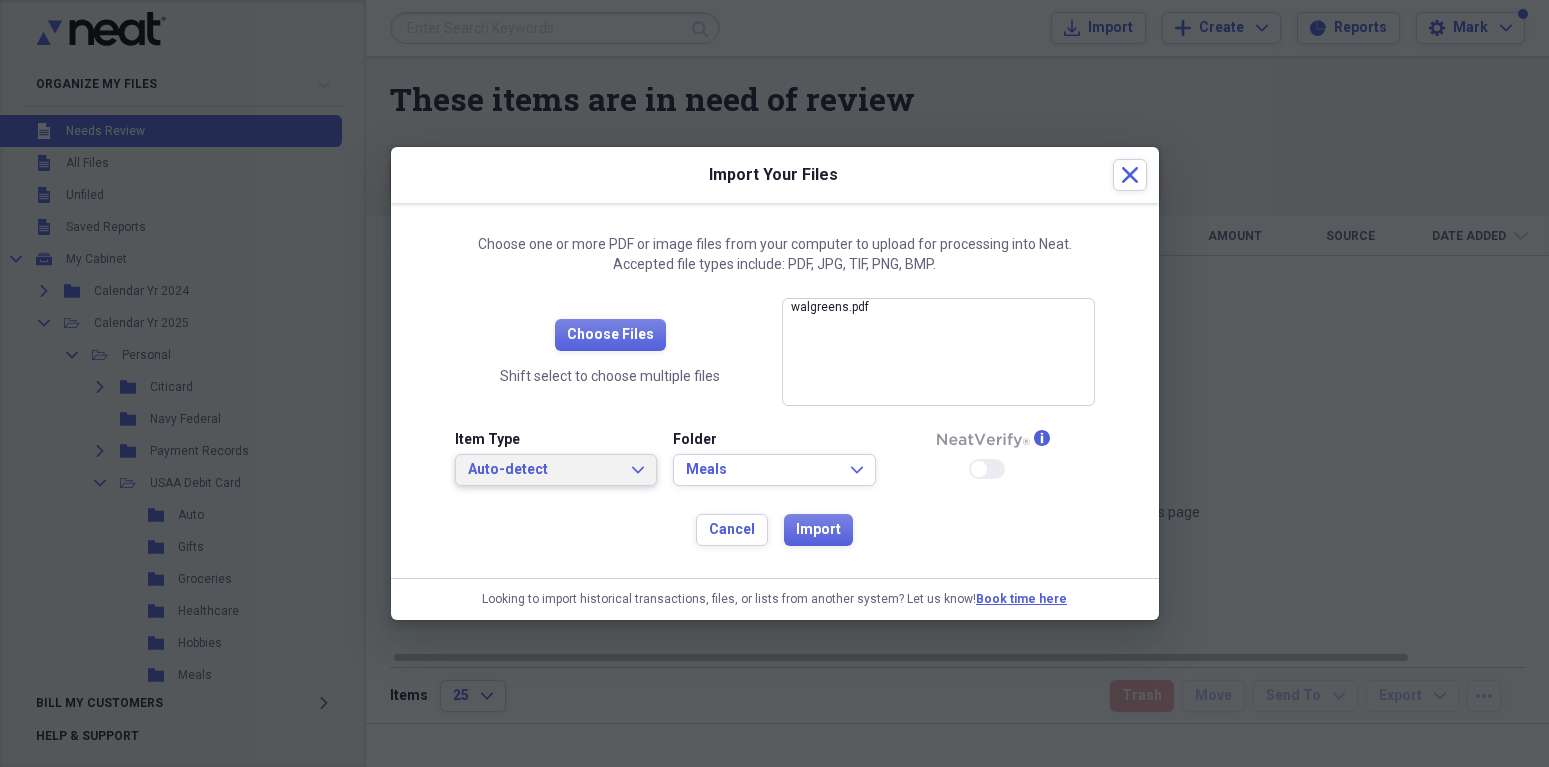 click on "Expand" 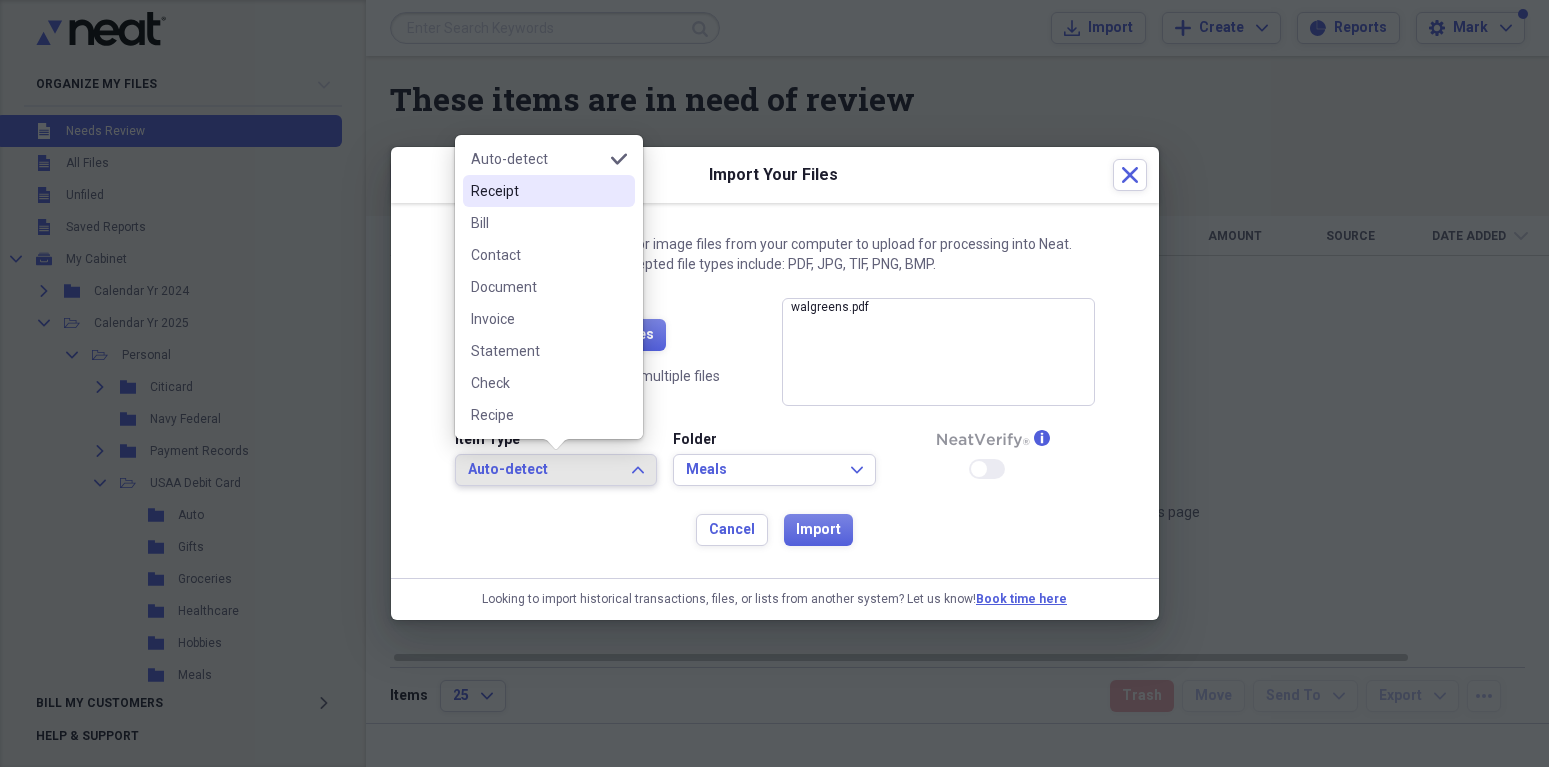 click on "Receipt" at bounding box center (537, 191) 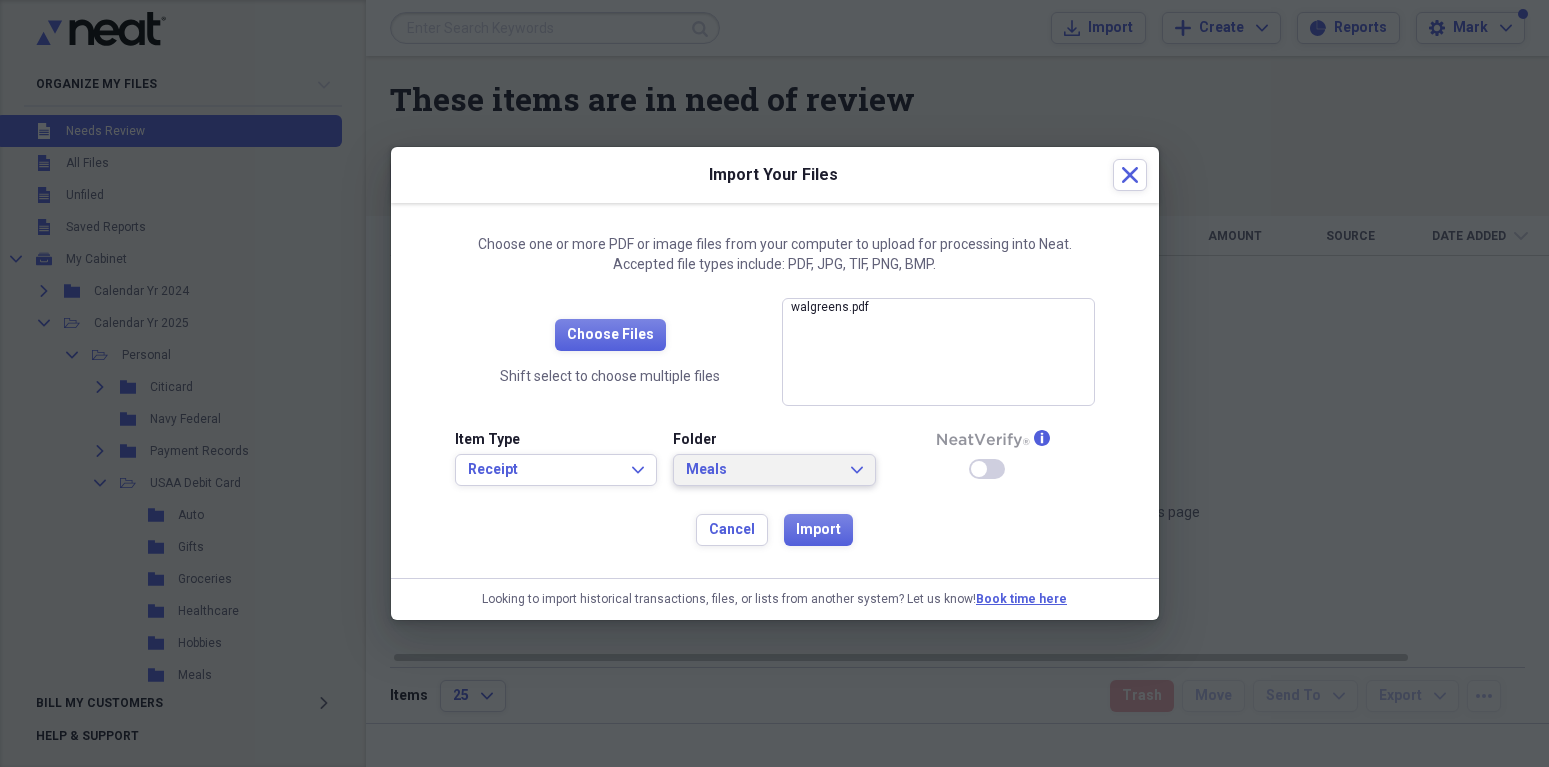 click on "Expand" 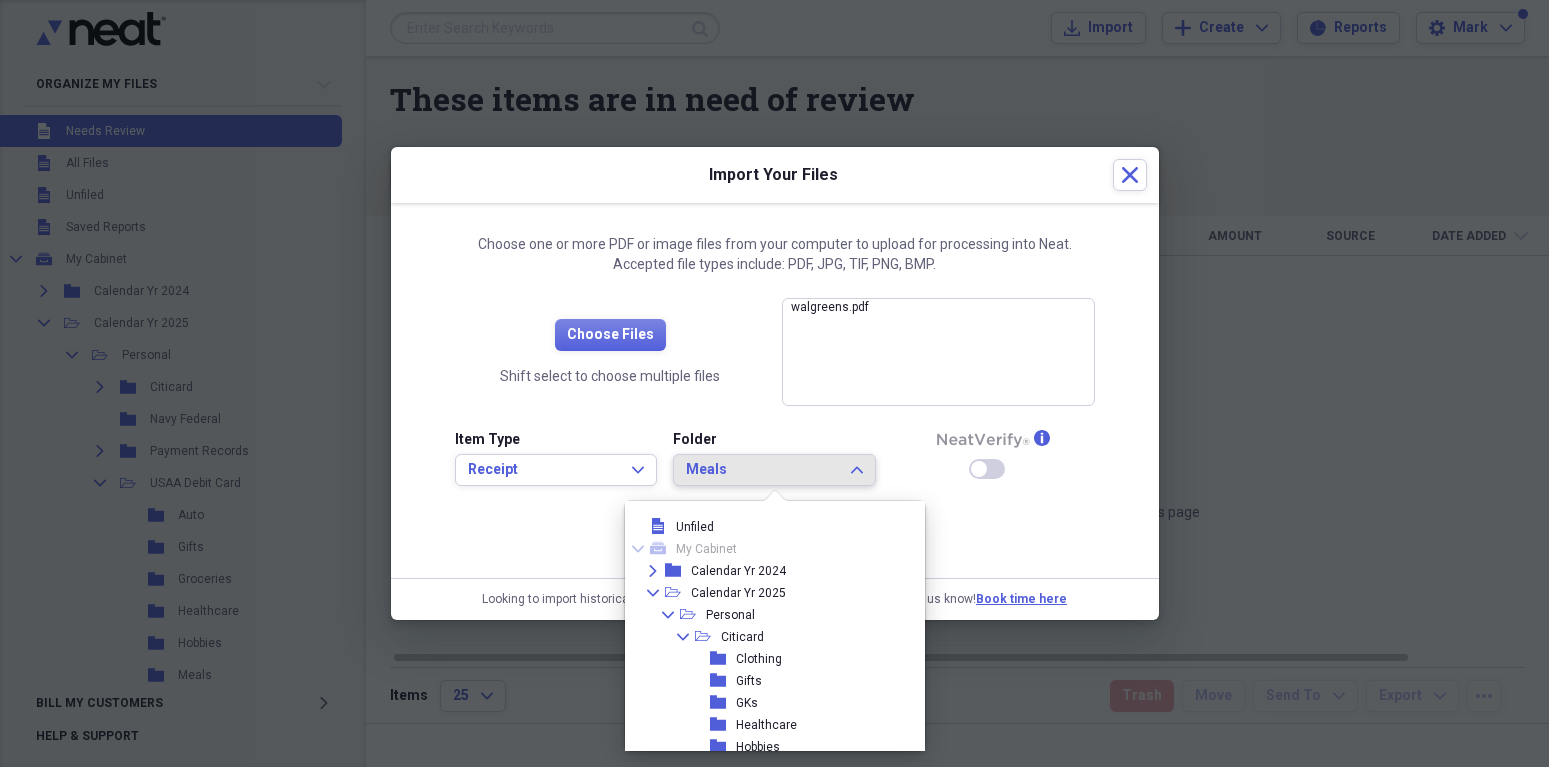 scroll, scrollTop: 843, scrollLeft: 0, axis: vertical 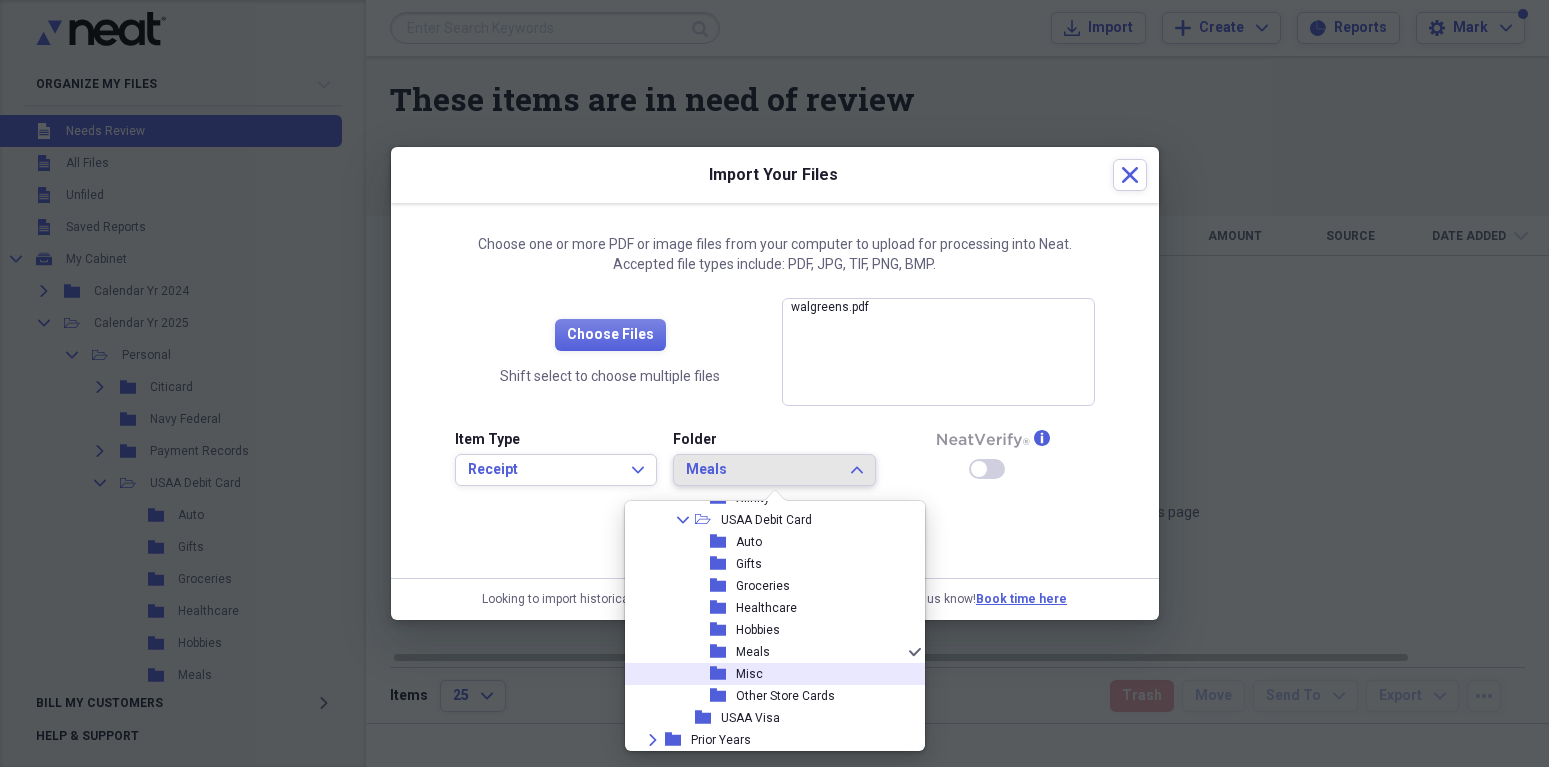 click on "Misc" at bounding box center (749, 674) 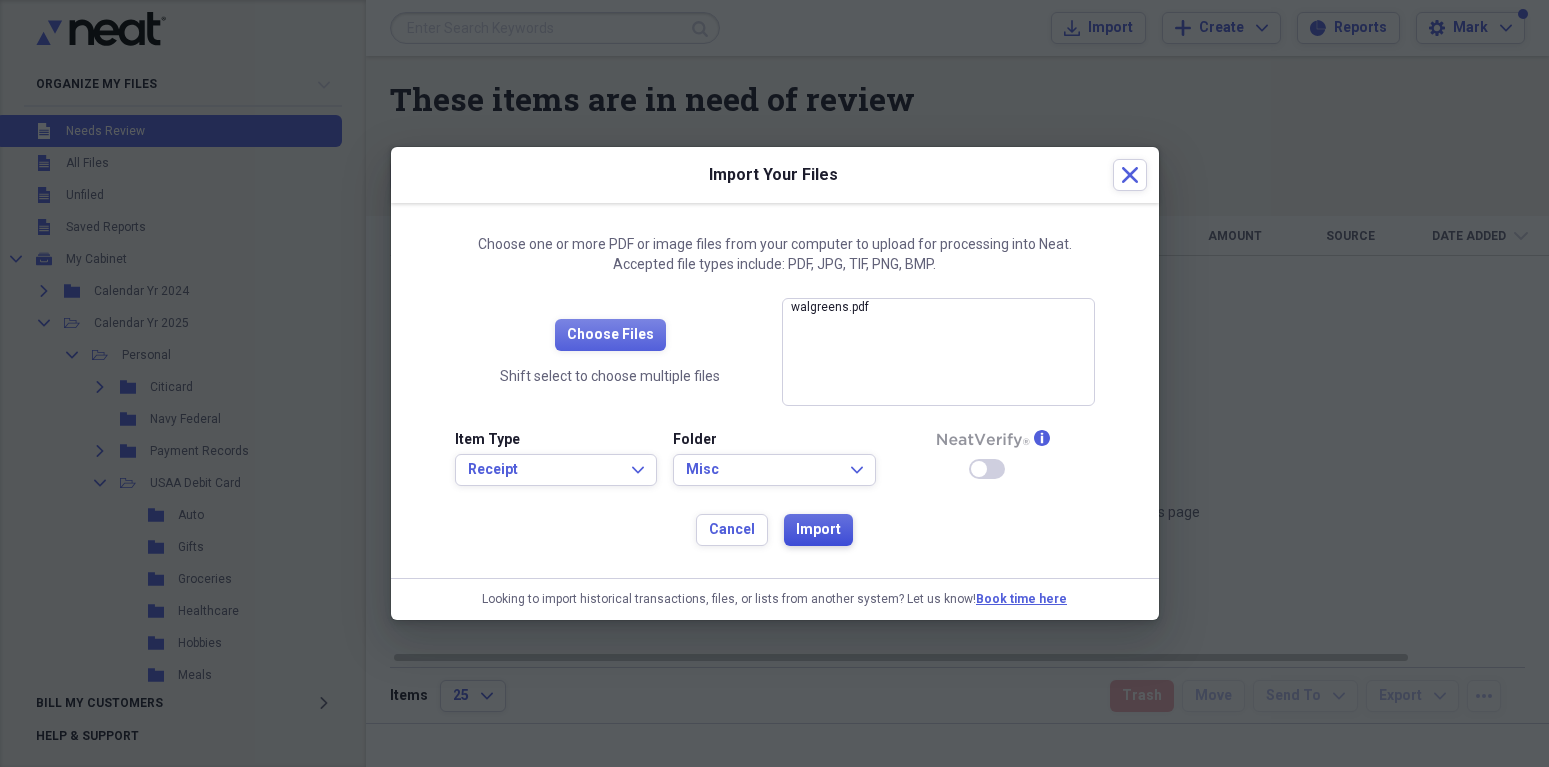 click on "Import" at bounding box center [818, 530] 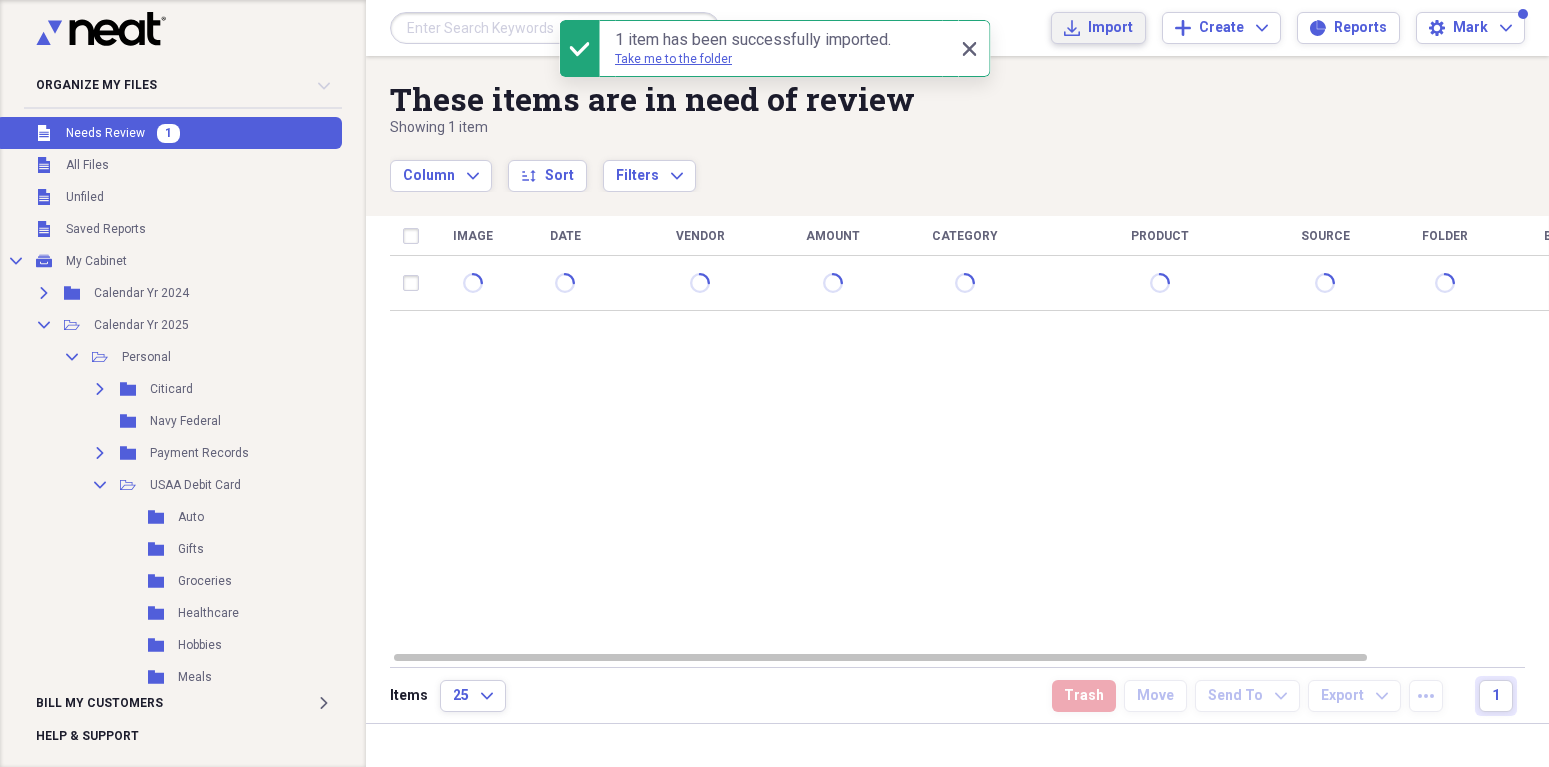 click on "Import" at bounding box center [1110, 28] 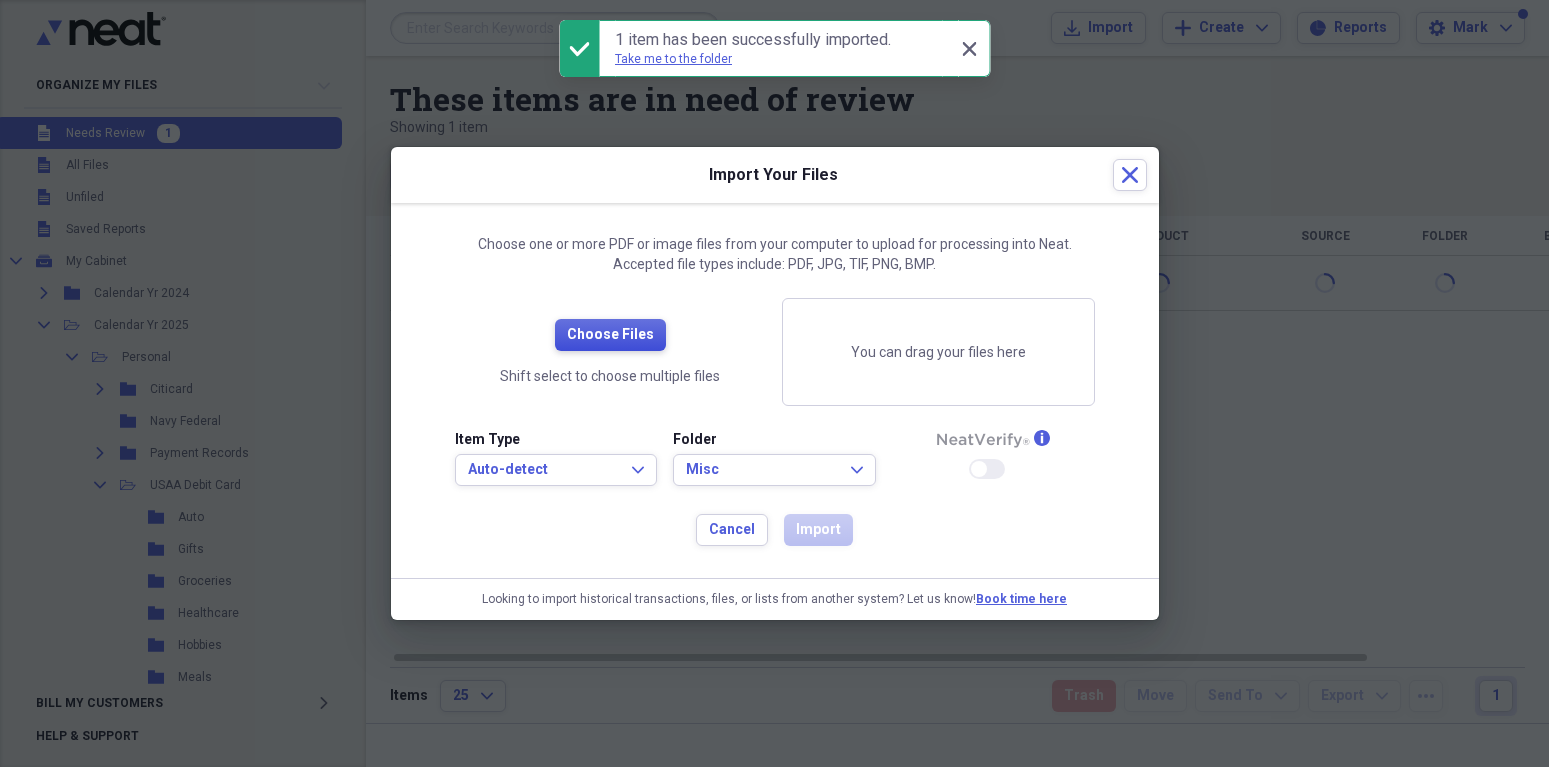 click on "Choose Files" at bounding box center (610, 335) 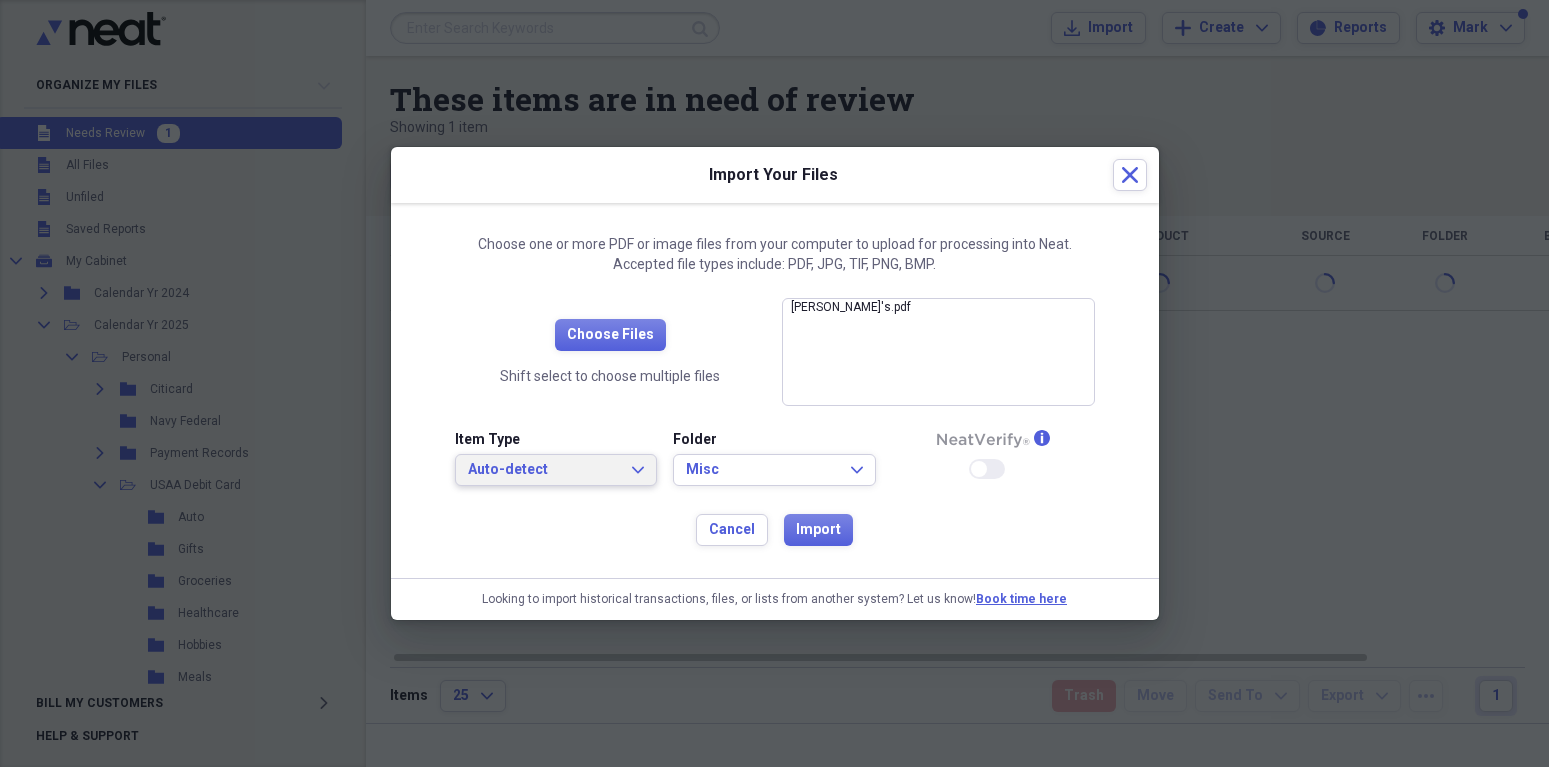 click on "Auto-detect Expand" at bounding box center [556, 470] 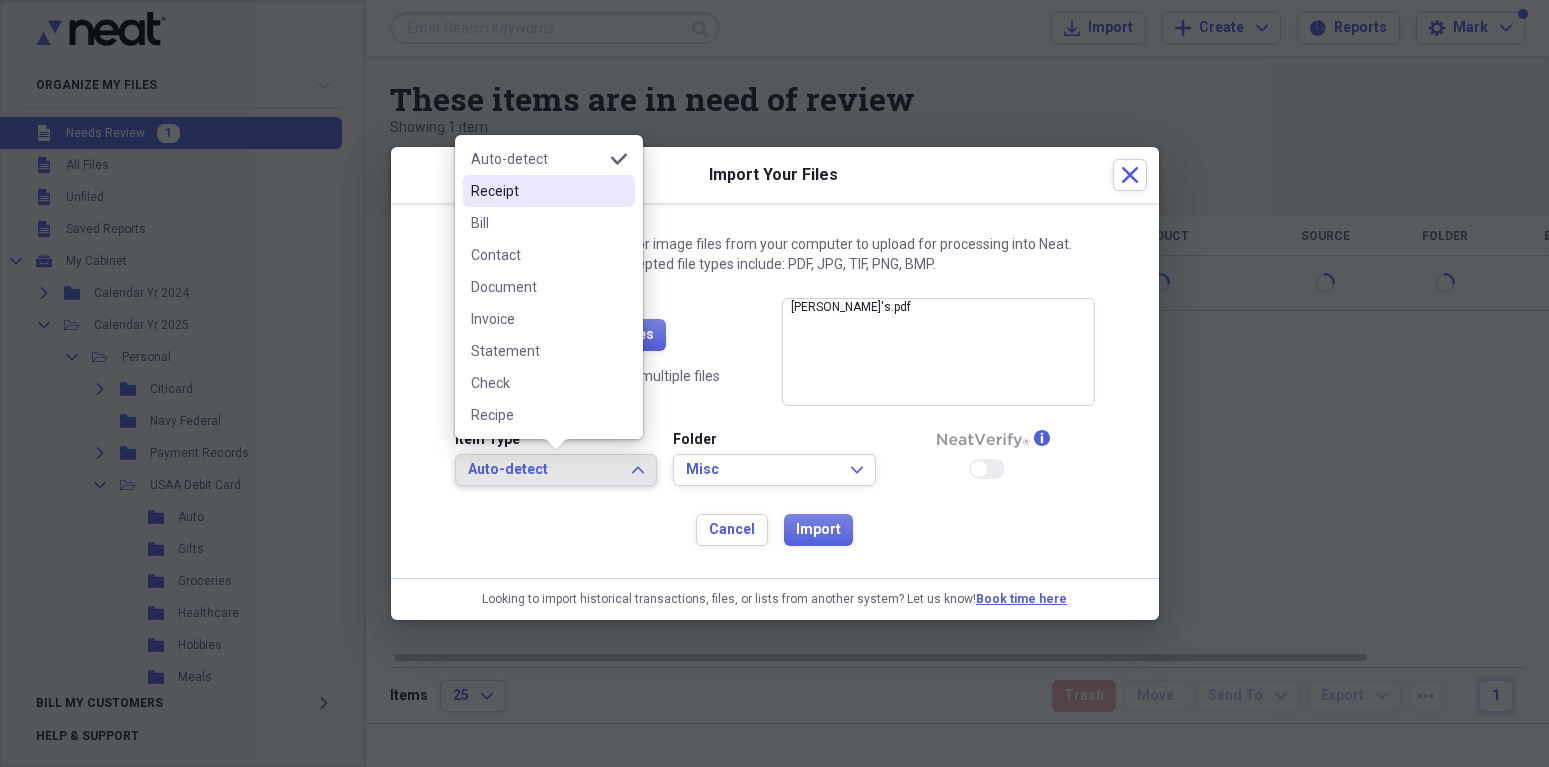drag, startPoint x: 500, startPoint y: 184, endPoint x: 529, endPoint y: 275, distance: 95.50916 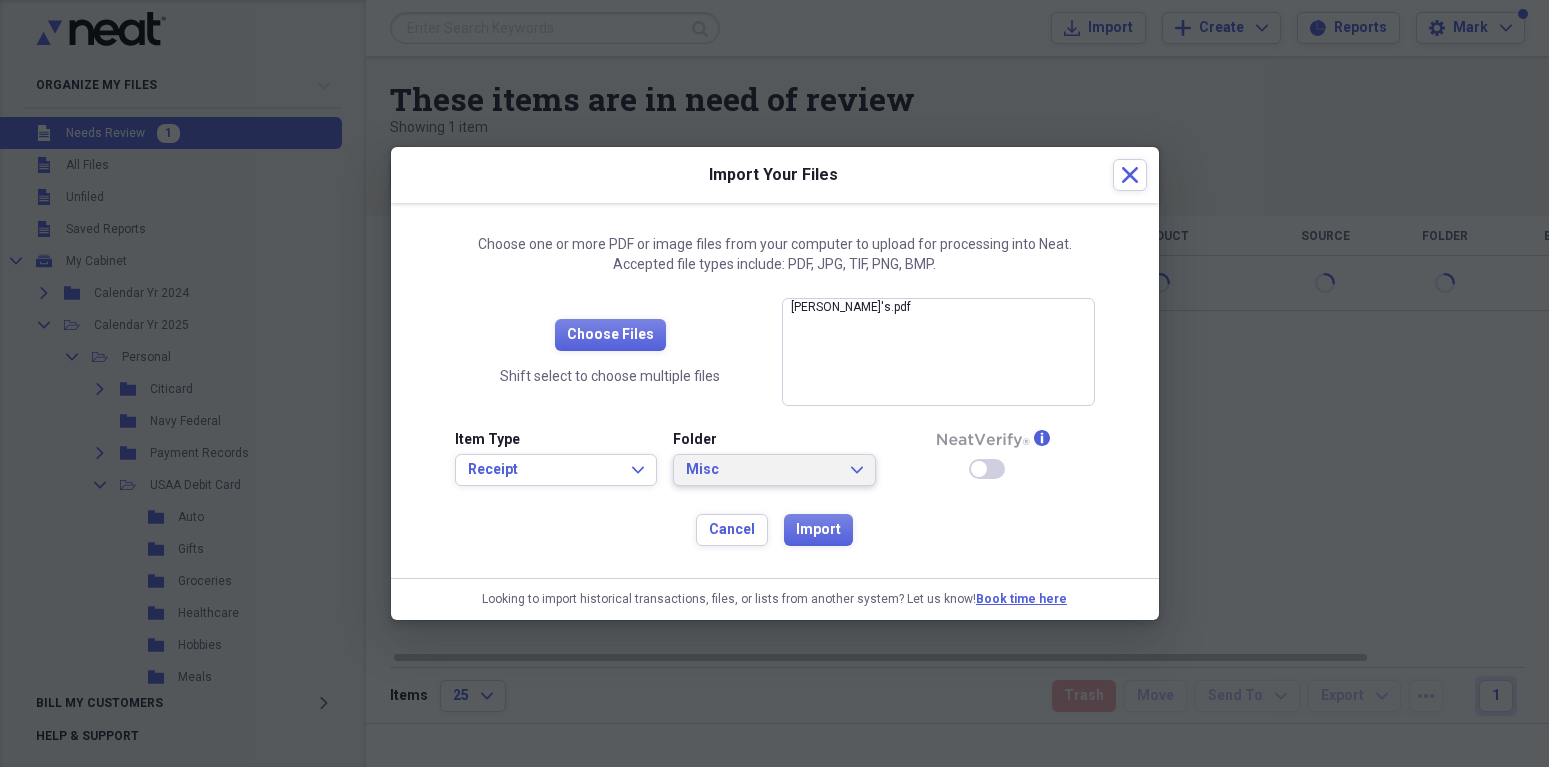 click on "Expand" 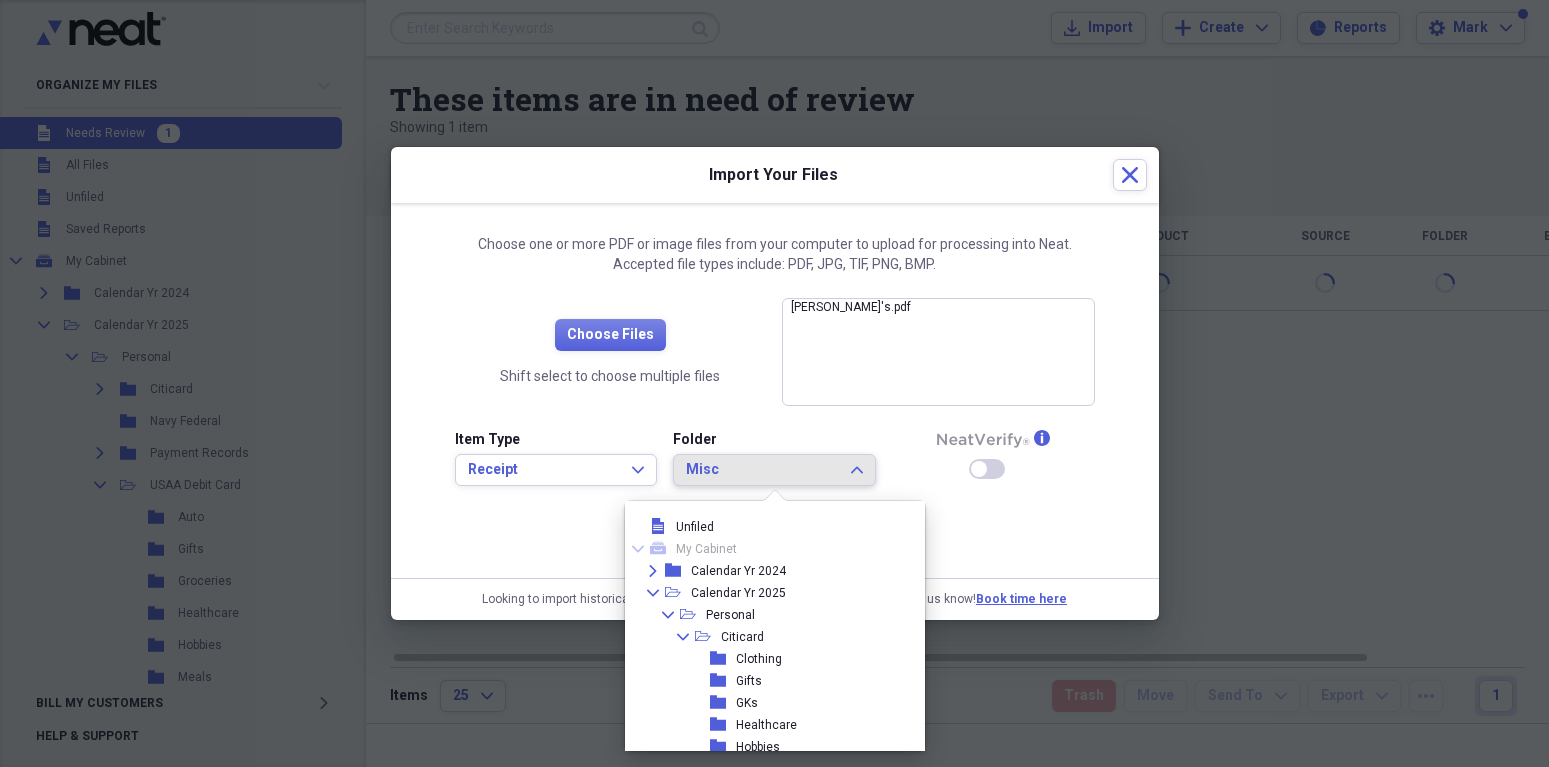 scroll, scrollTop: 843, scrollLeft: 0, axis: vertical 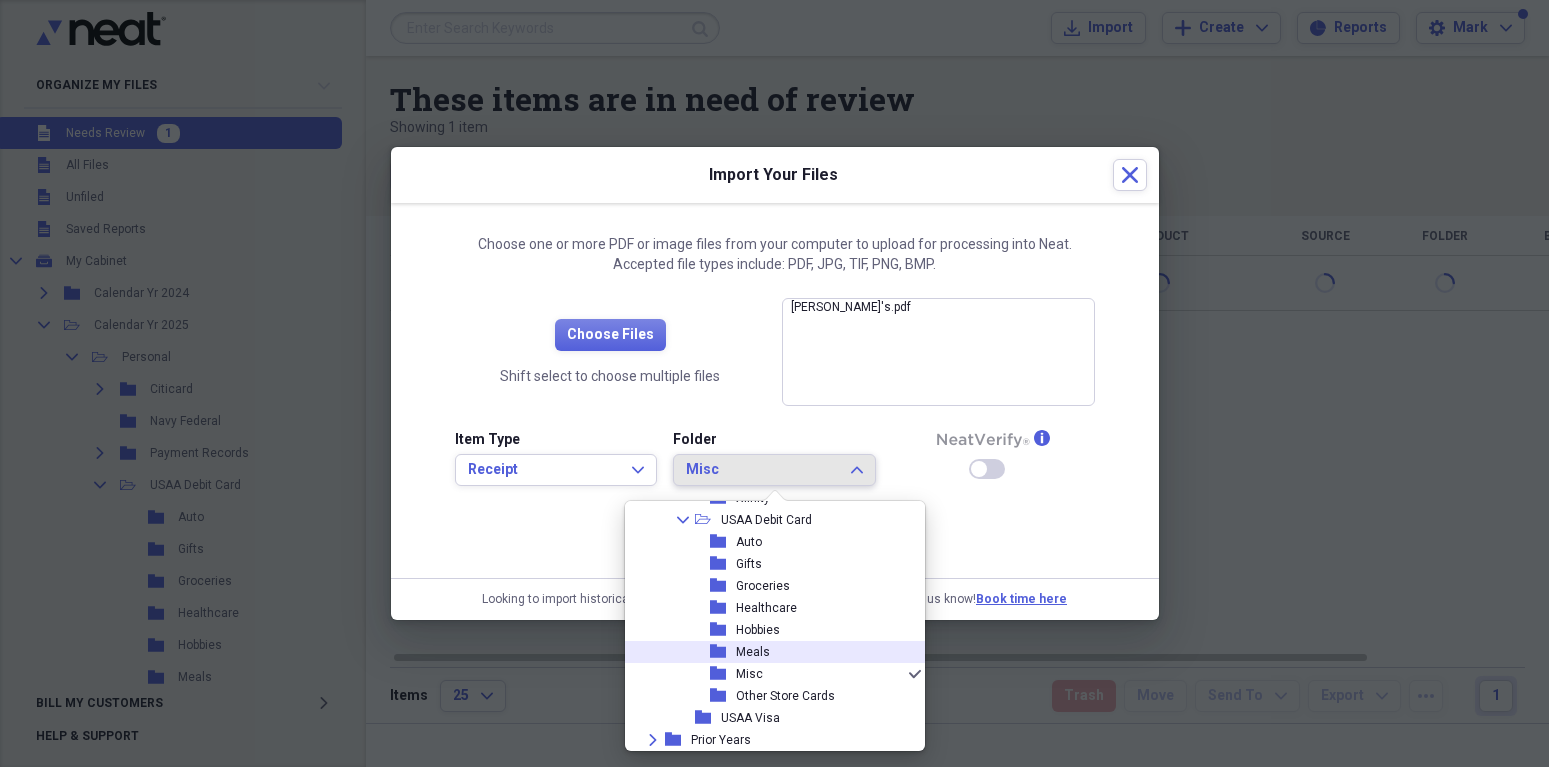 click on "Meals" at bounding box center (753, 652) 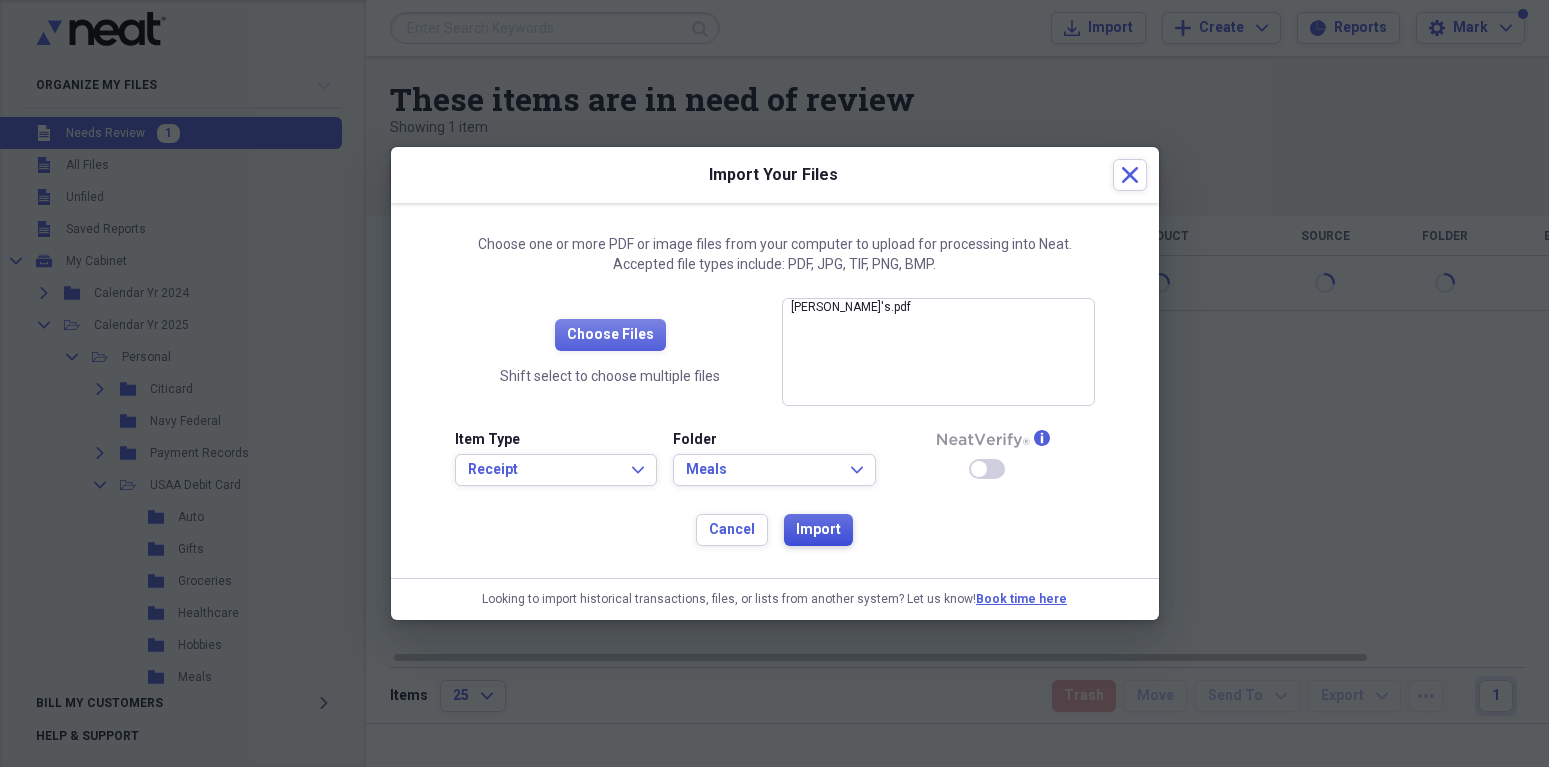 click on "Import" at bounding box center [818, 530] 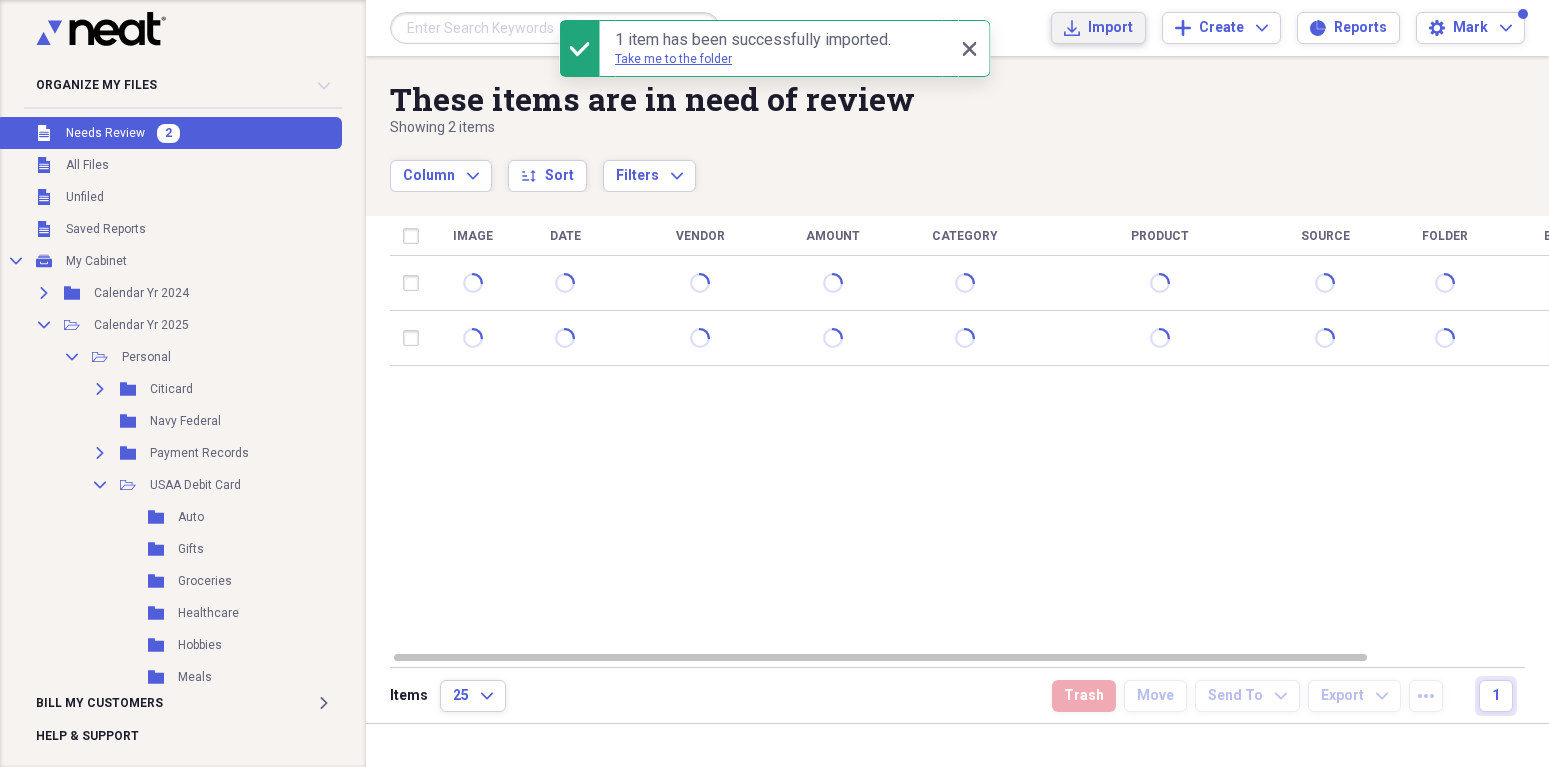 click on "Import" at bounding box center (1110, 28) 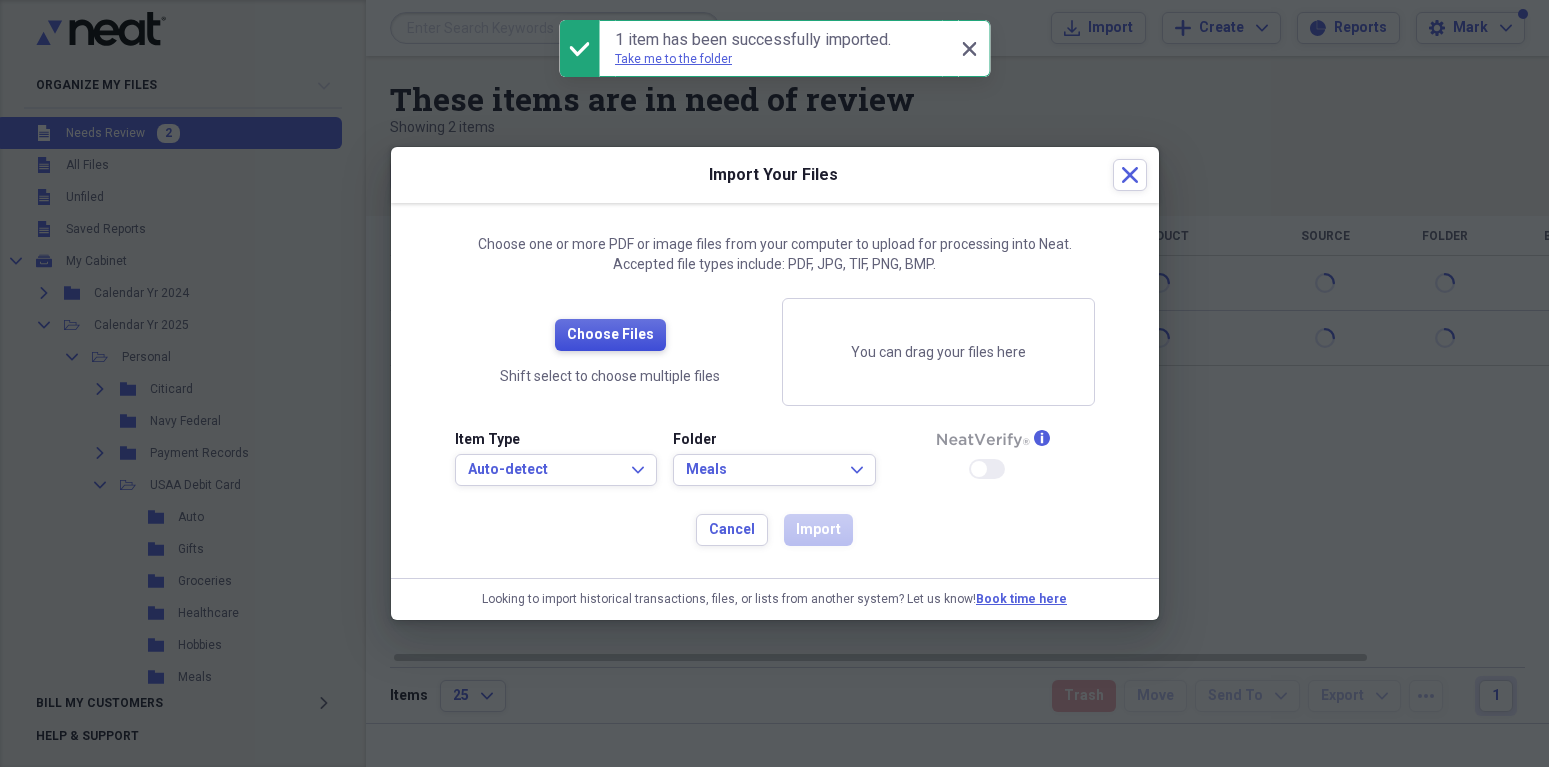 click on "Choose Files" at bounding box center [610, 335] 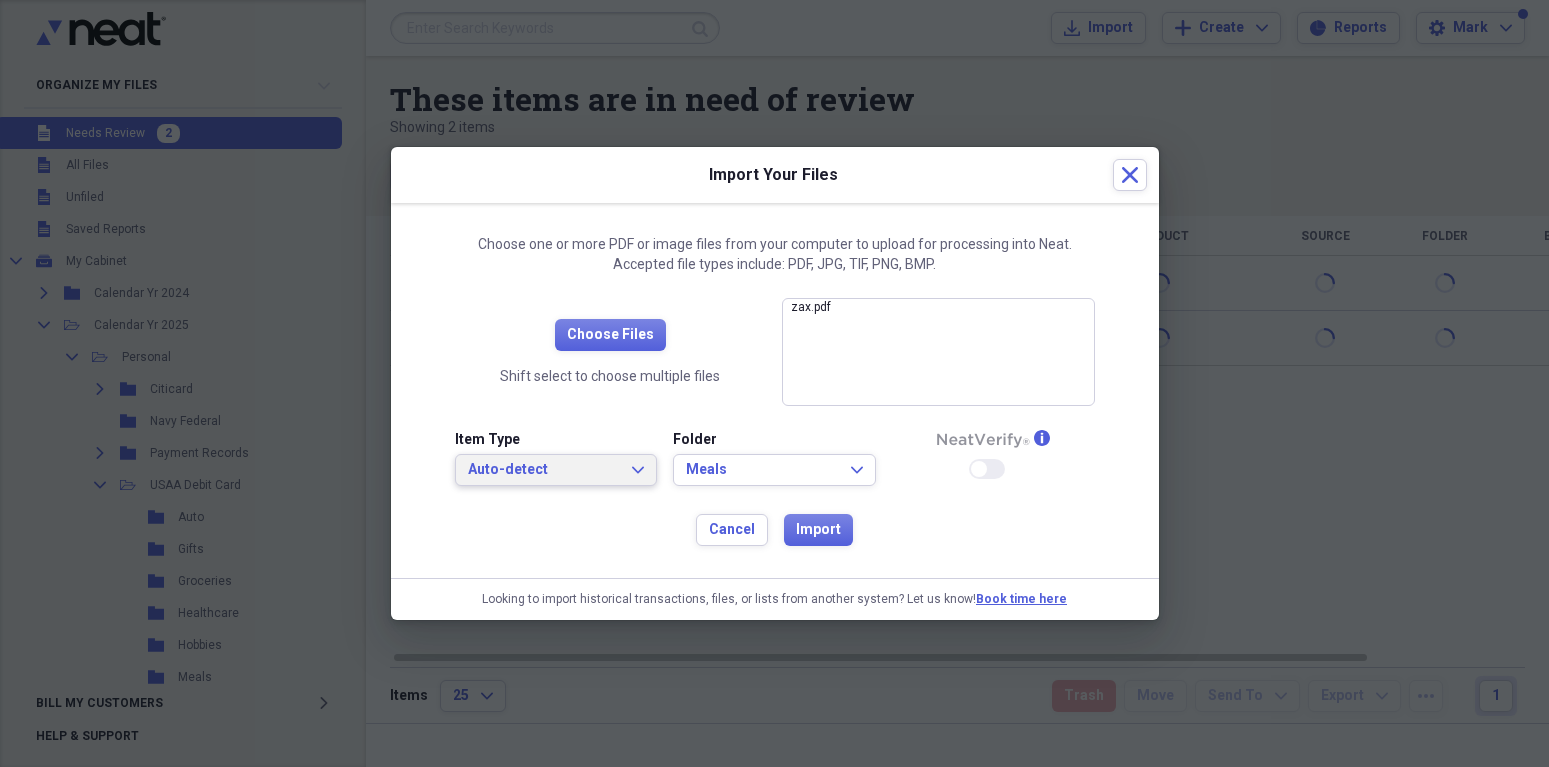click on "Expand" 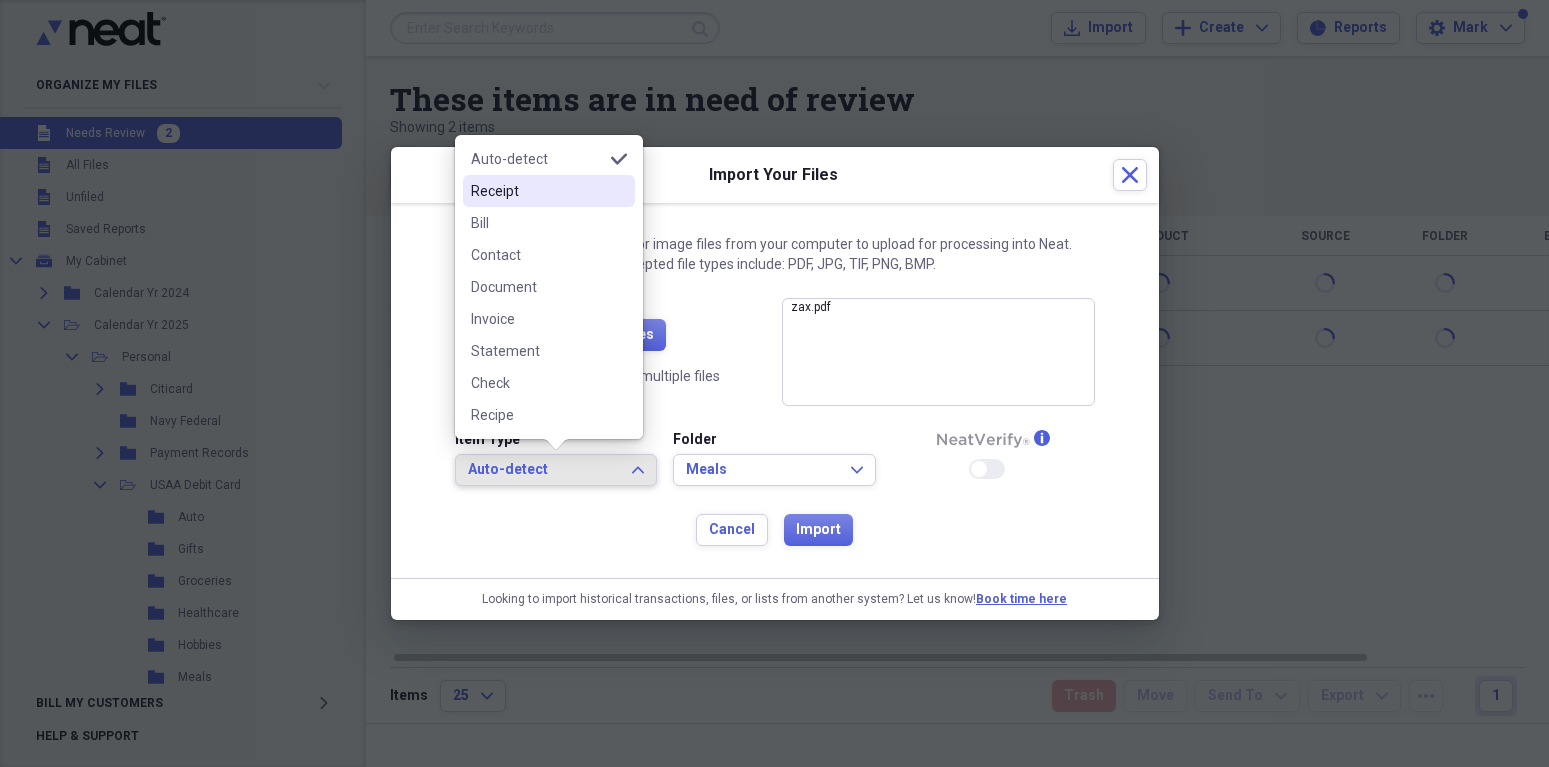 click on "Receipt" at bounding box center [537, 191] 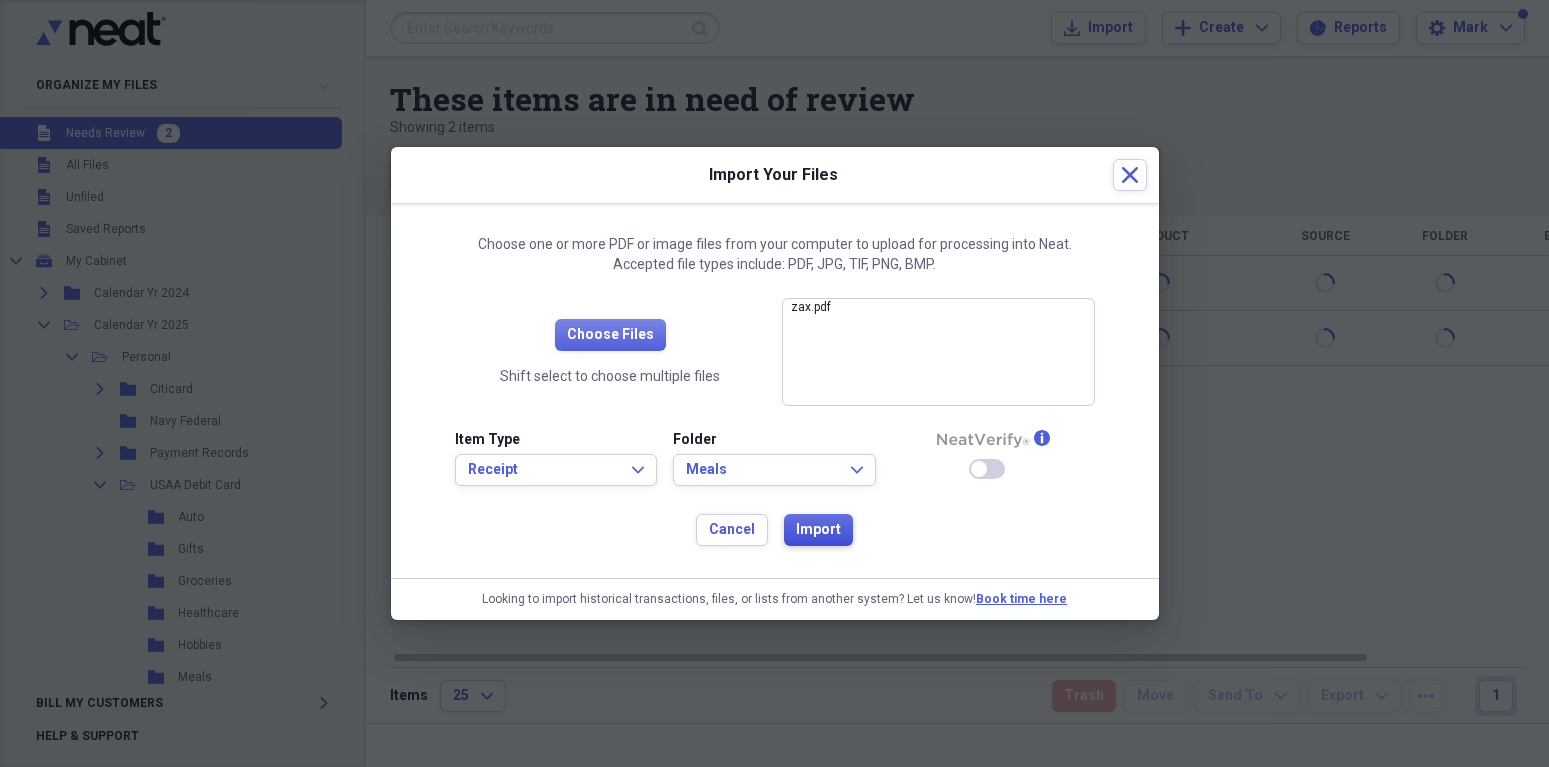 click on "Import" at bounding box center (818, 530) 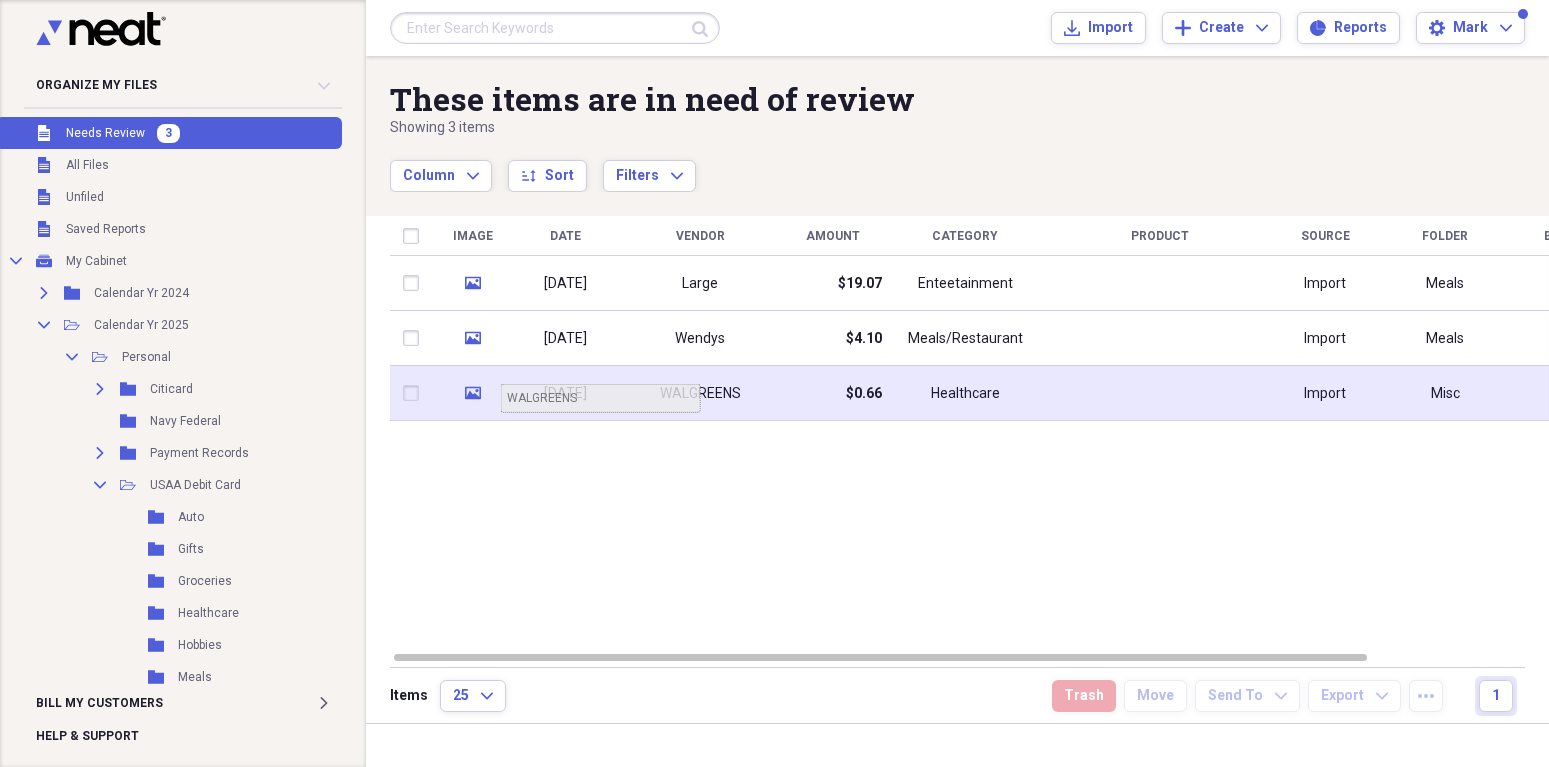 click on "[DATE]" at bounding box center [565, 393] 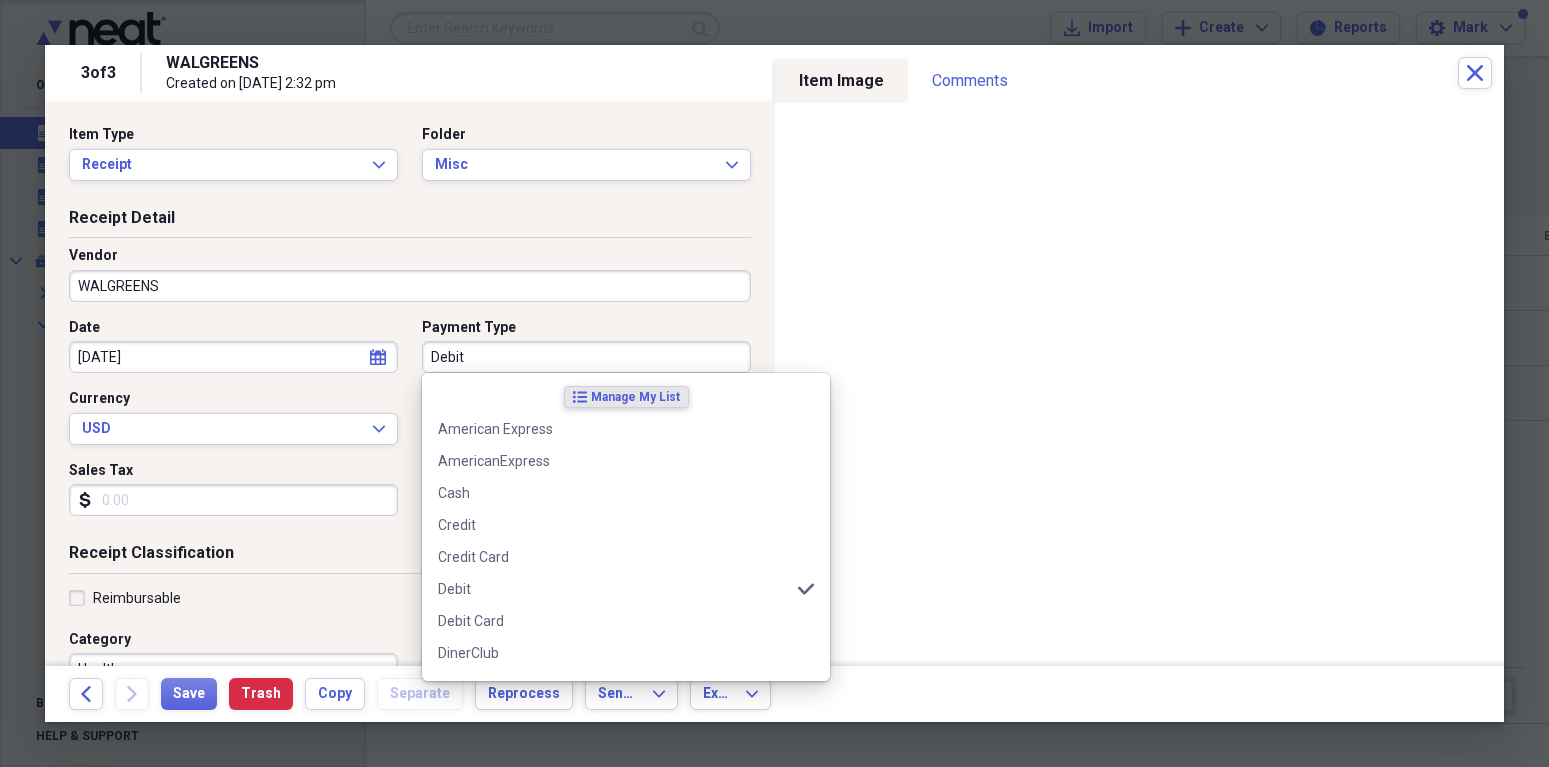 drag, startPoint x: 434, startPoint y: 355, endPoint x: 475, endPoint y: 355, distance: 41 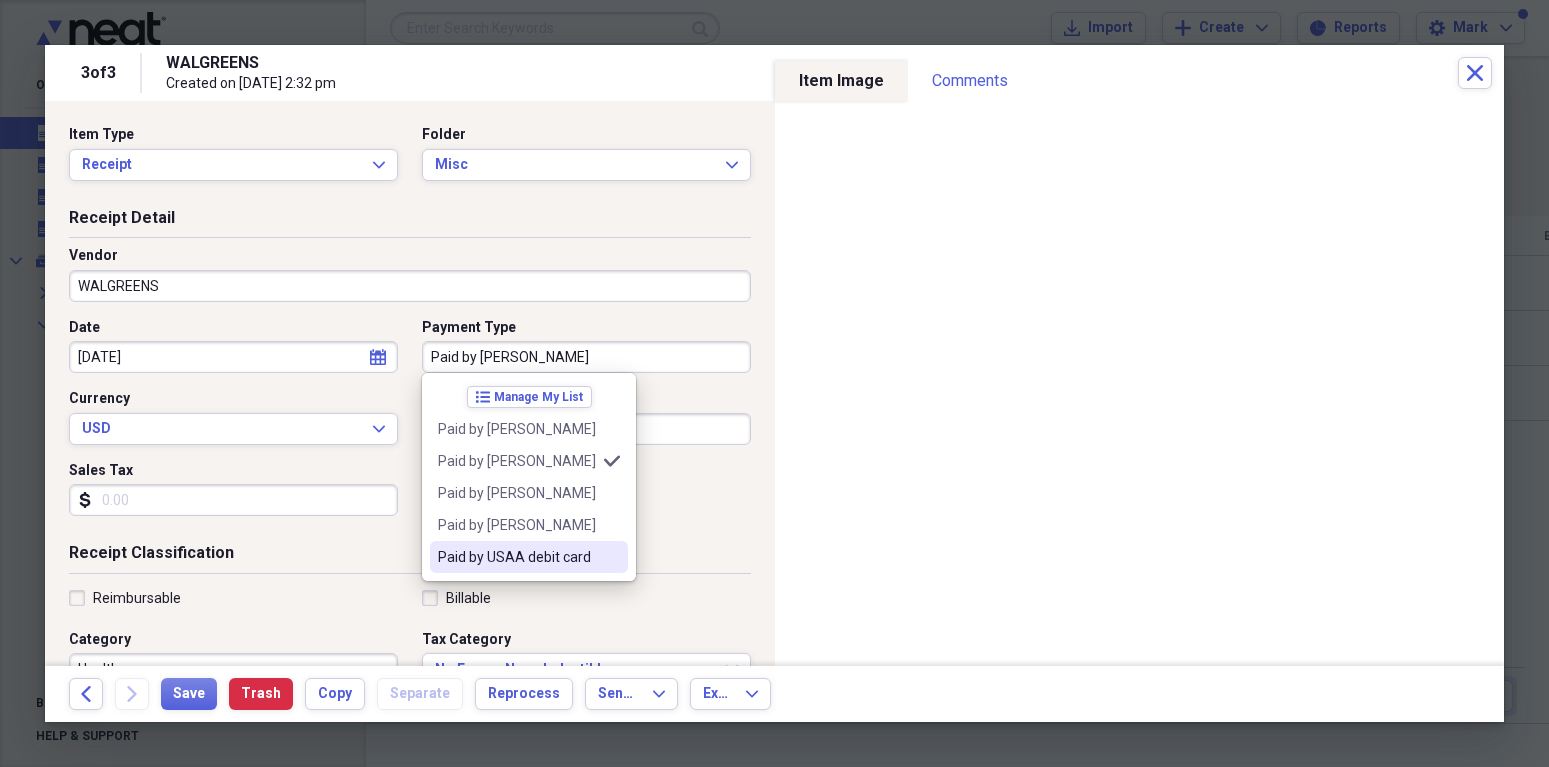click on "Paid by USAA debit card" at bounding box center (517, 557) 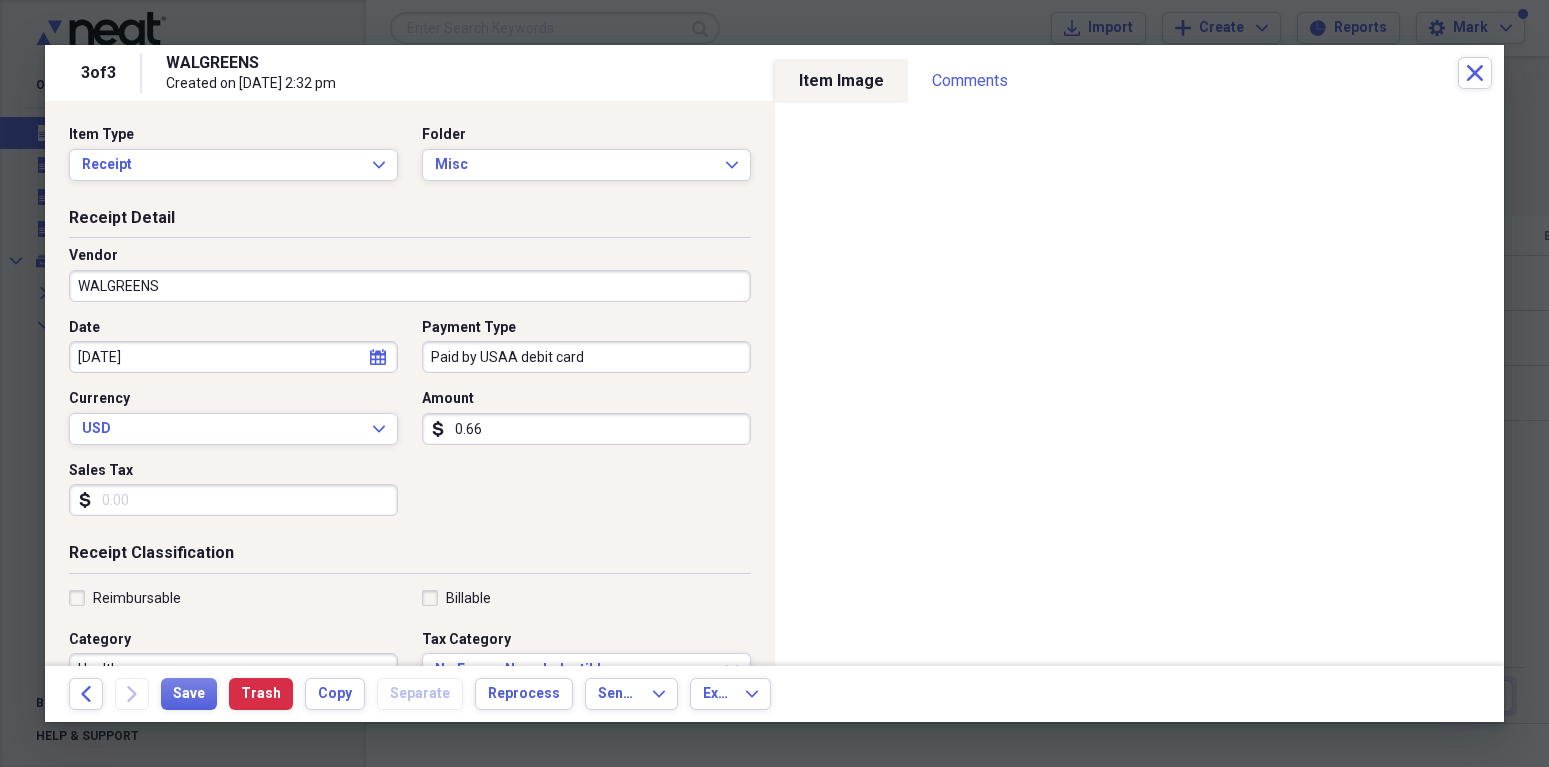 drag, startPoint x: 461, startPoint y: 427, endPoint x: 516, endPoint y: 423, distance: 55.145264 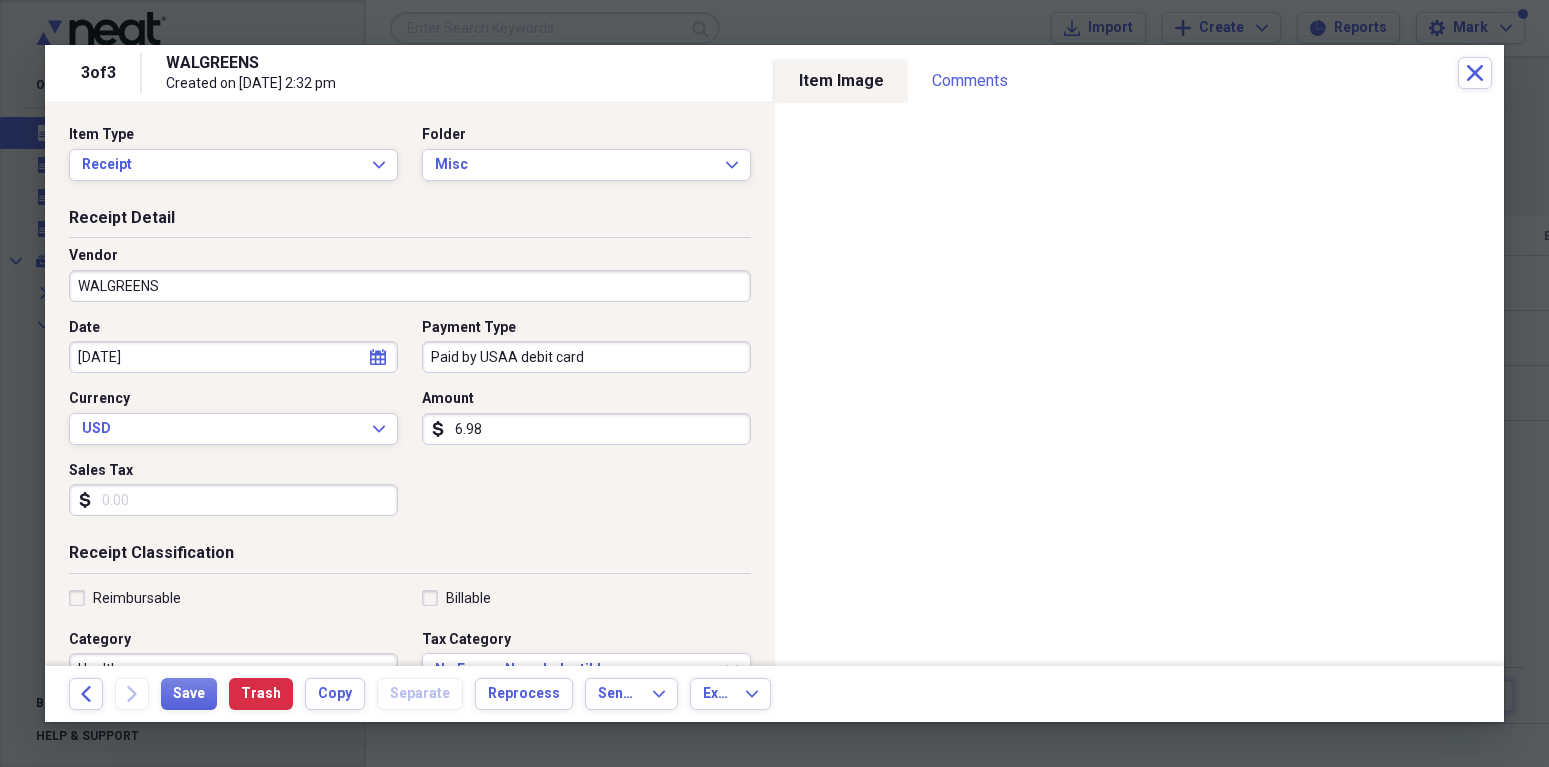 type on "69.83" 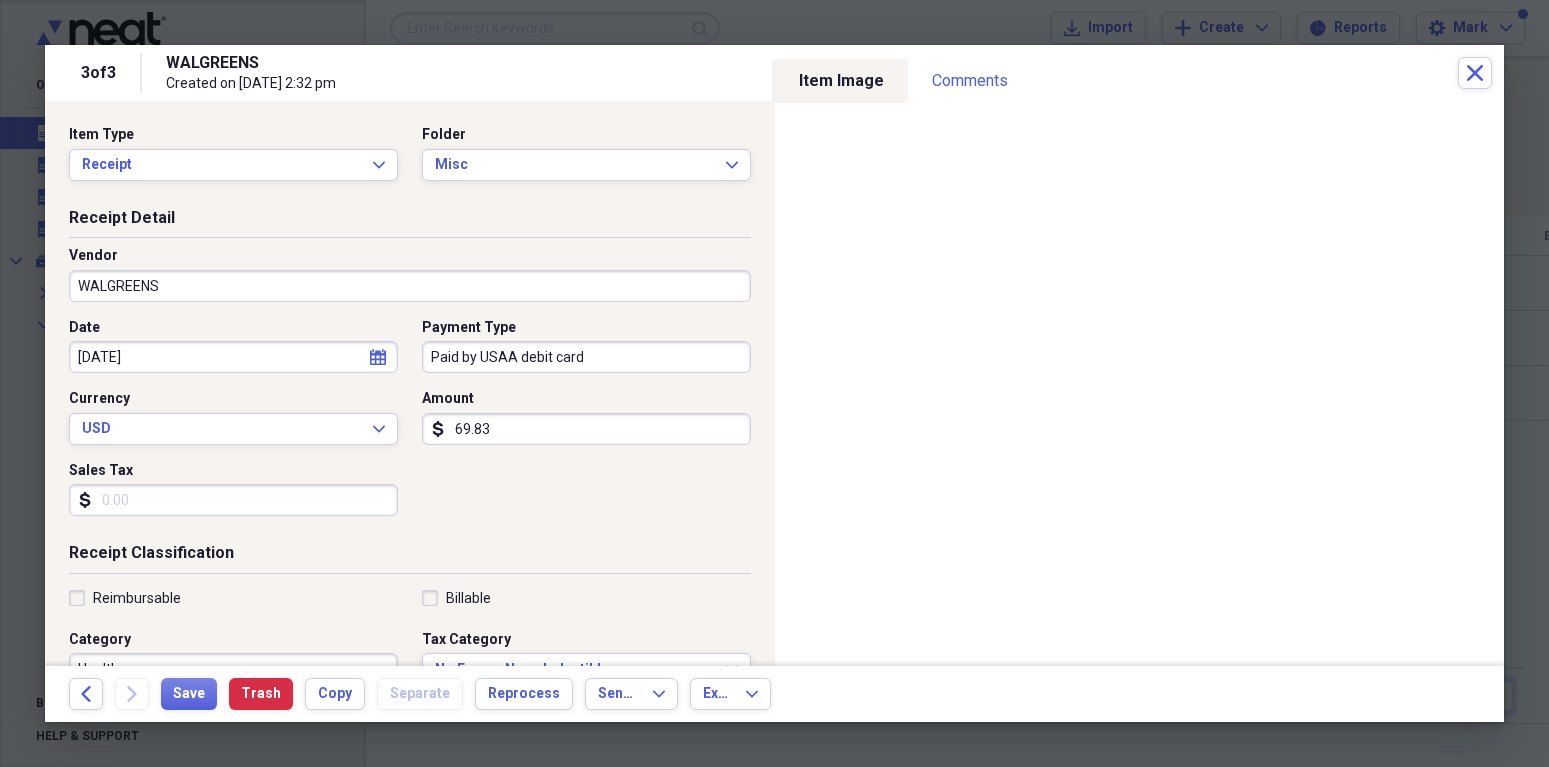 click on "Sales Tax" at bounding box center (233, 500) 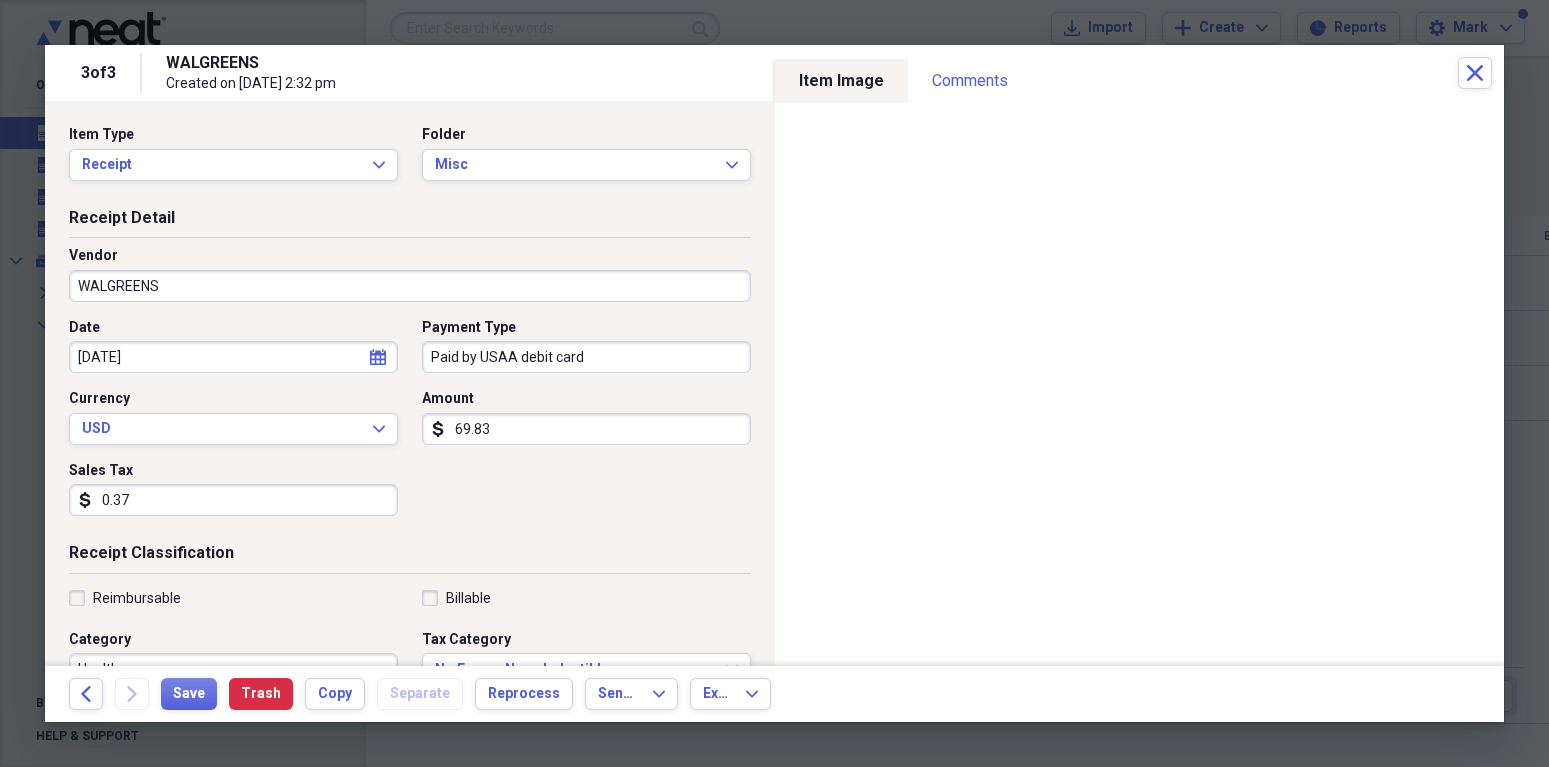 type on "3.78" 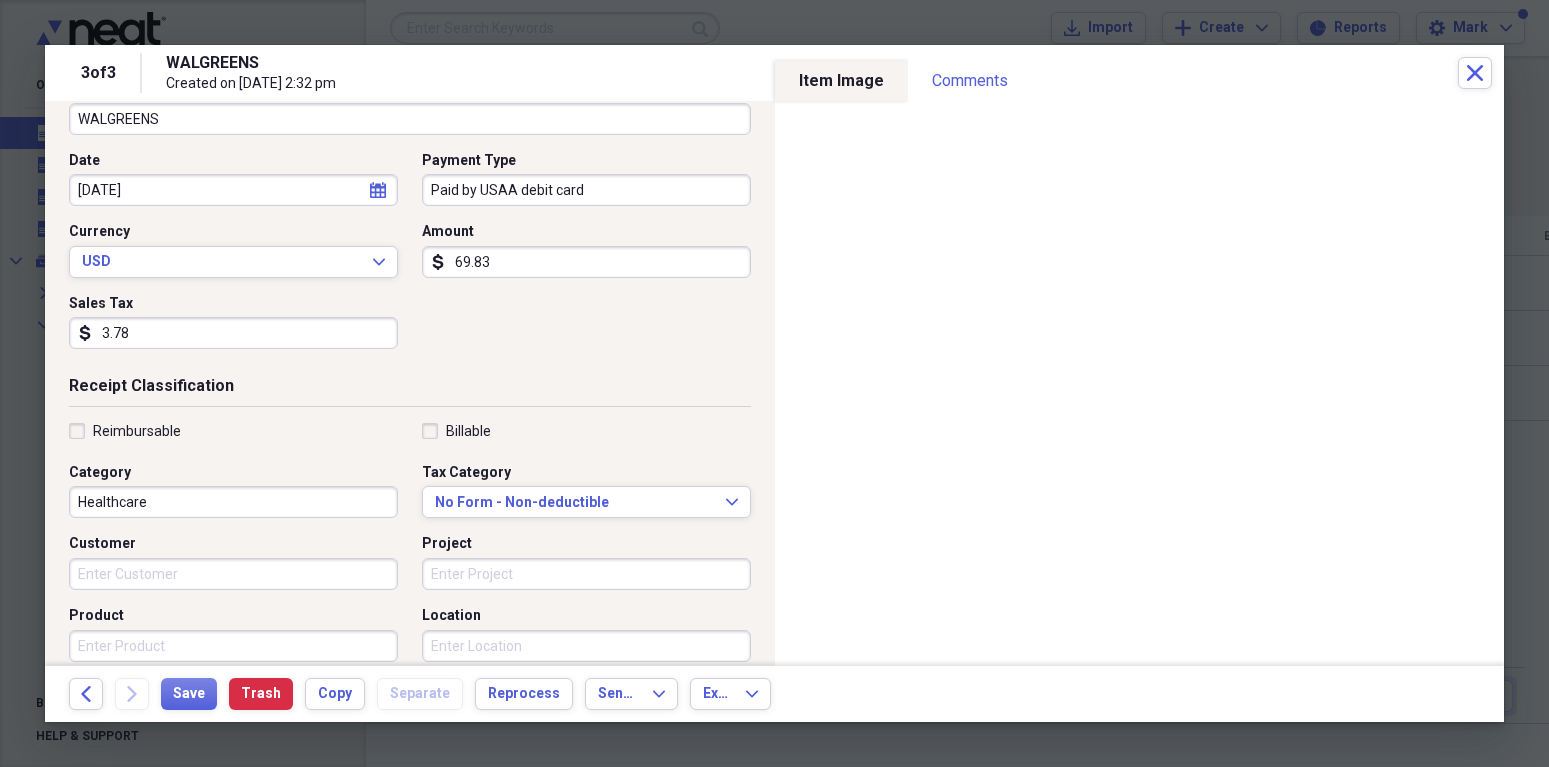 scroll, scrollTop: 166, scrollLeft: 0, axis: vertical 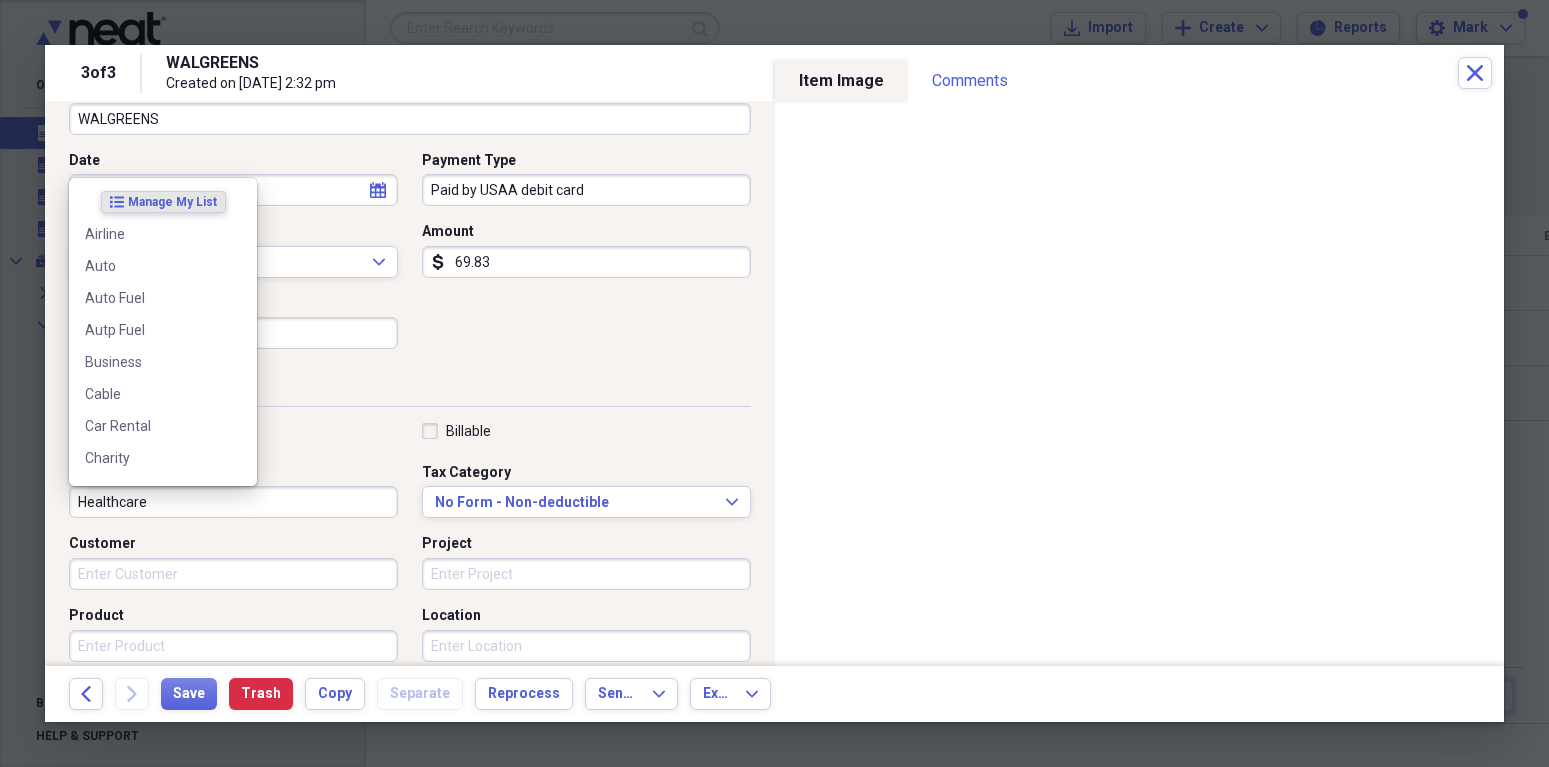 click on "Healthcare" at bounding box center (233, 502) 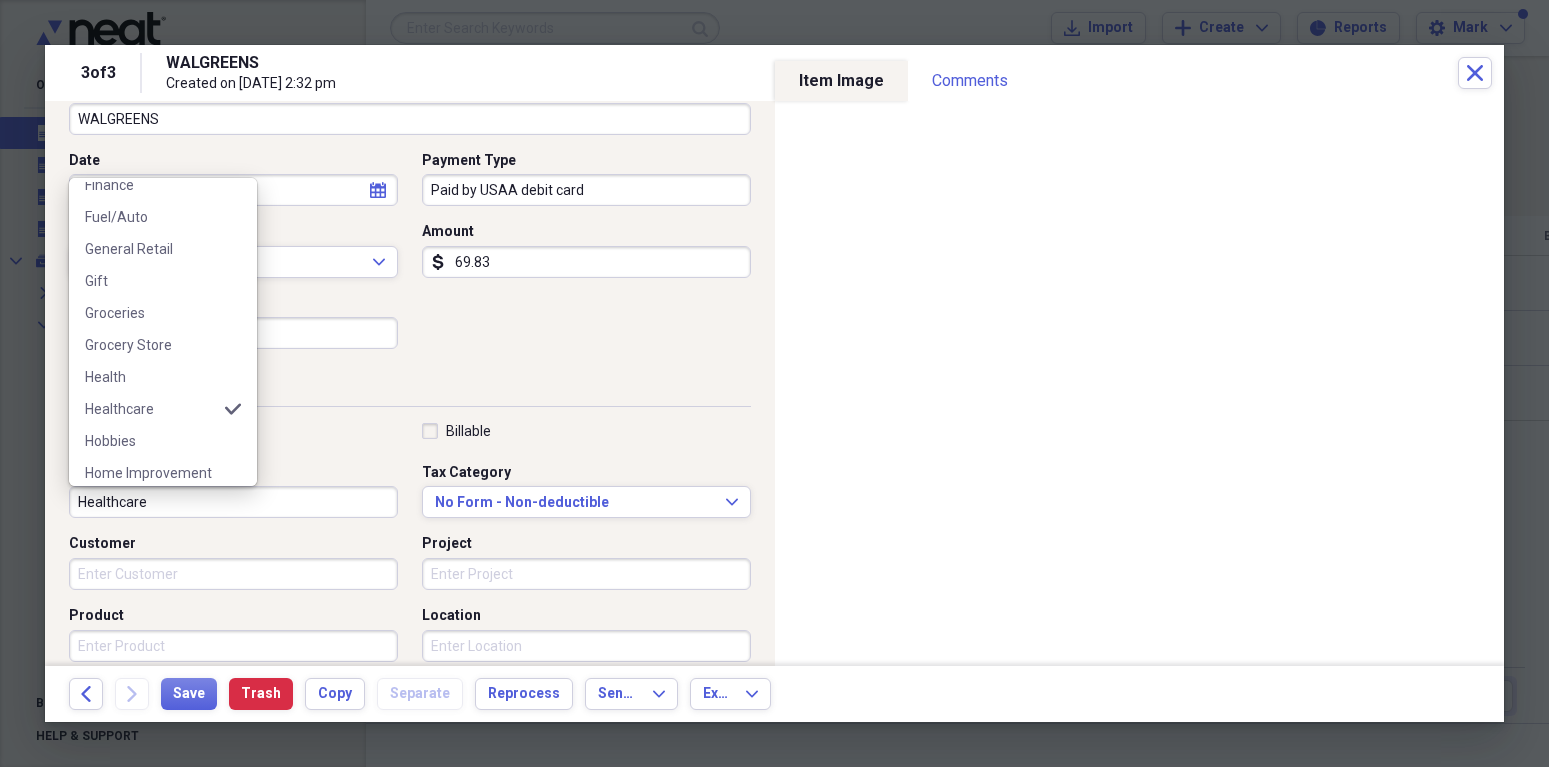 scroll, scrollTop: 785, scrollLeft: 0, axis: vertical 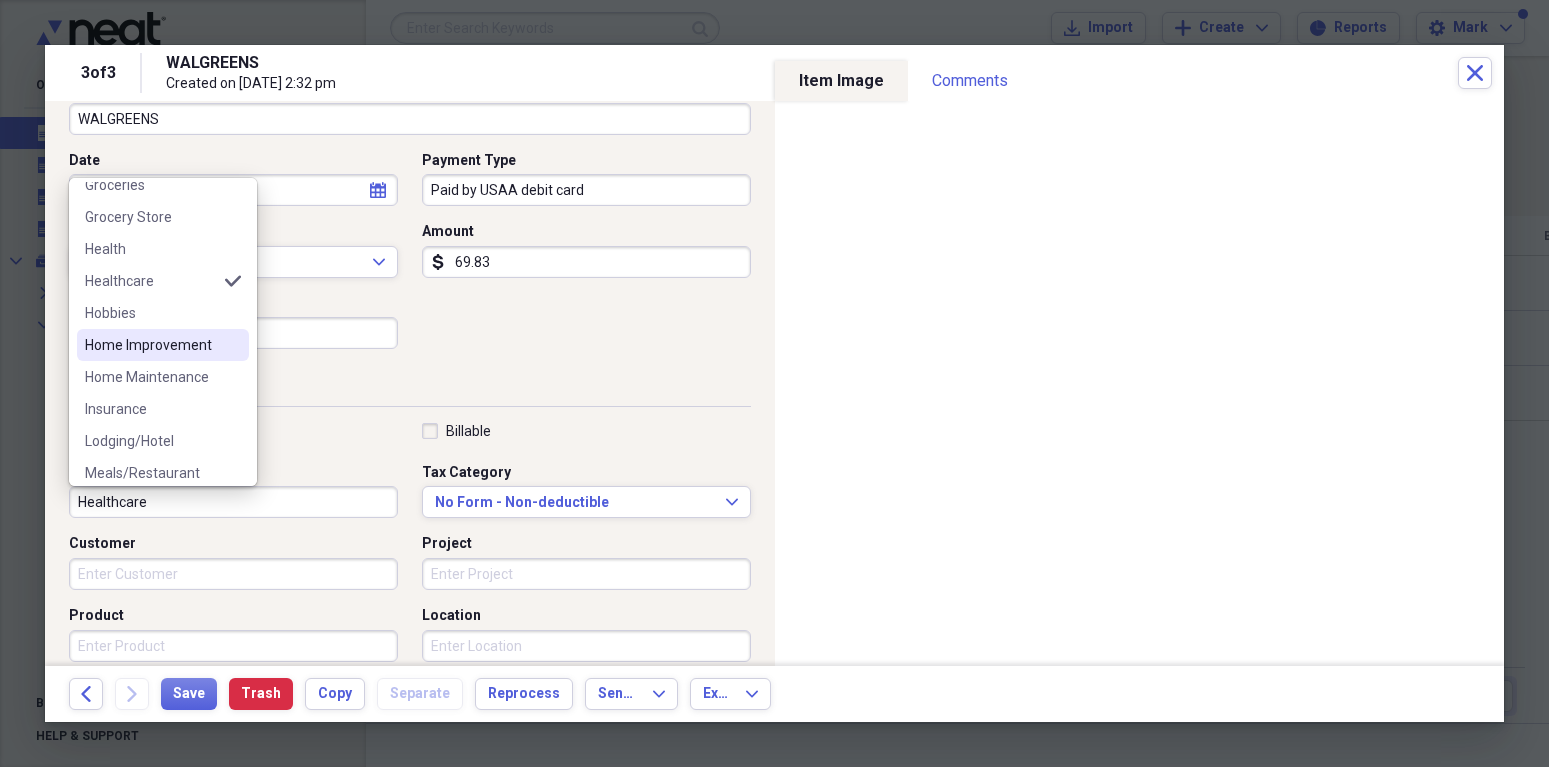 drag, startPoint x: 196, startPoint y: 341, endPoint x: 186, endPoint y: 355, distance: 17.20465 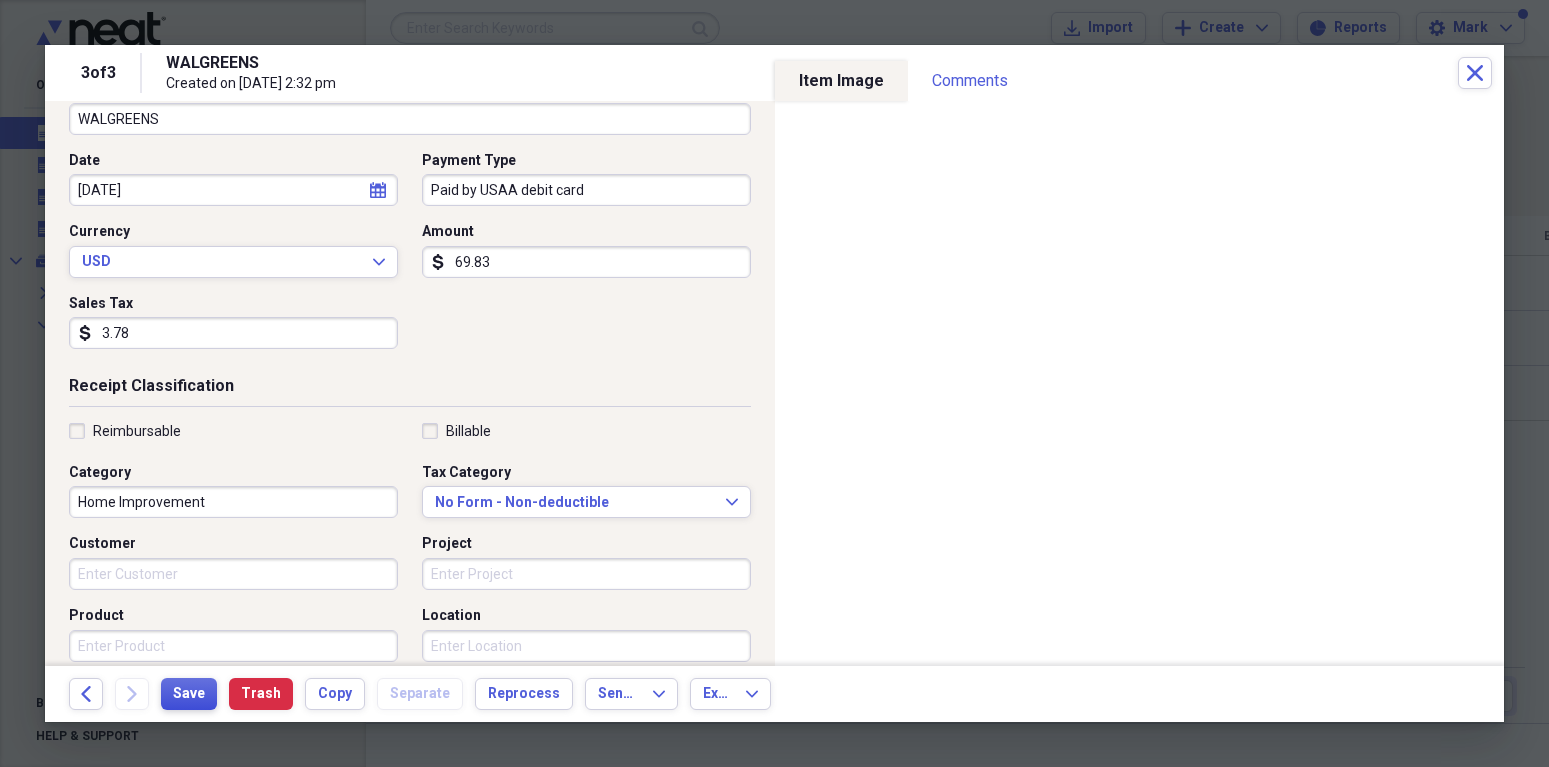 click on "Save" at bounding box center [189, 694] 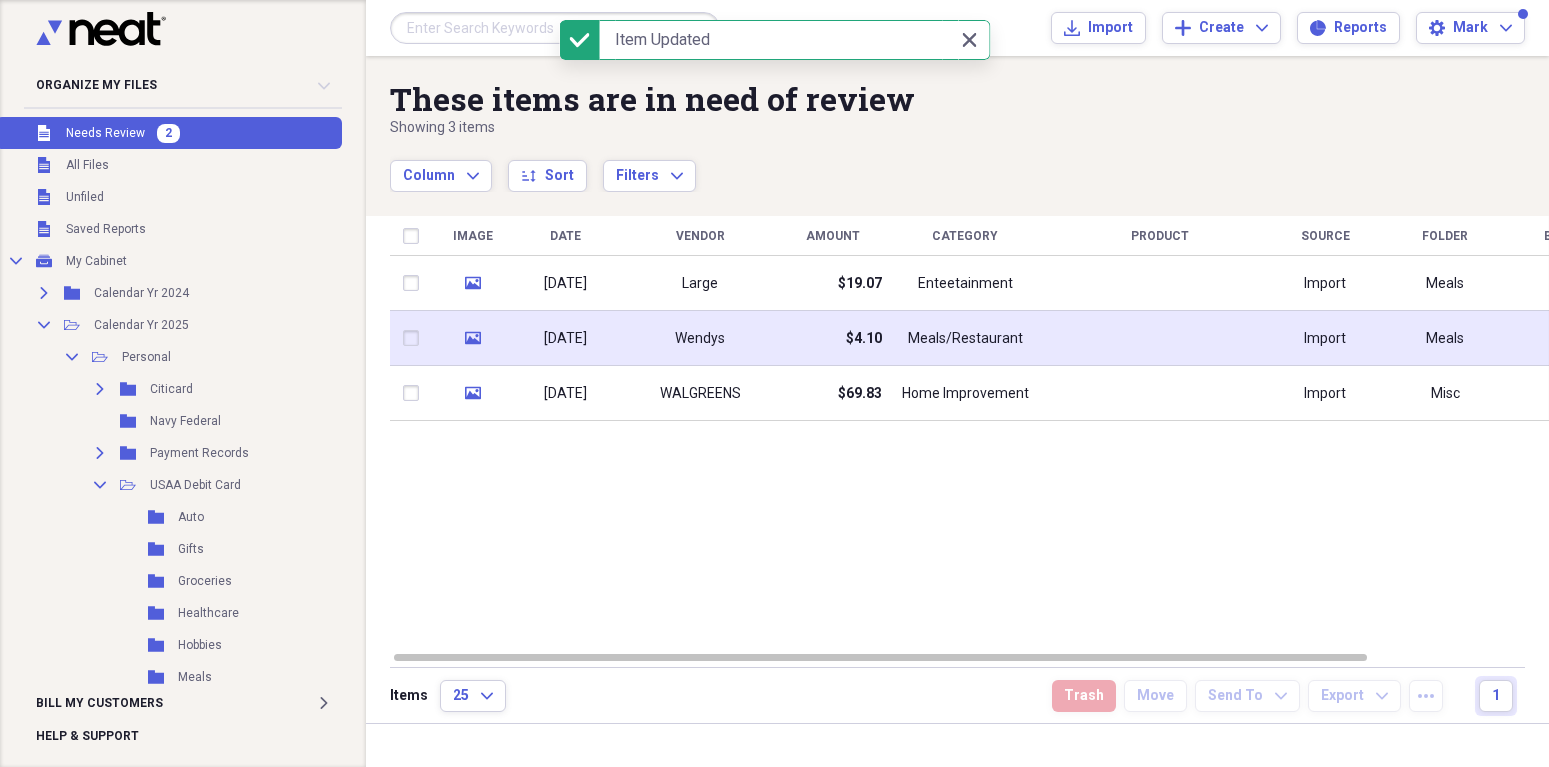 click on "[DATE]" at bounding box center [565, 338] 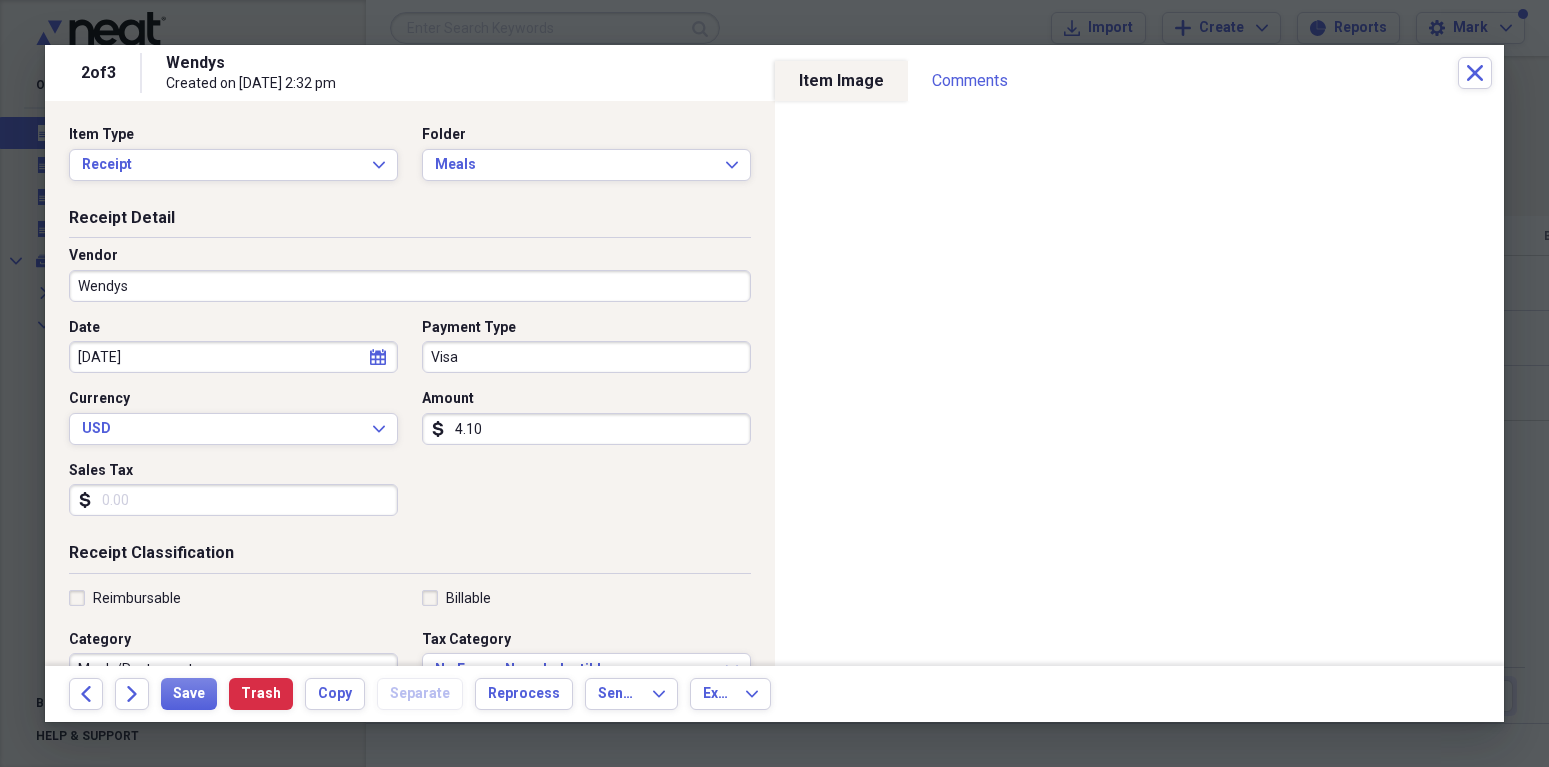 click on "Wendys" at bounding box center [410, 286] 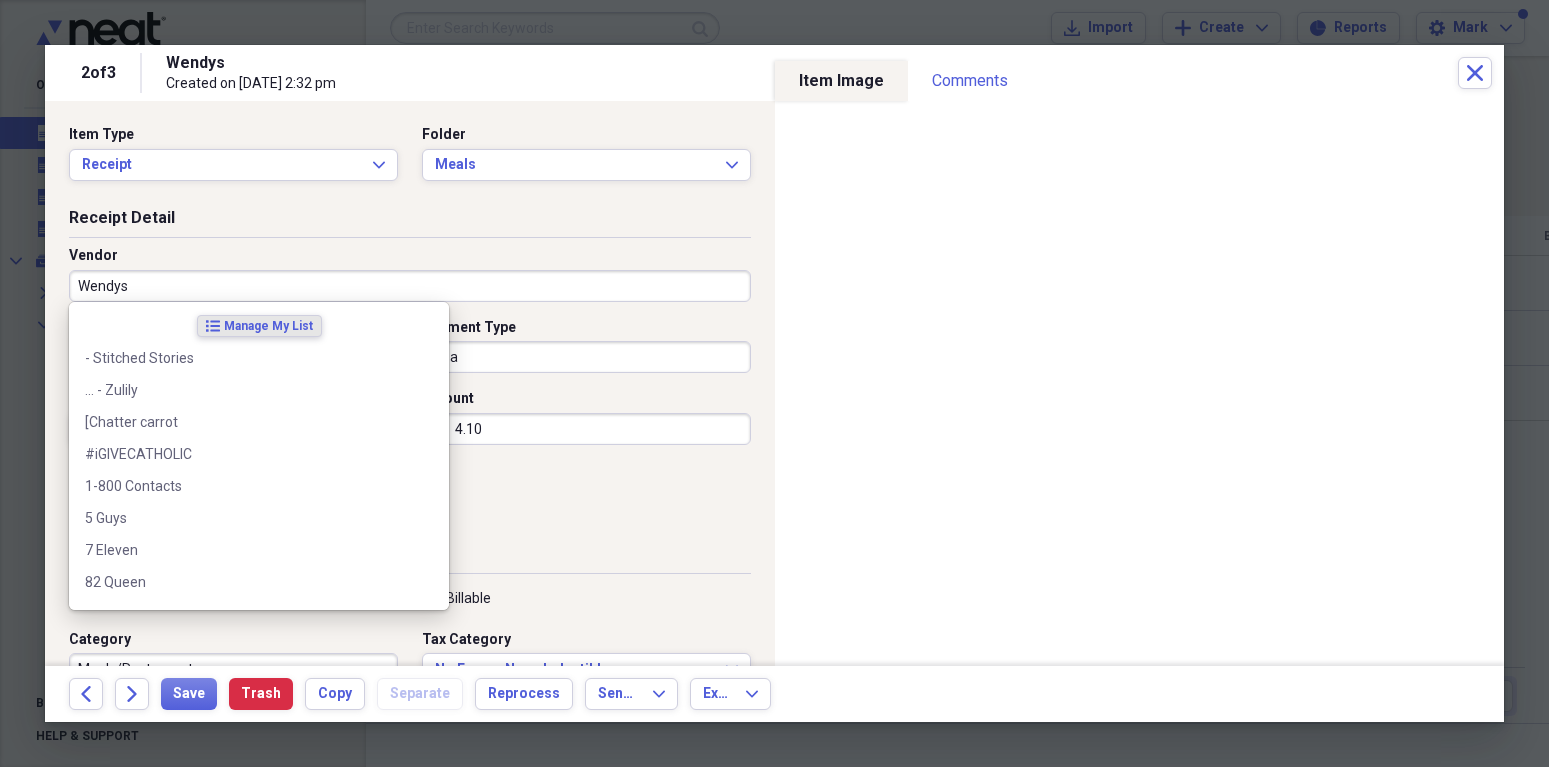 click on "Wendys" at bounding box center [410, 286] 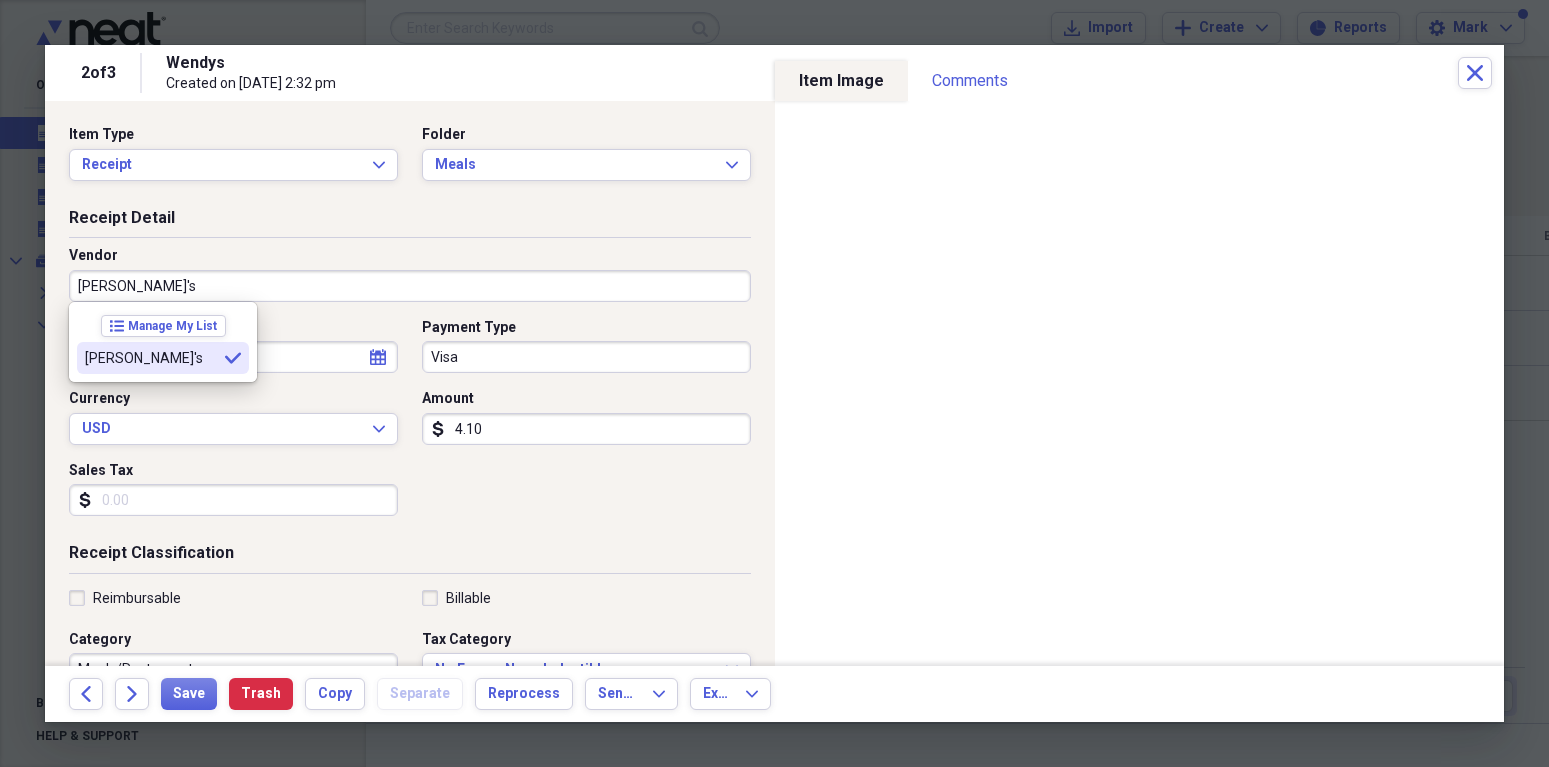 type on "[PERSON_NAME]'s" 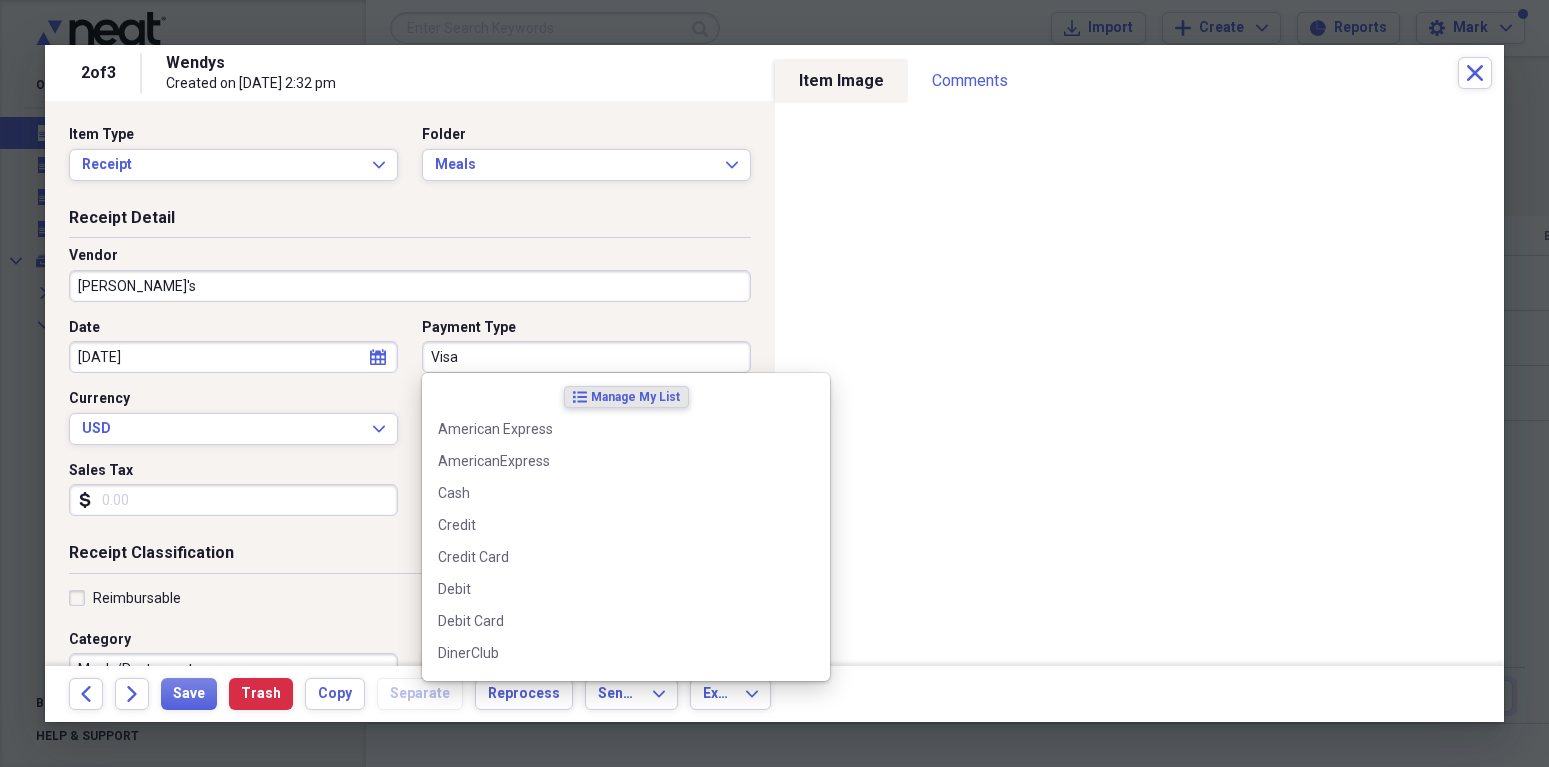 drag, startPoint x: 429, startPoint y: 355, endPoint x: 478, endPoint y: 355, distance: 49 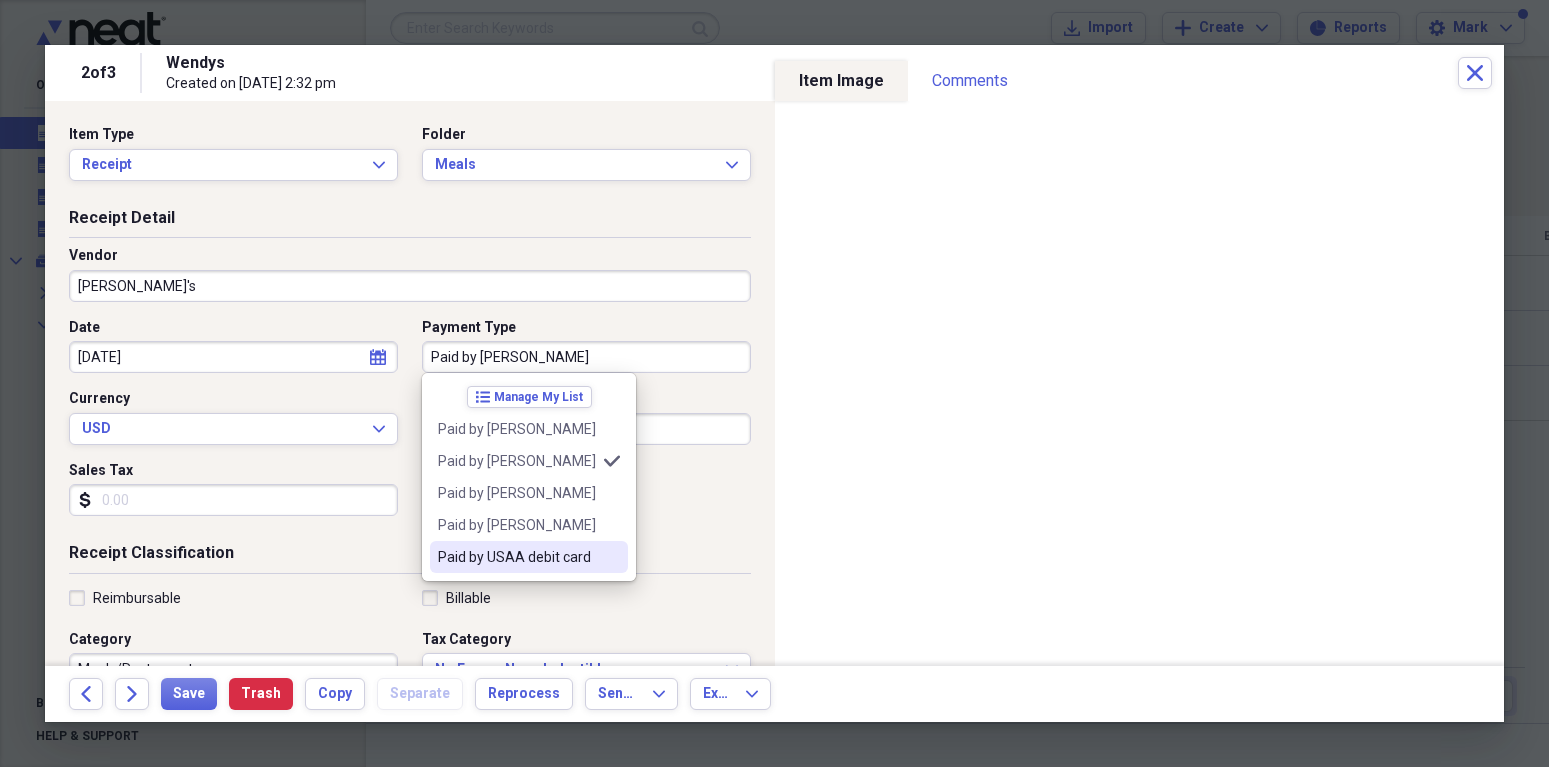 click on "Paid by USAA debit card" at bounding box center (517, 557) 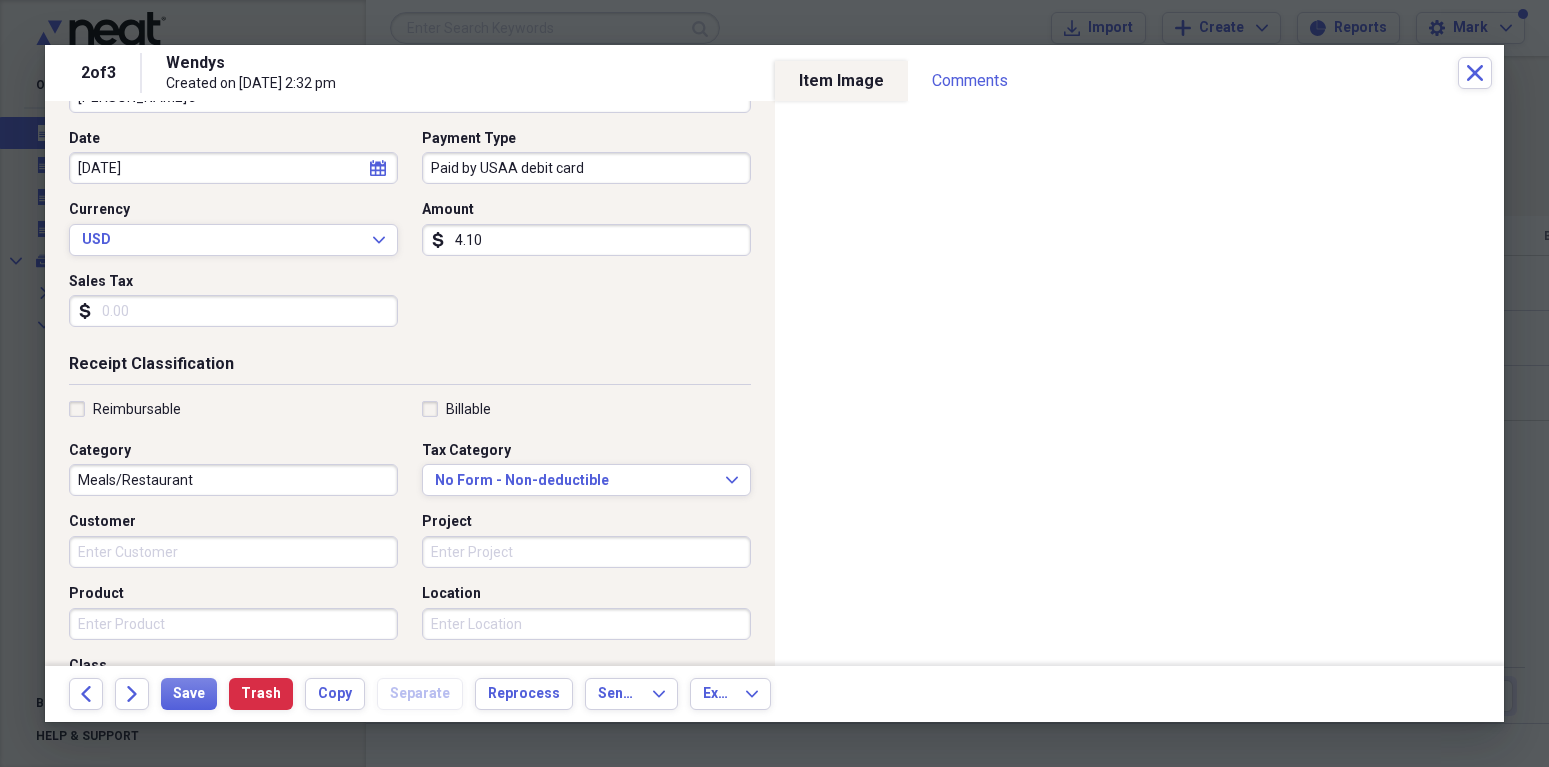 scroll, scrollTop: 201, scrollLeft: 0, axis: vertical 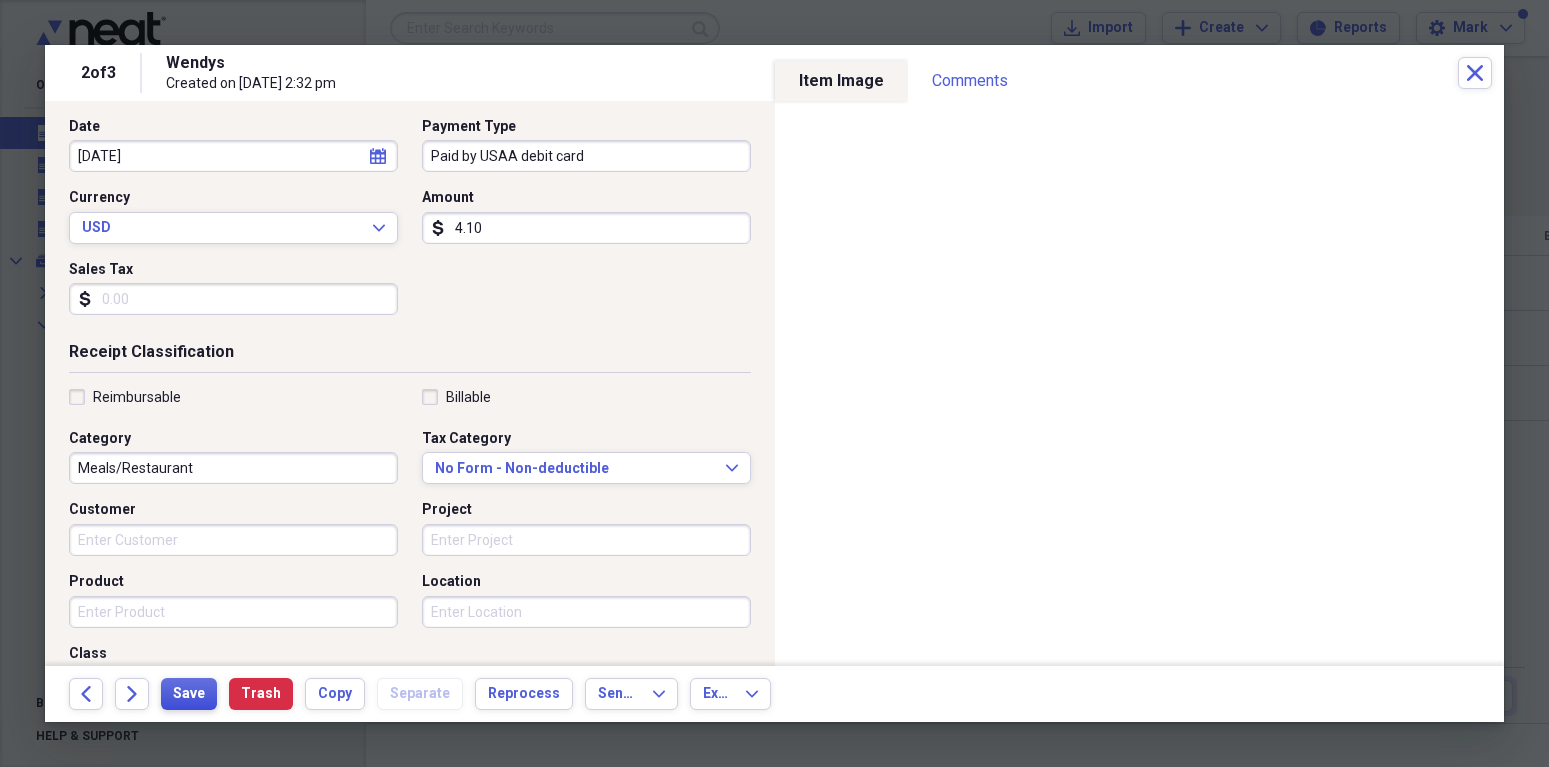 click on "Save" at bounding box center [189, 694] 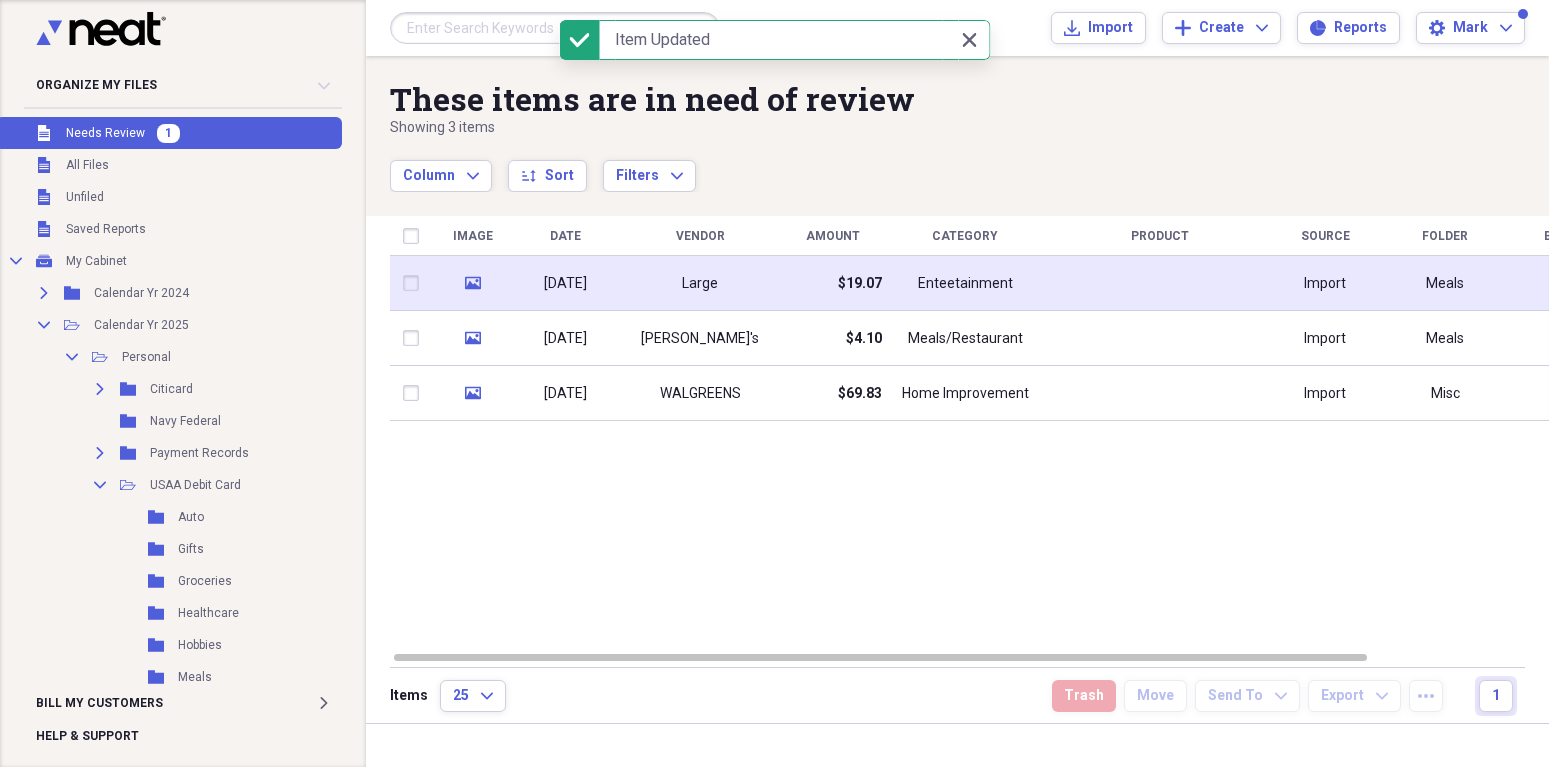 click on "[DATE]" at bounding box center [565, 283] 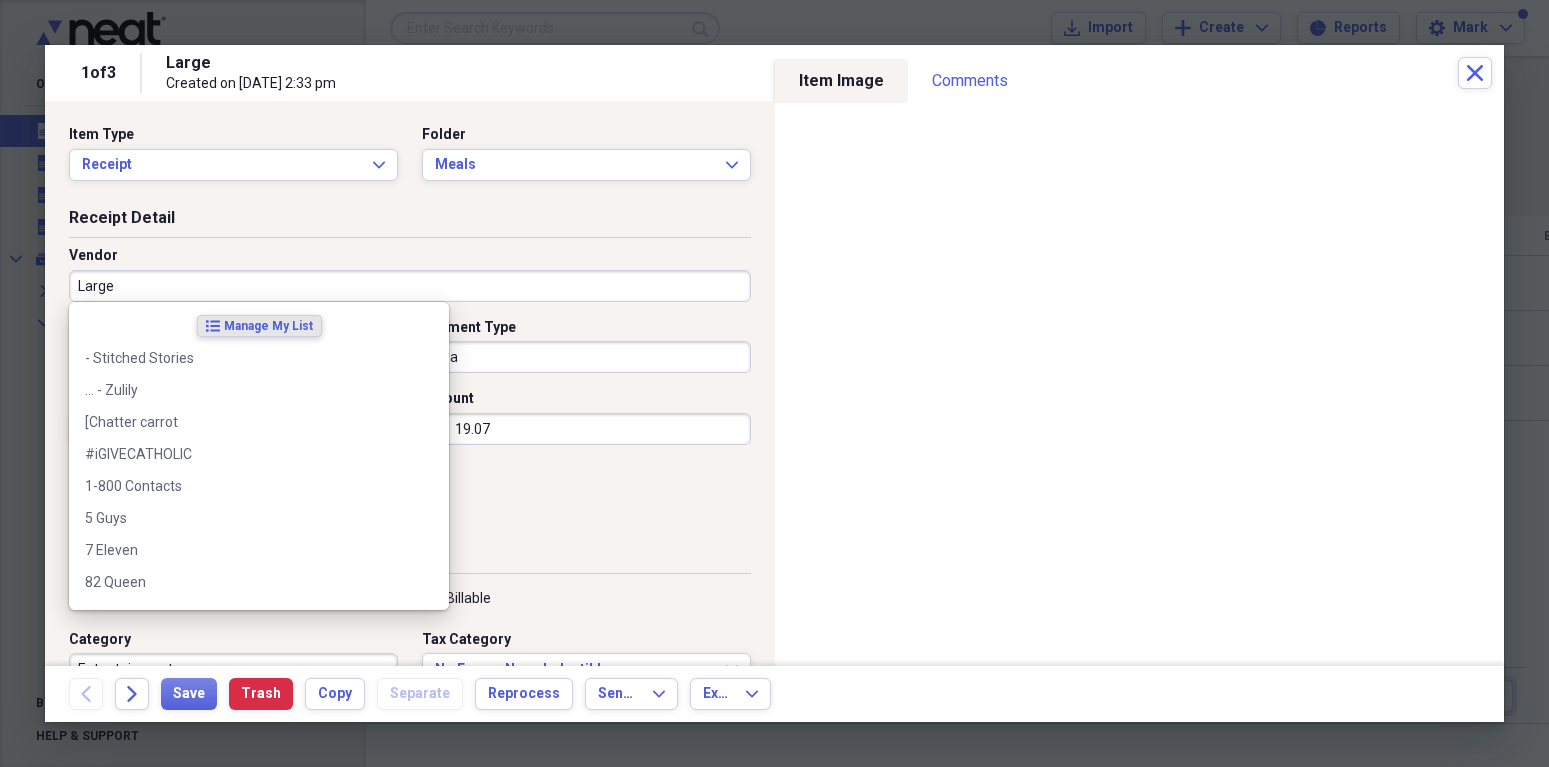 drag, startPoint x: 118, startPoint y: 277, endPoint x: 158, endPoint y: 277, distance: 40 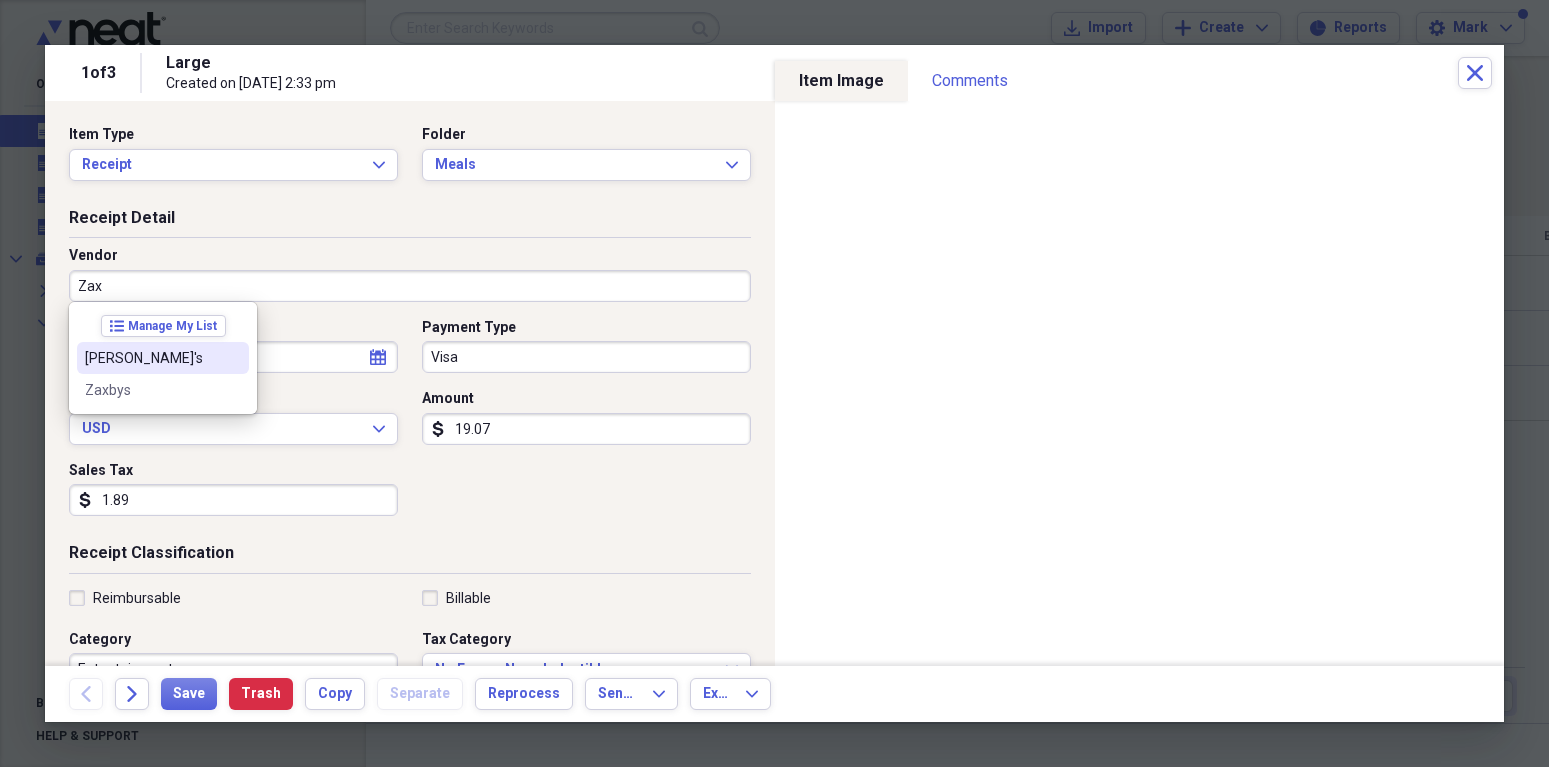 click on "[PERSON_NAME]'s" at bounding box center (151, 358) 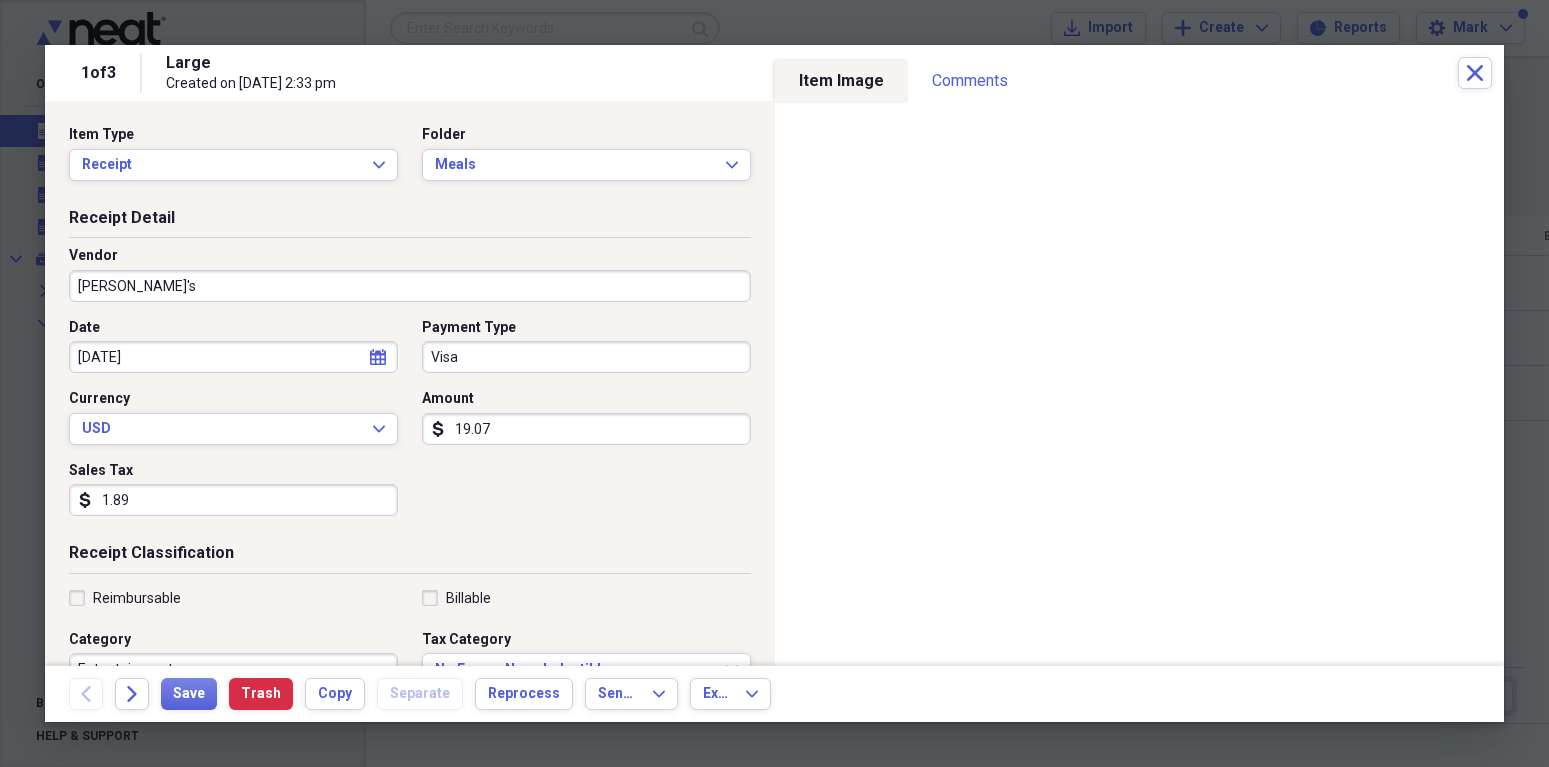 type on "Meals/Restaurant" 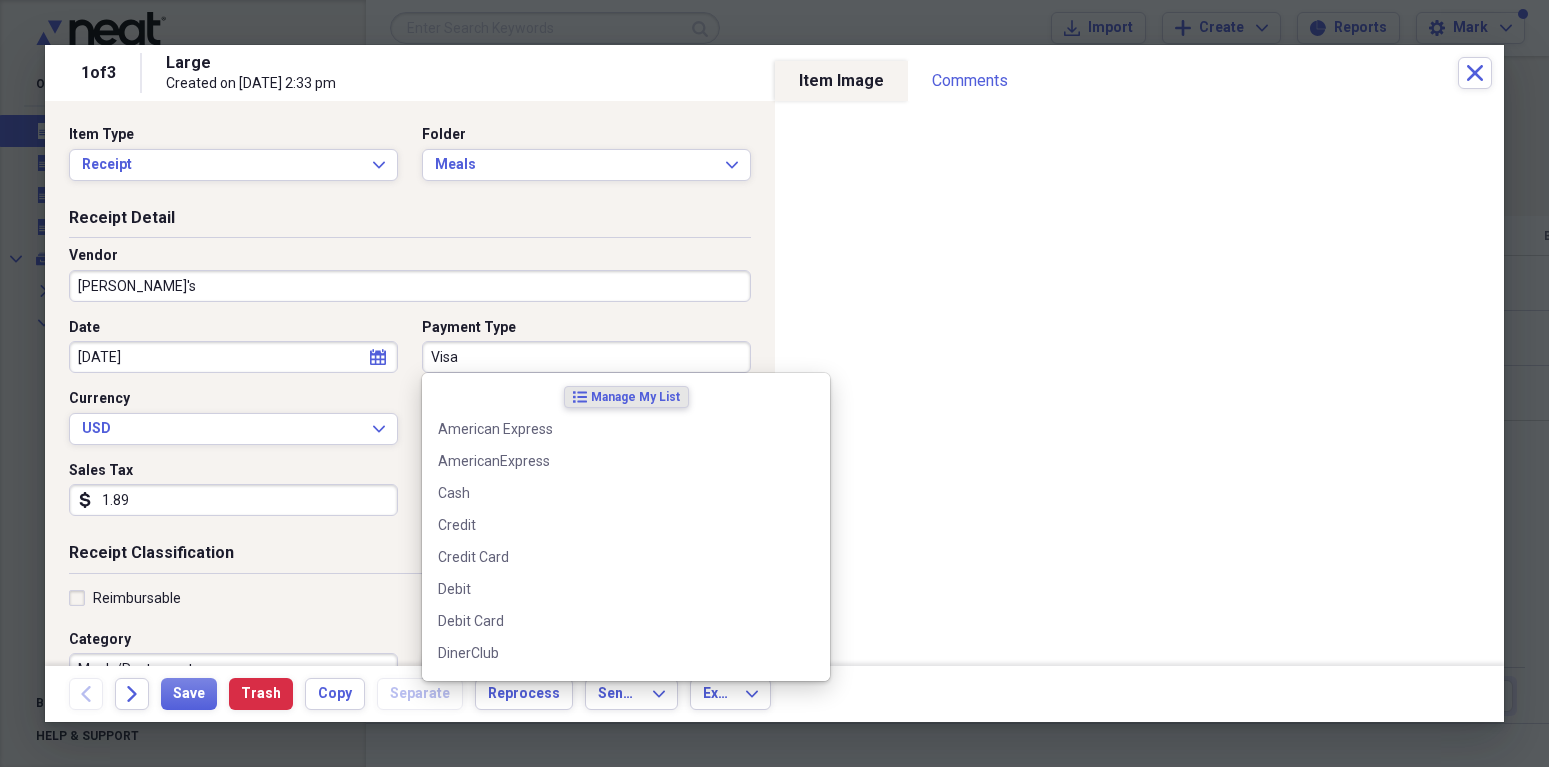 drag, startPoint x: 429, startPoint y: 355, endPoint x: 467, endPoint y: 355, distance: 38 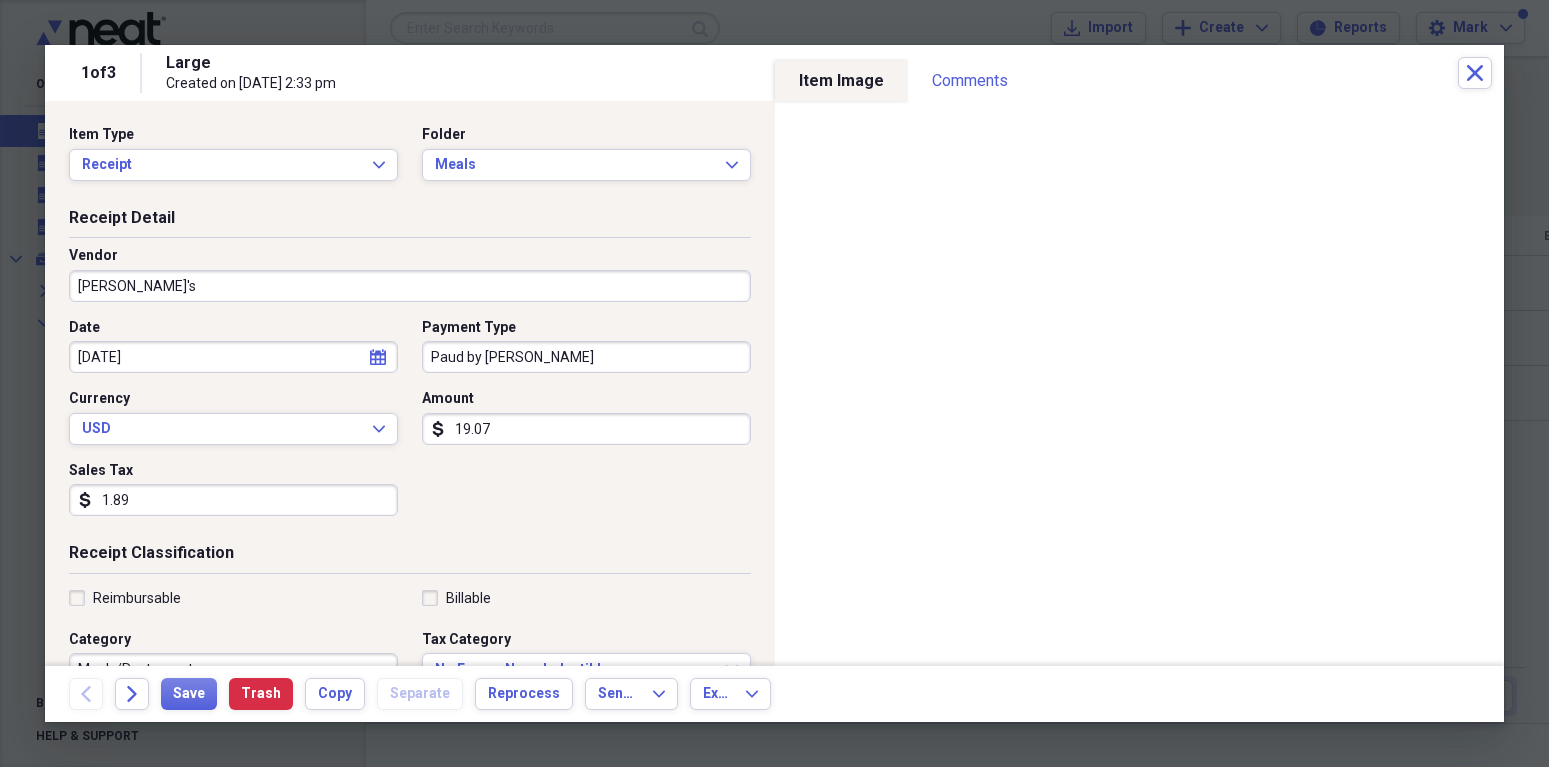 click on "Paud by [PERSON_NAME]" at bounding box center (586, 357) 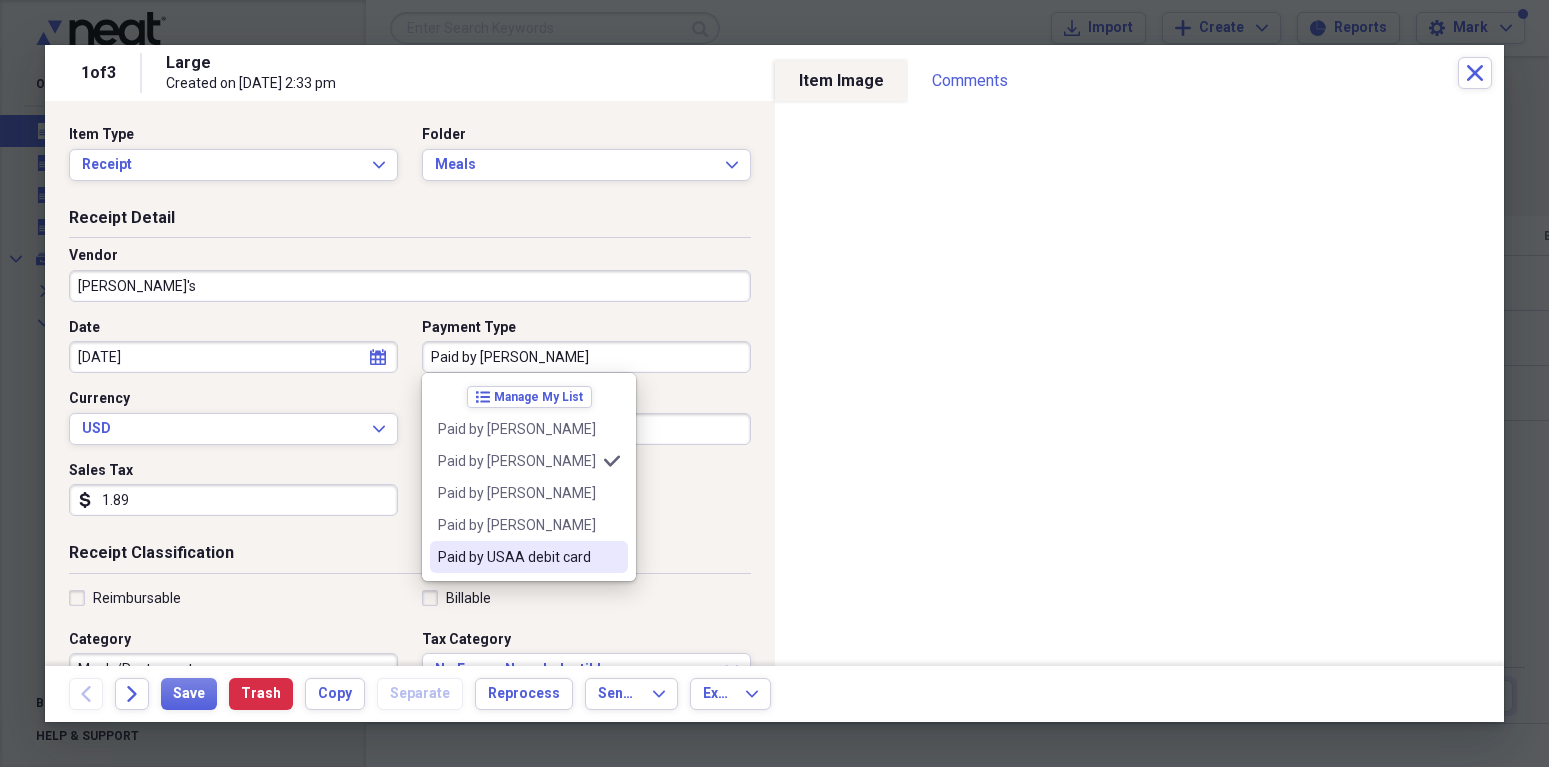 click on "Paid by USAA debit card" at bounding box center [517, 557] 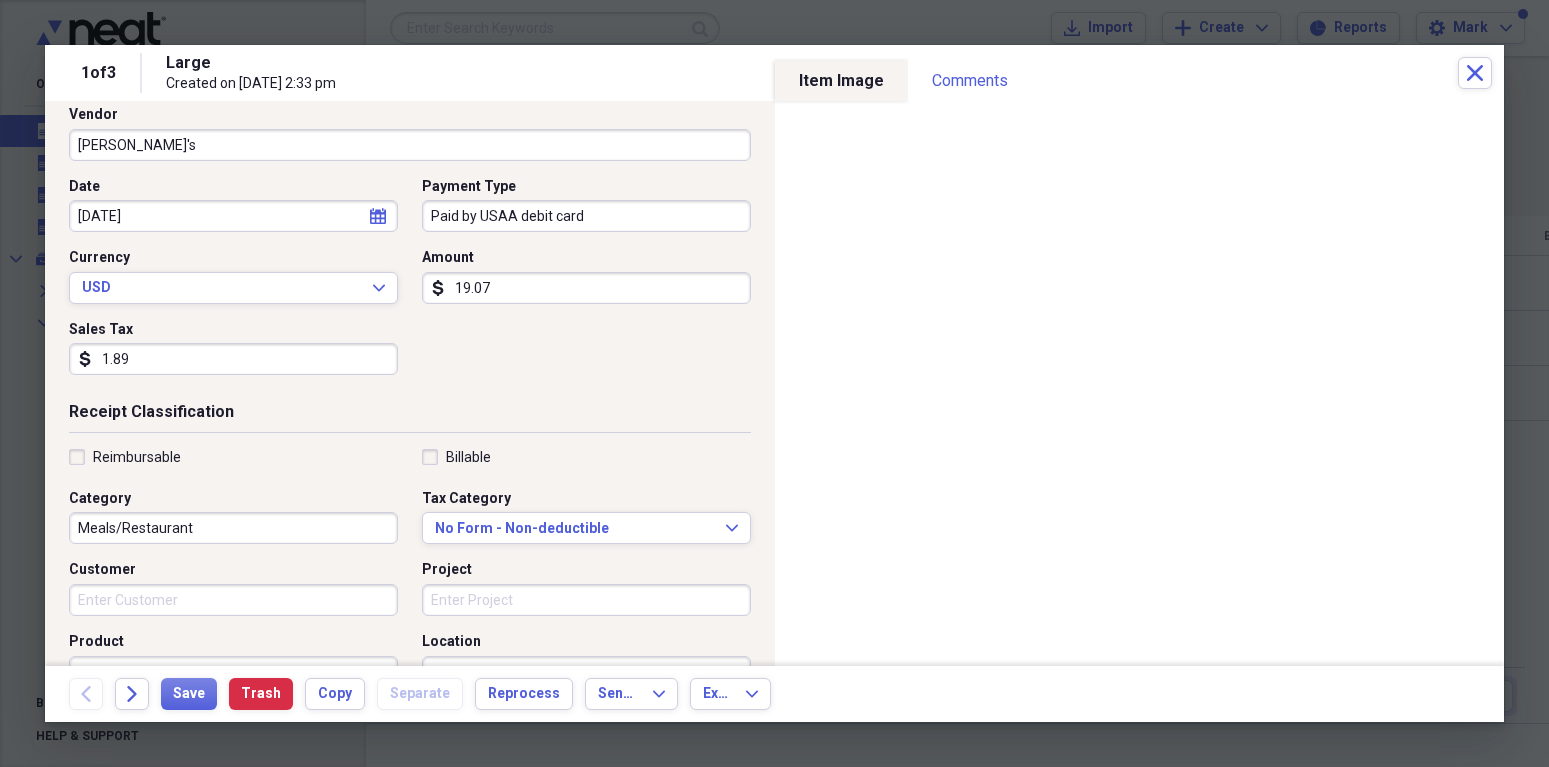 scroll, scrollTop: 151, scrollLeft: 0, axis: vertical 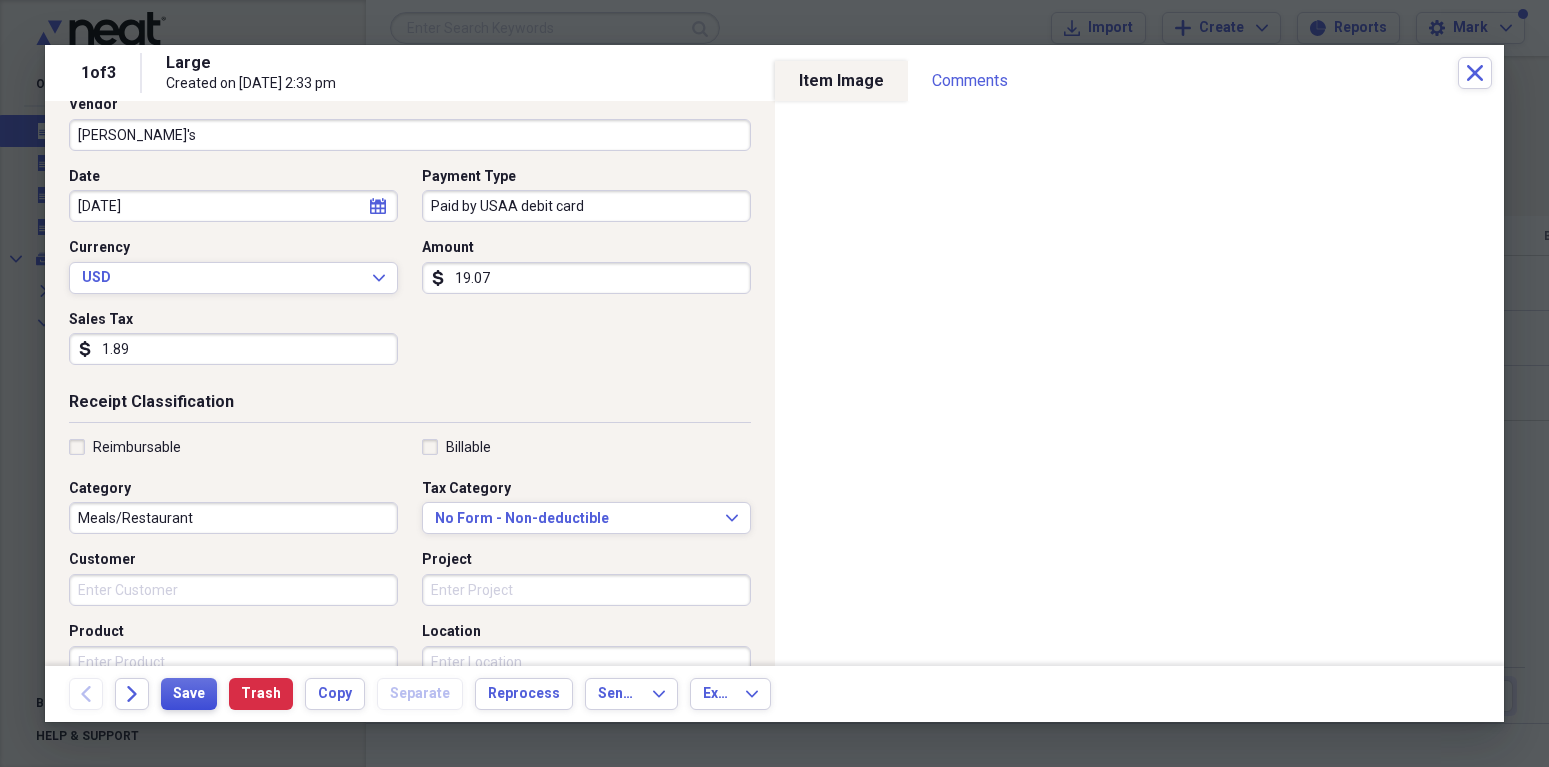 click on "Save" at bounding box center (189, 694) 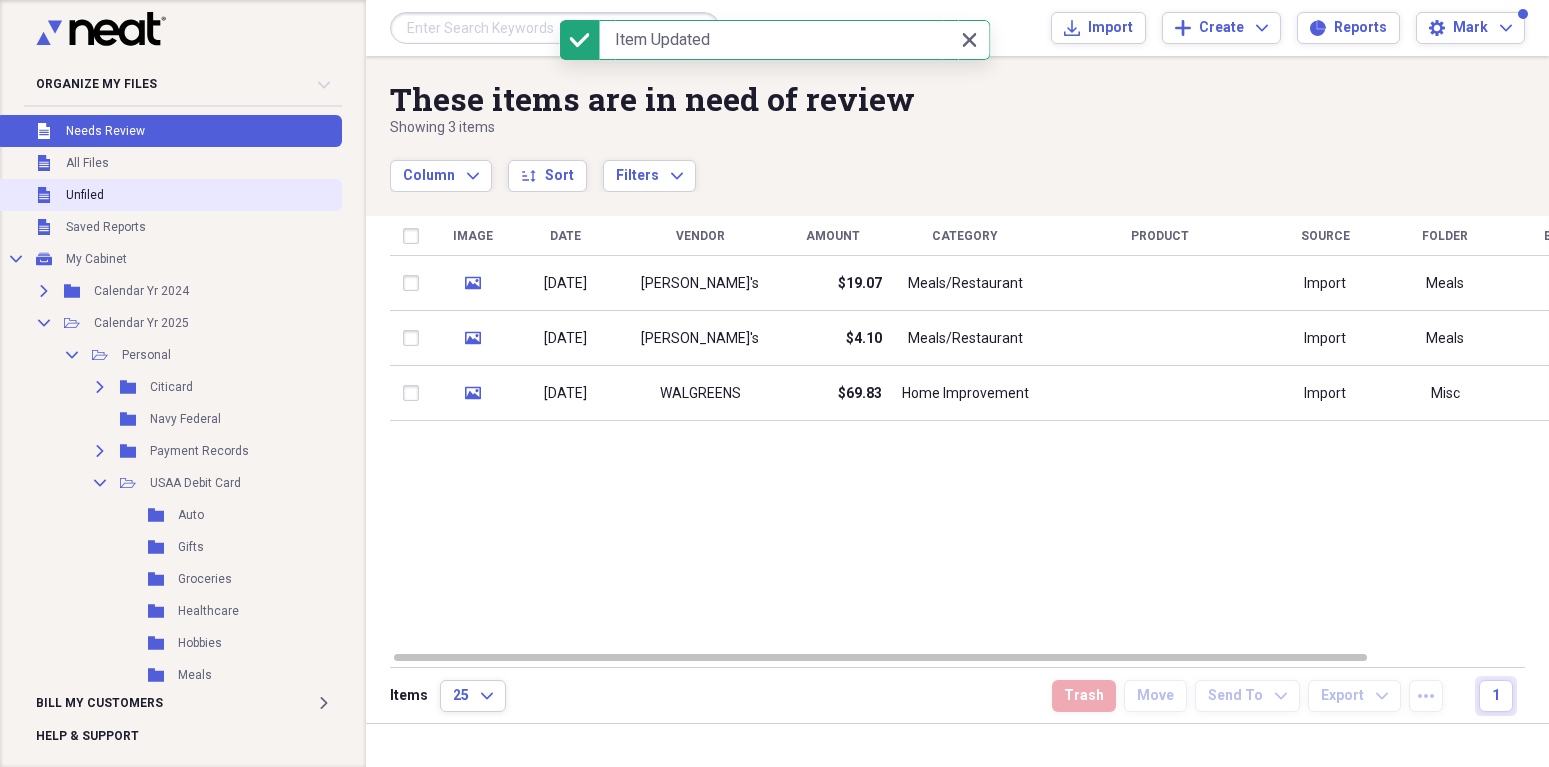click on "Unfiled" at bounding box center (85, 195) 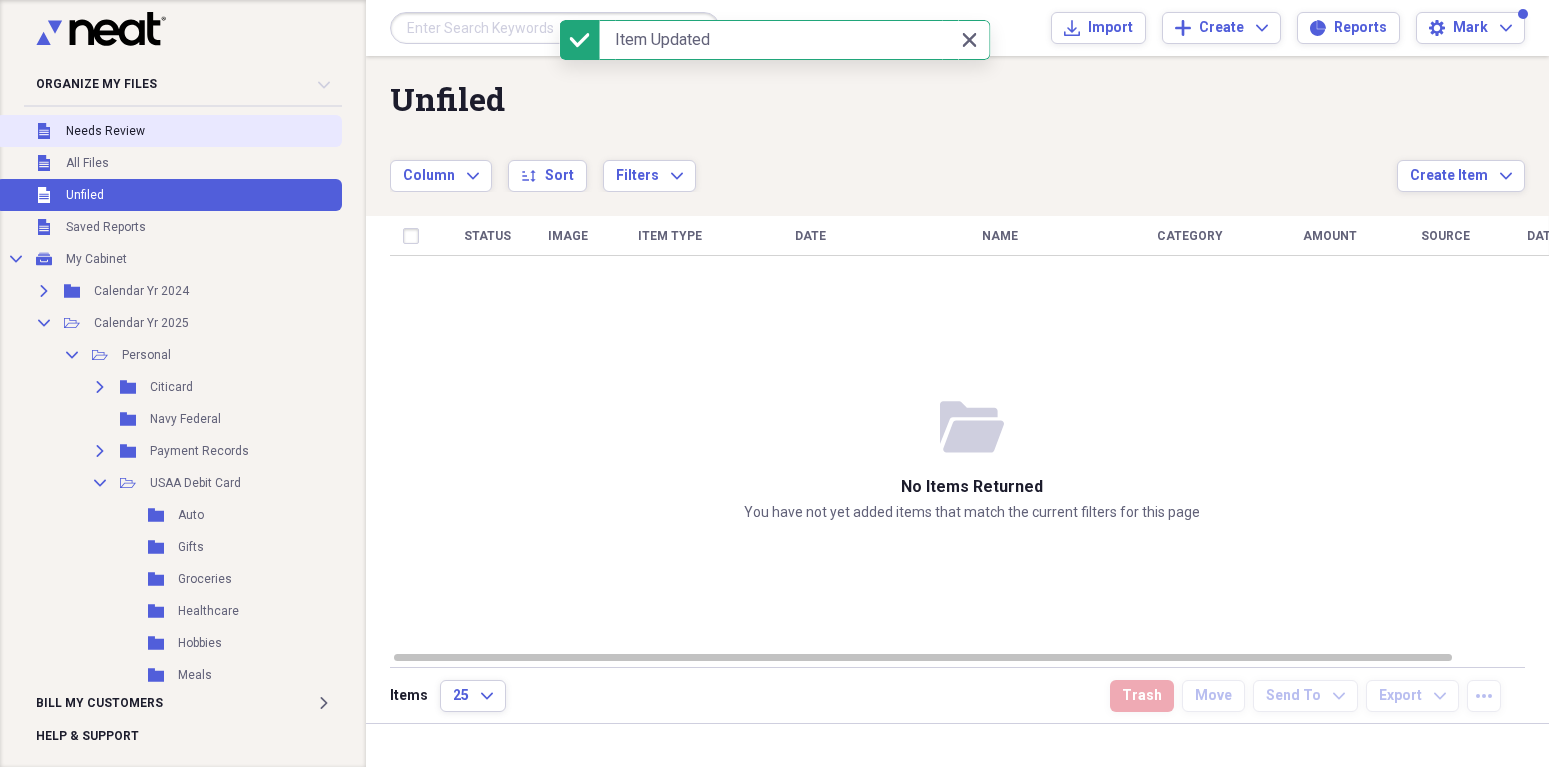 click on "Needs Review" at bounding box center [105, 131] 